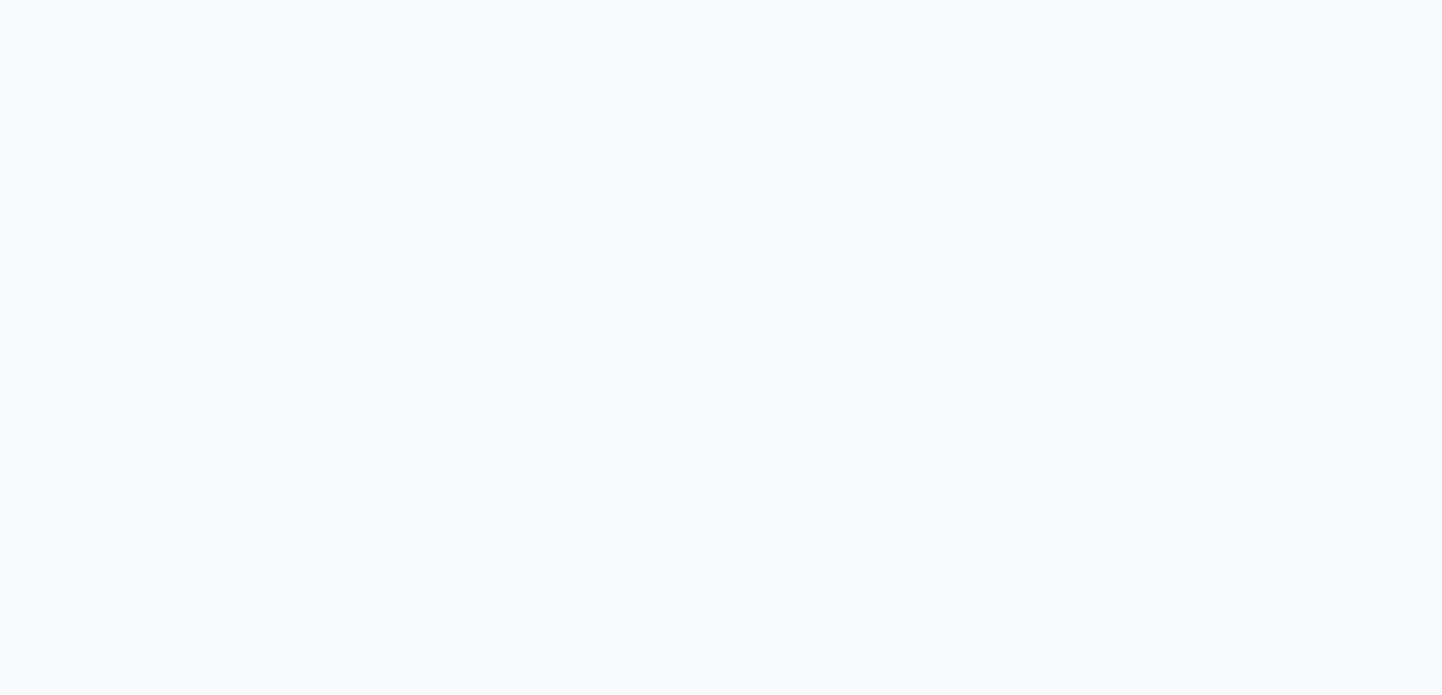 scroll, scrollTop: 0, scrollLeft: 0, axis: both 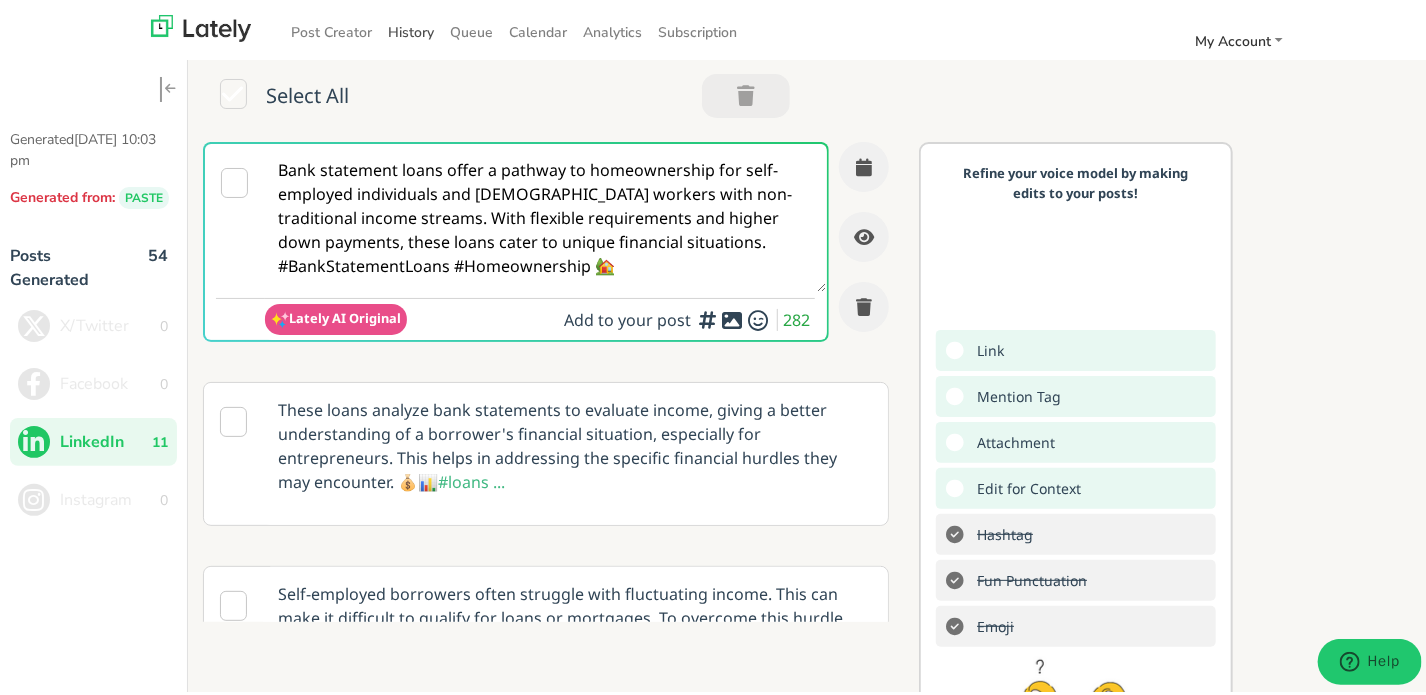click on "History" at bounding box center [411, 28] 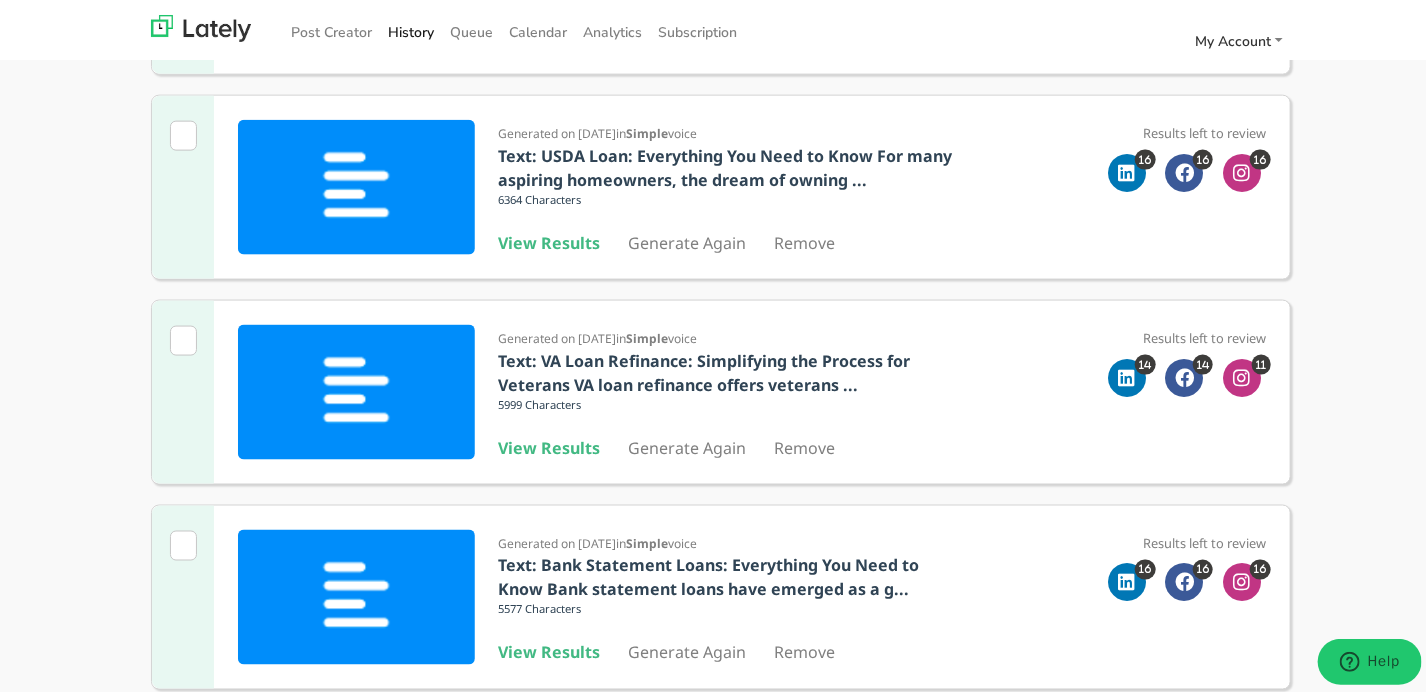 click on "Post Creator History  Queue Calendar  Analytics  Subscription My Account Settings Publisher Subscription Help Center Support Logout History All the sources you've generated posts from. Show All  Show All   Video   Text   DELETE ALL SESSIONS Generated on [DATE]  in  Simple  voice Text: Investment Property
Investment property loans have become increasingly popular as more ind... 6559 Characters View Results Generate Again Remove   Results left to review Generated on [DATE]  in  Simple  voice Text: FHA Loan: Everything You Need to Know
Buying a home can be a daunting process, especially ... 7881 Characters View Results Generate Again Remove   Results left to review Generated on [DATE]  in  Simple  voice Text: 2-1 Buydown: Everything You Need to Know
In the world of real estate financing, homebuyers... 6218 Characters View Results Generate Again Remove   Results left to review Generated on [DATE]  in  Simple  voice 4943 Characters View Results Generate Again Remove   Results left to review  in  Simple 1 1" at bounding box center (721, -821) 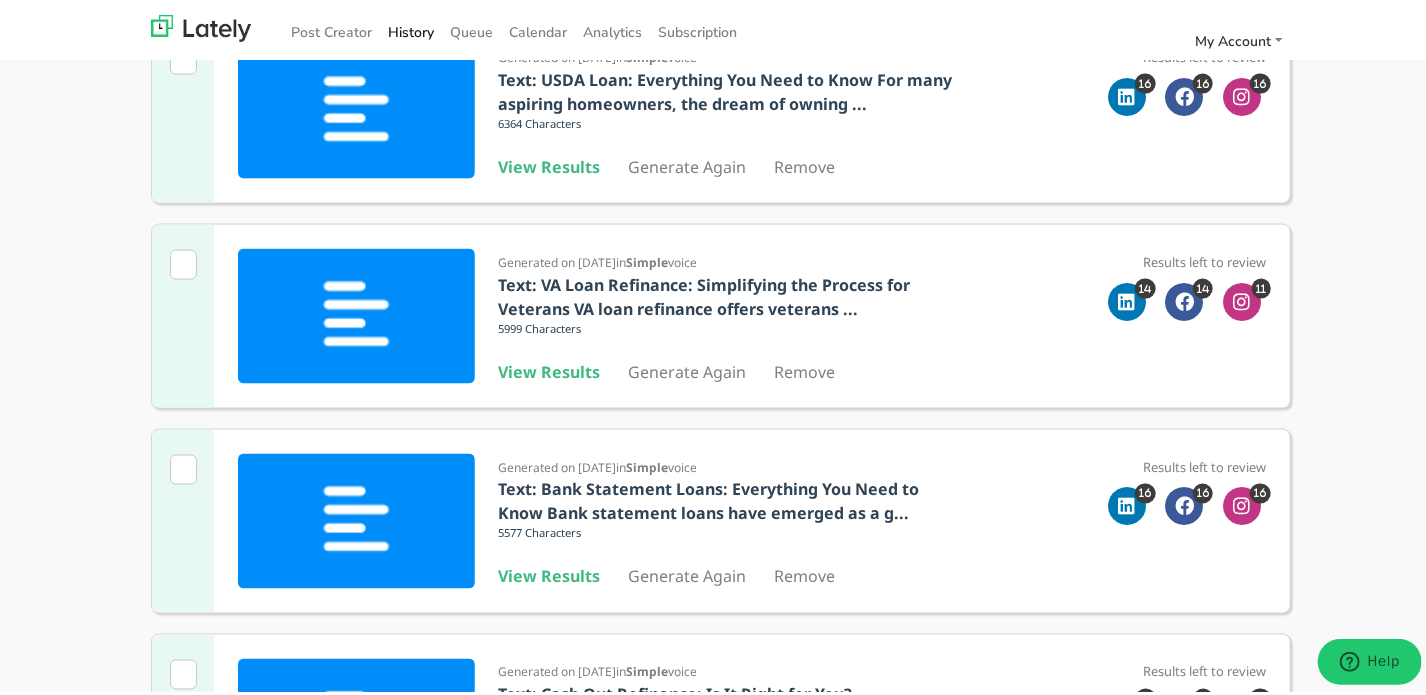 scroll, scrollTop: 1460, scrollLeft: 0, axis: vertical 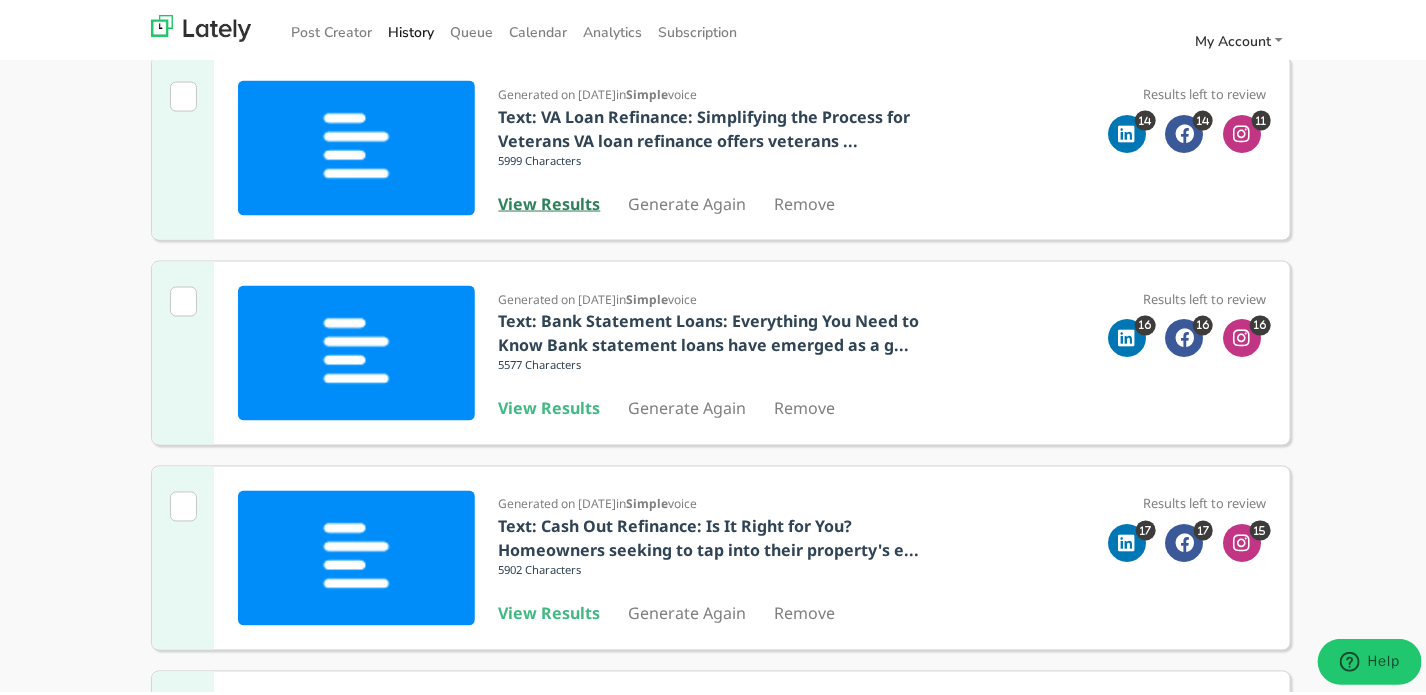 click on "View Results" at bounding box center [550, 200] 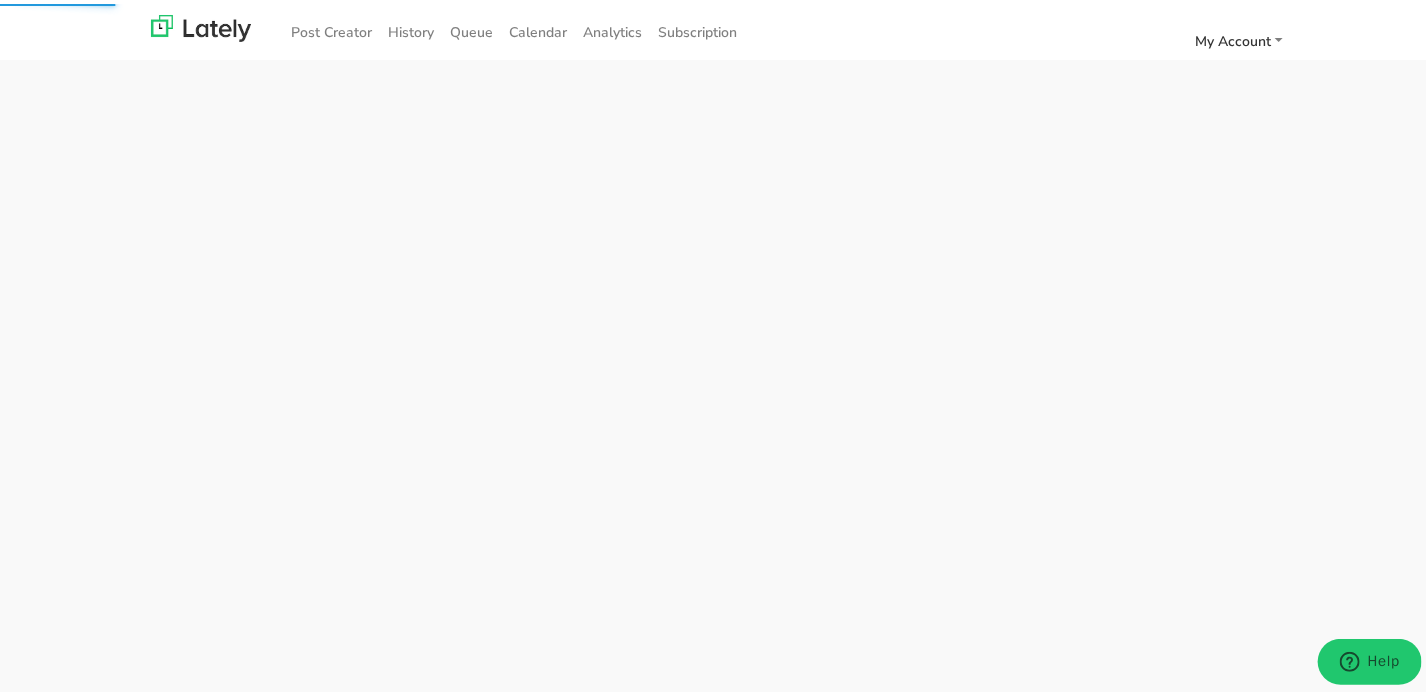 scroll, scrollTop: 0, scrollLeft: 0, axis: both 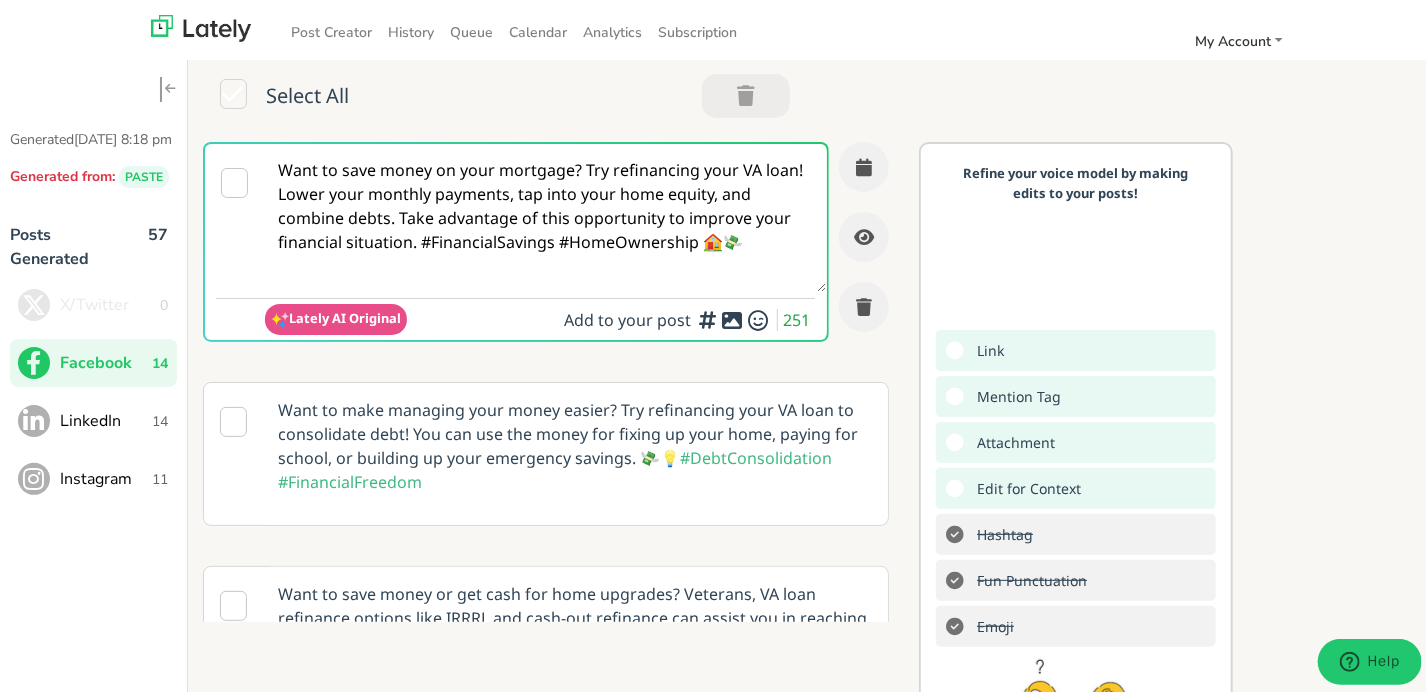 click on "Want to save money on your mortgage? Try refinancing your VA loan! Lower your monthly payments, tap into your home equity, and combine debts. Take advantage of this opportunity to improve your financial situation. #FinancialSavings #HomeOwnership 🏠💸" at bounding box center (546, 214) 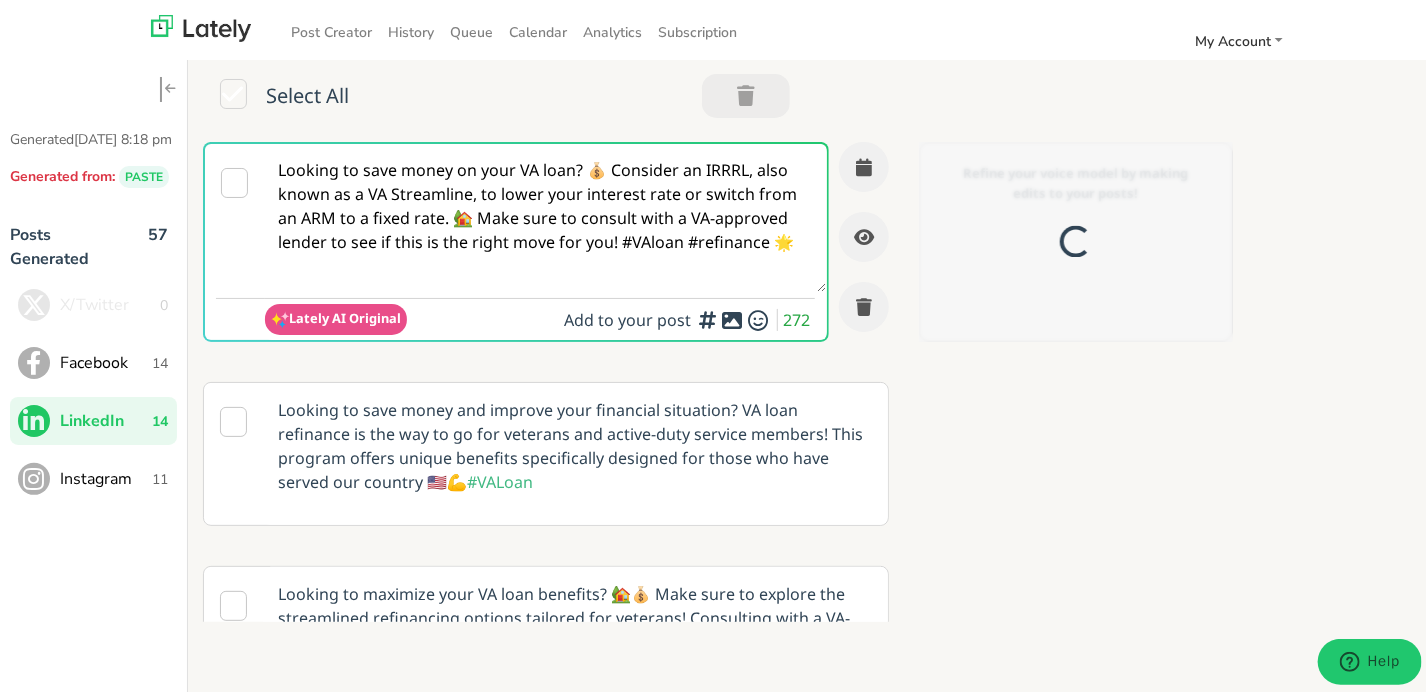 scroll, scrollTop: 0, scrollLeft: 0, axis: both 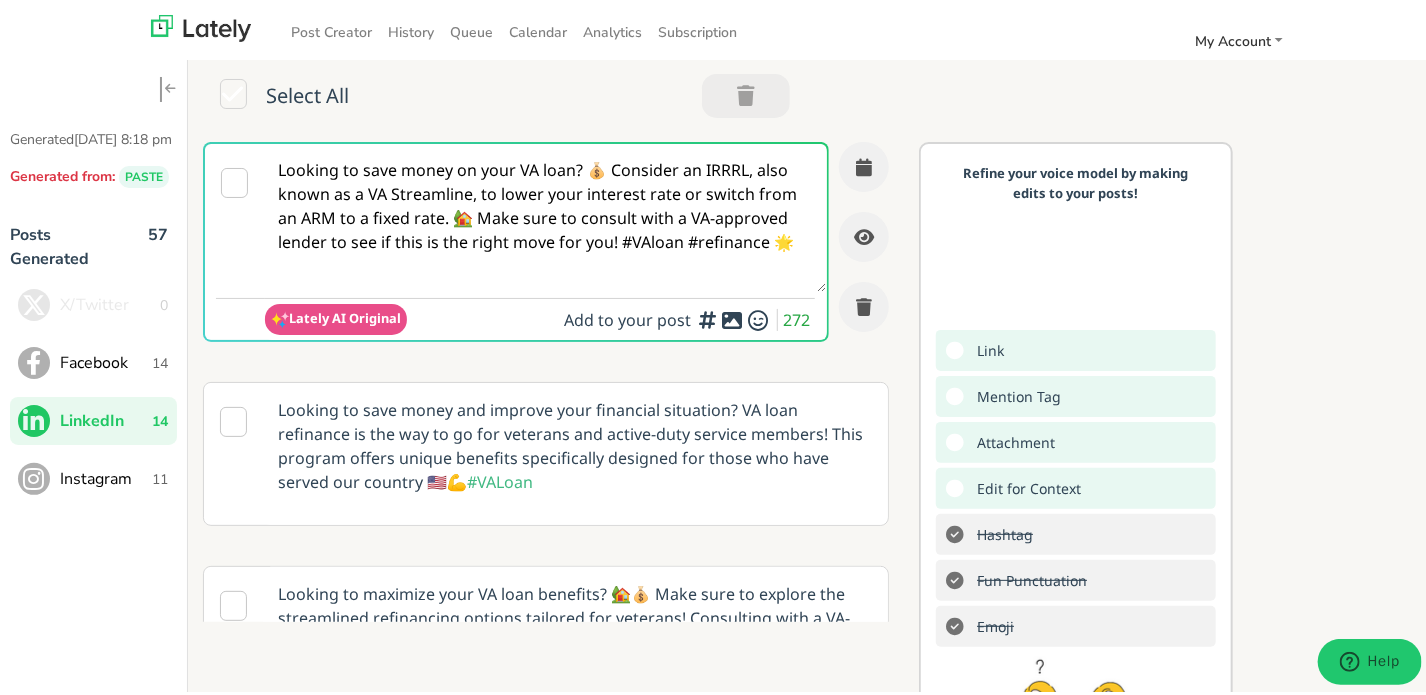 click on "Looking to save money on your VA loan? 💰 Consider an IRRRL, also known as a VA Streamline, to lower your interest rate or switch from an ARM to a fixed rate. 🏡 Make sure to consult with a VA-approved lender to see if this is the right move for you! #VAloan #refinance 🌟" at bounding box center [546, 214] 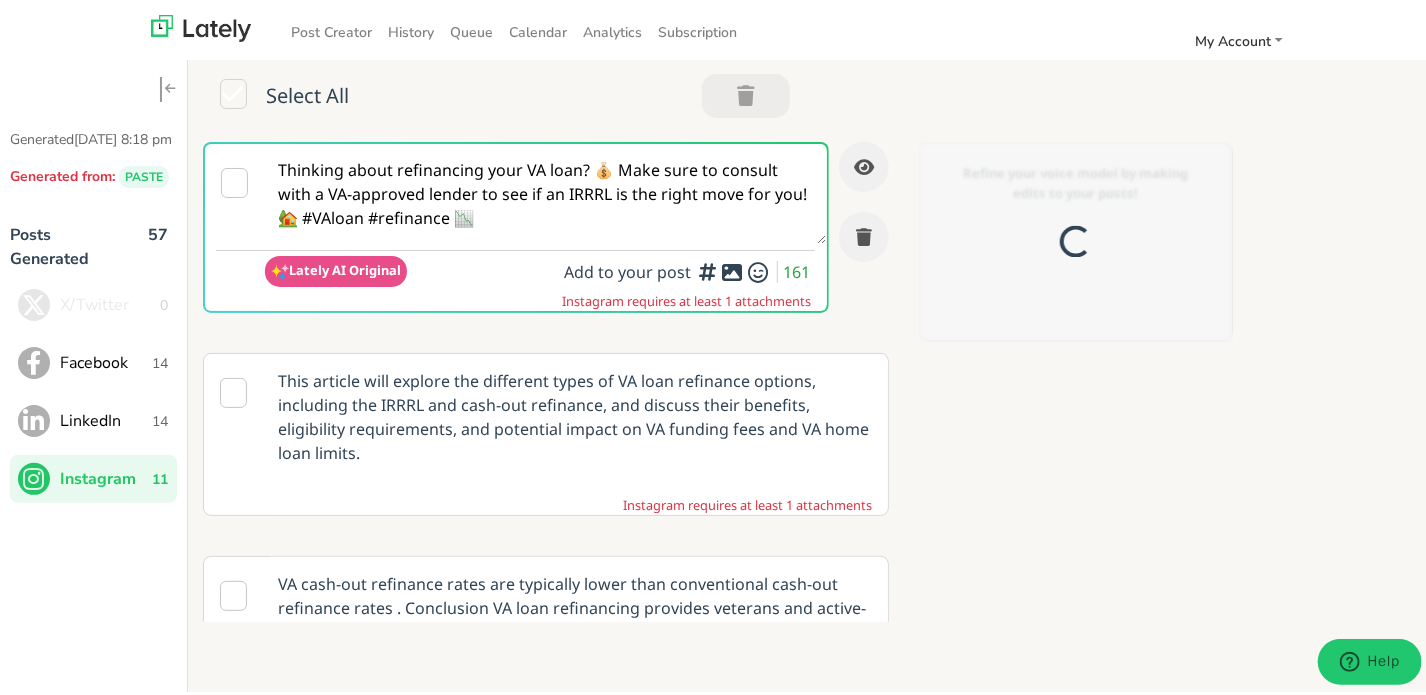 scroll, scrollTop: 0, scrollLeft: 0, axis: both 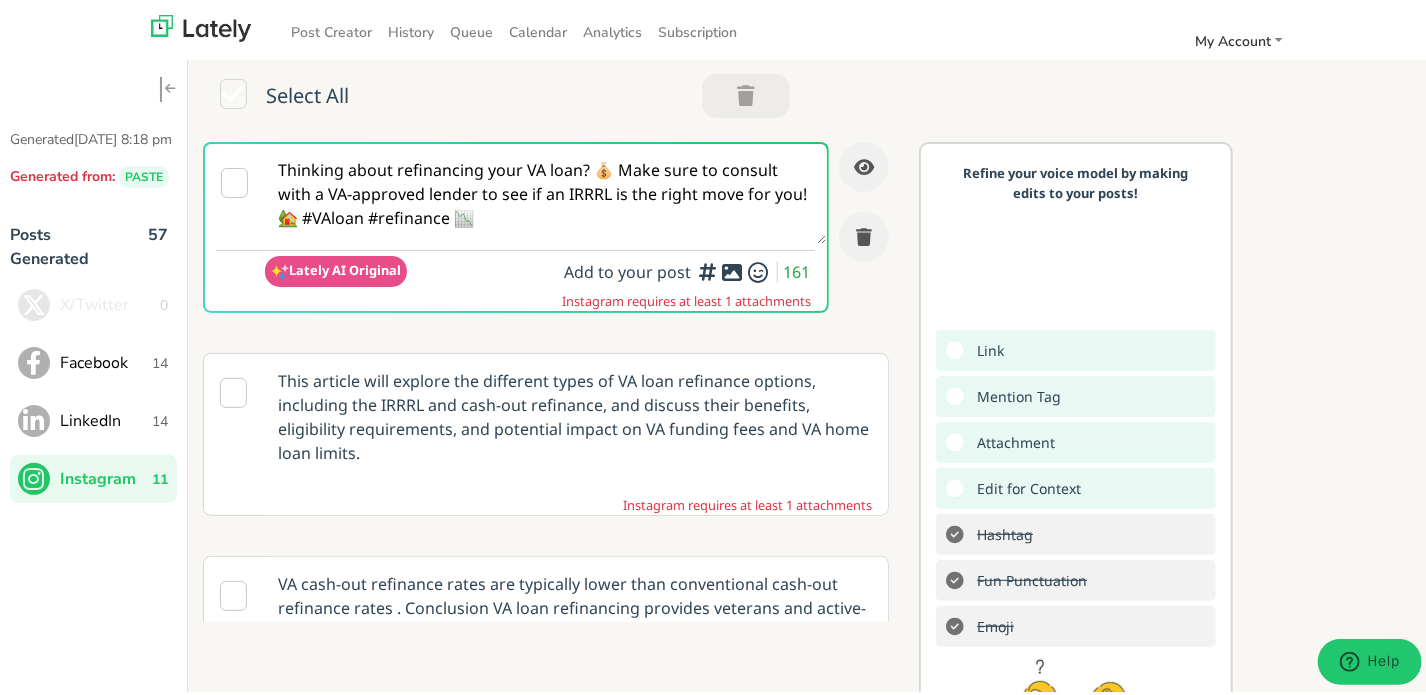 click on "Facebook" at bounding box center (106, 359) 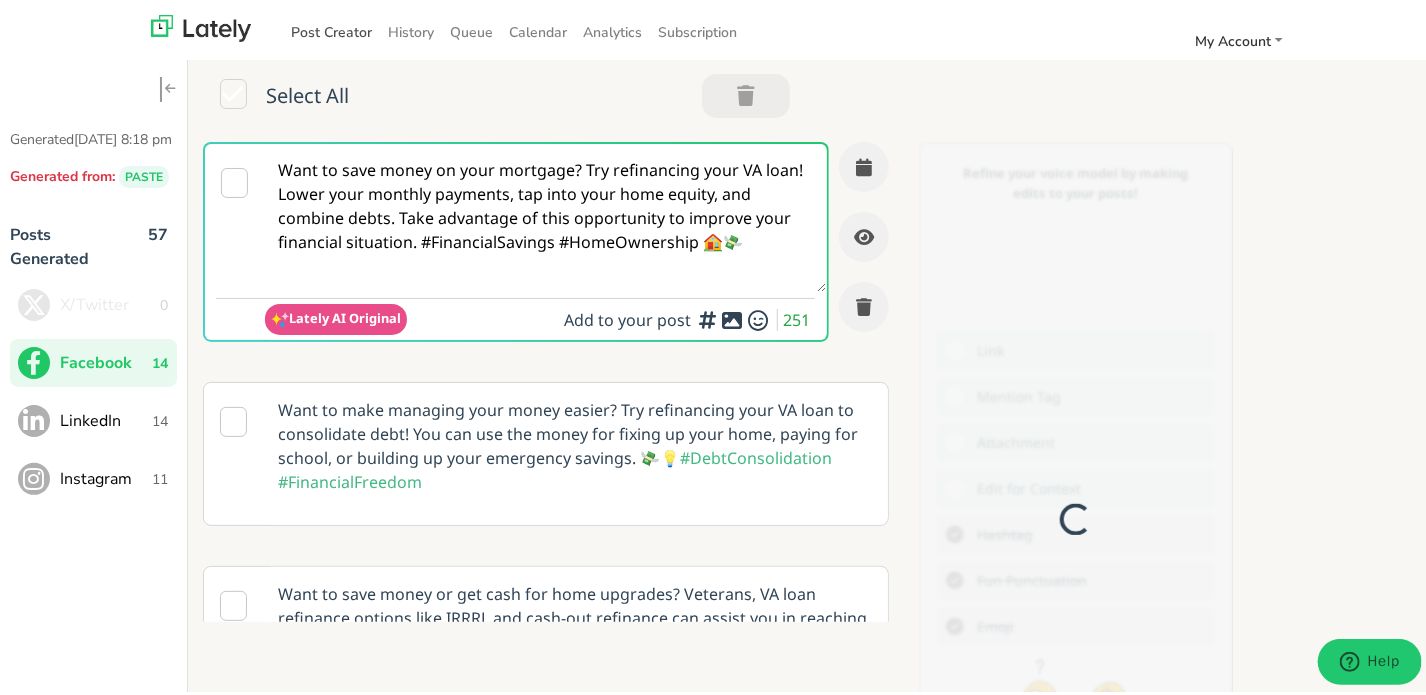 scroll, scrollTop: 0, scrollLeft: 0, axis: both 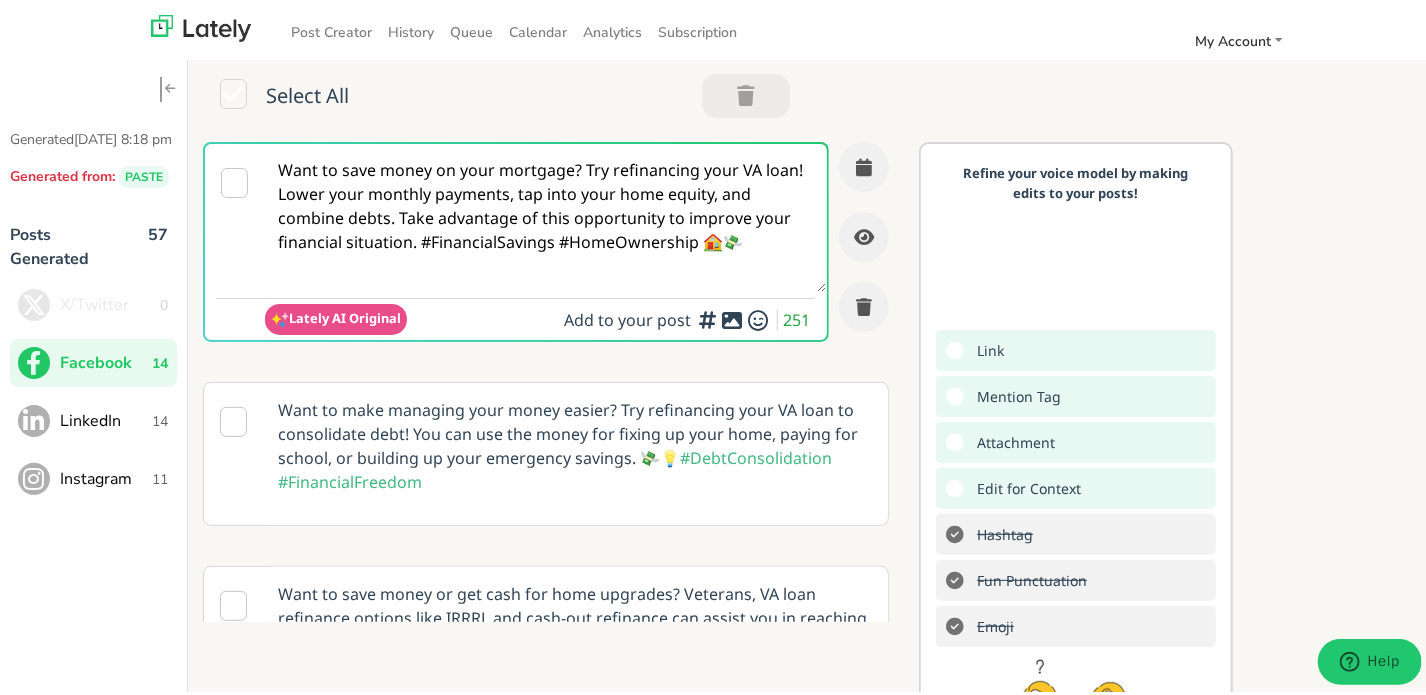 click on "Instagram" at bounding box center [106, 475] 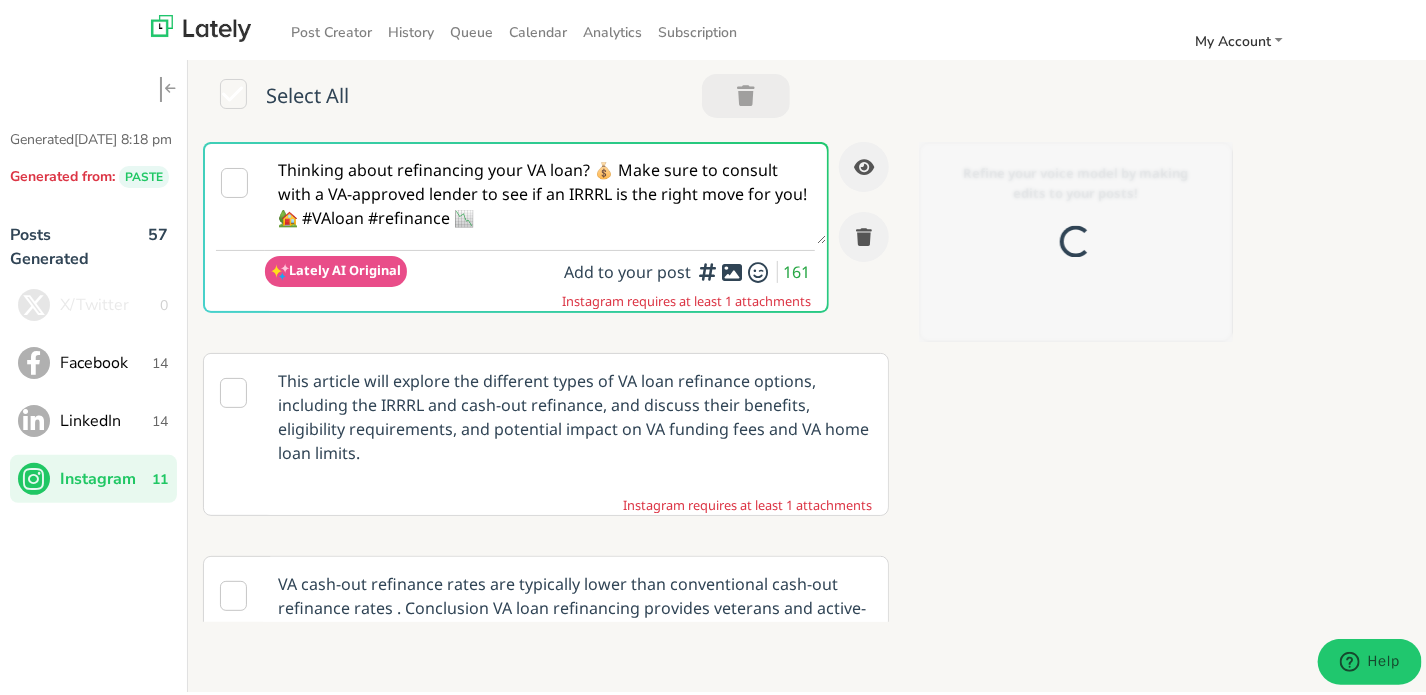 scroll, scrollTop: 0, scrollLeft: 0, axis: both 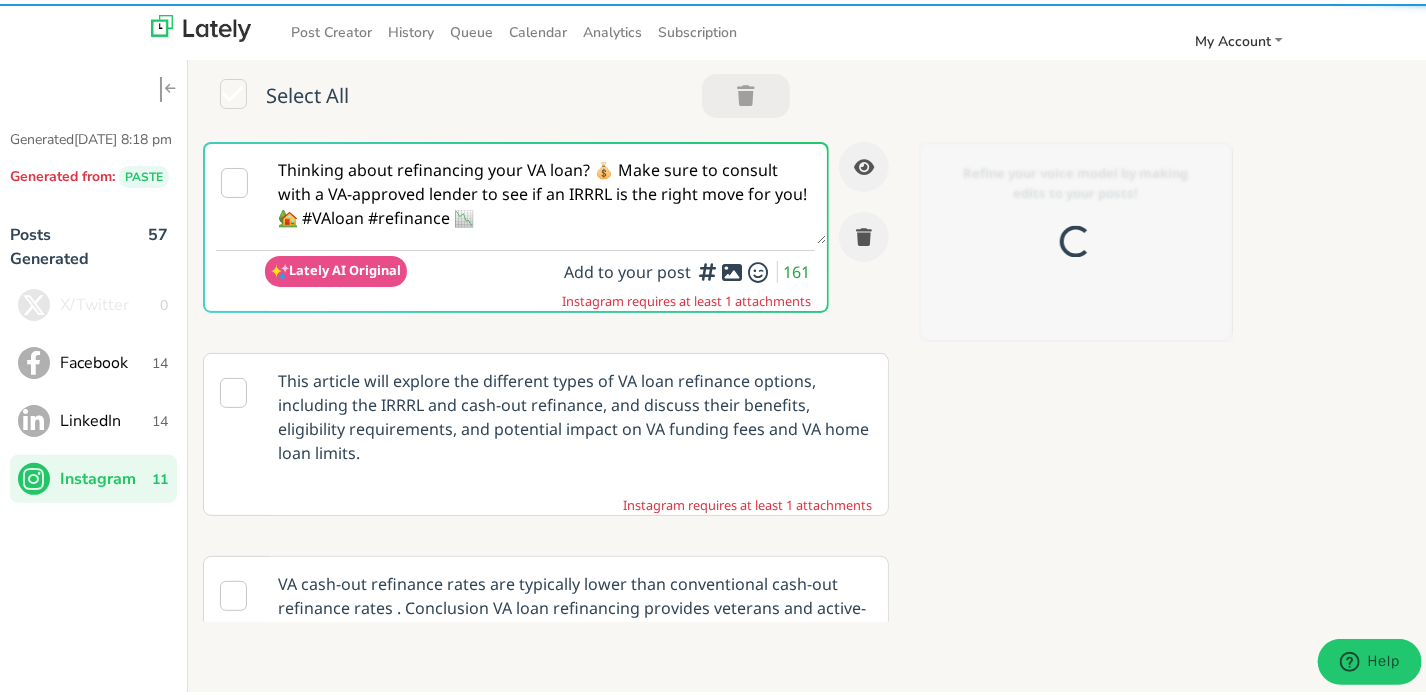 click on "Thinking about refinancing your VA loan? 💰 Make sure to consult with a VA-approved lender to see if an IRRRL is the right move for you! 🏡 #VAloan #refinance 📉" at bounding box center [546, 190] 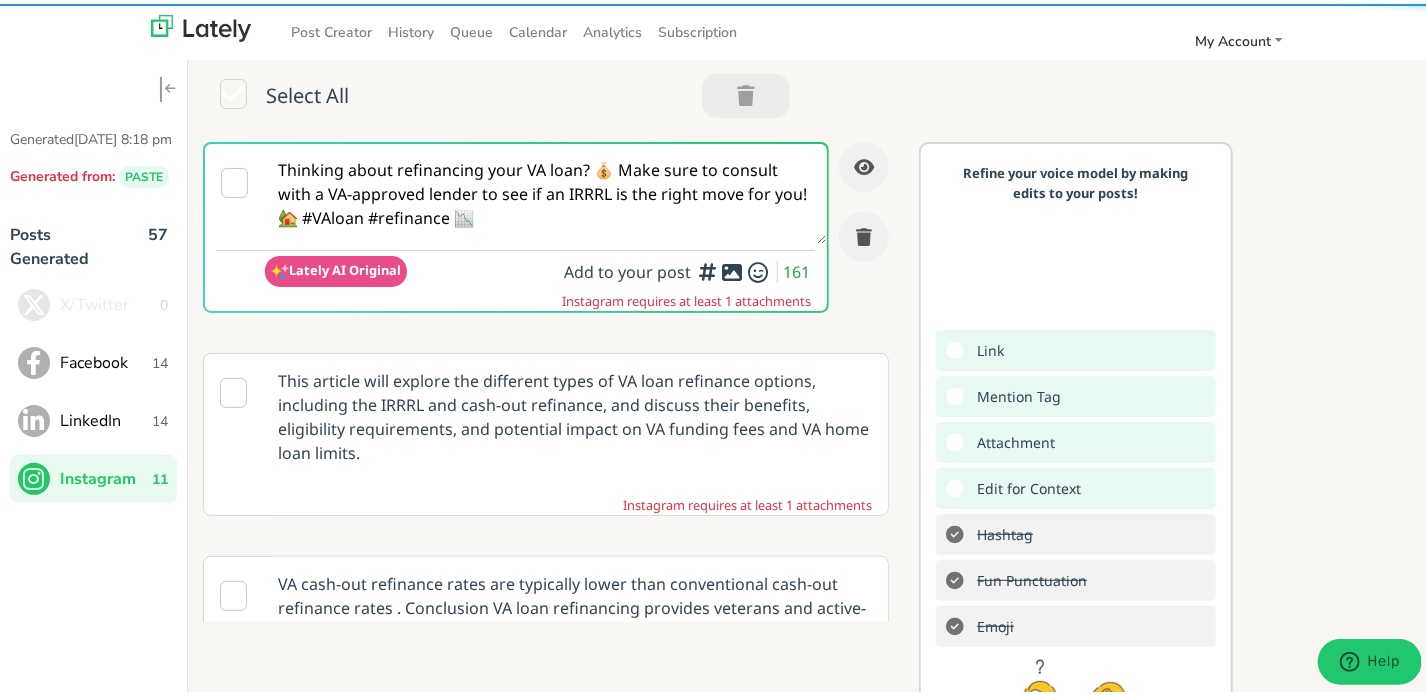 click on "Thinking about refinancing your VA loan? 💰 Make sure to consult with a VA-approved lender to see if an IRRRL is the right move for you! 🏡 #VAloan #refinance 📉" at bounding box center [546, 190] 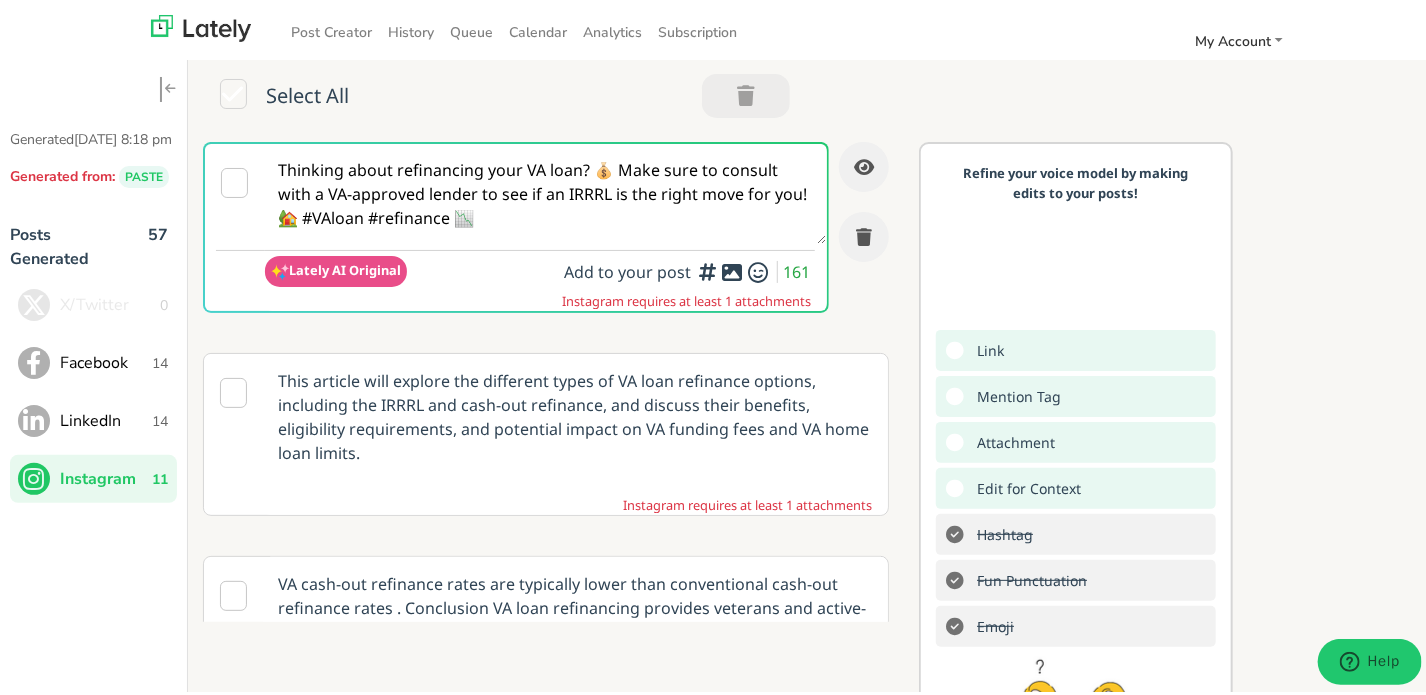 click on "Thinking about refinancing your VA loan? 💰 Make sure to consult with a VA-approved lender to see if an IRRRL is the right move for you! 🏡 #VAloan #refinance 📉" at bounding box center (546, 190) 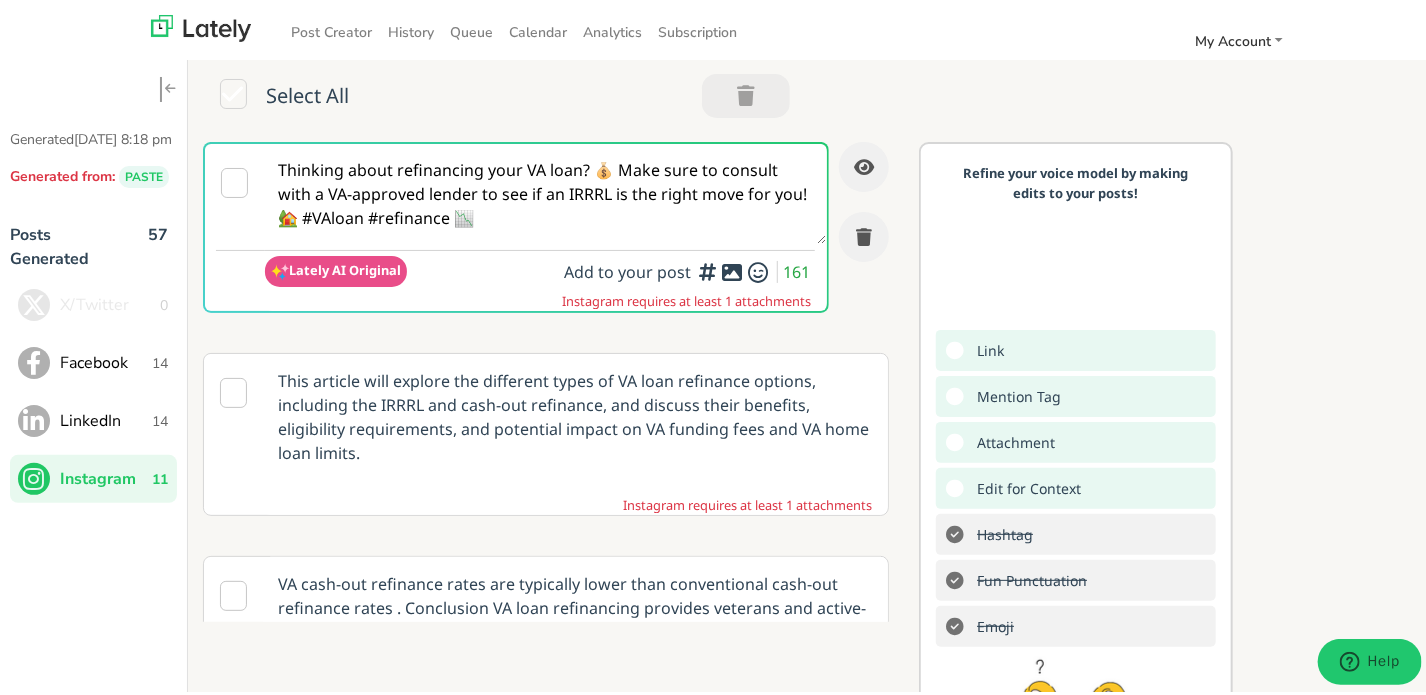 click on "Facebook 14" at bounding box center (93, 359) 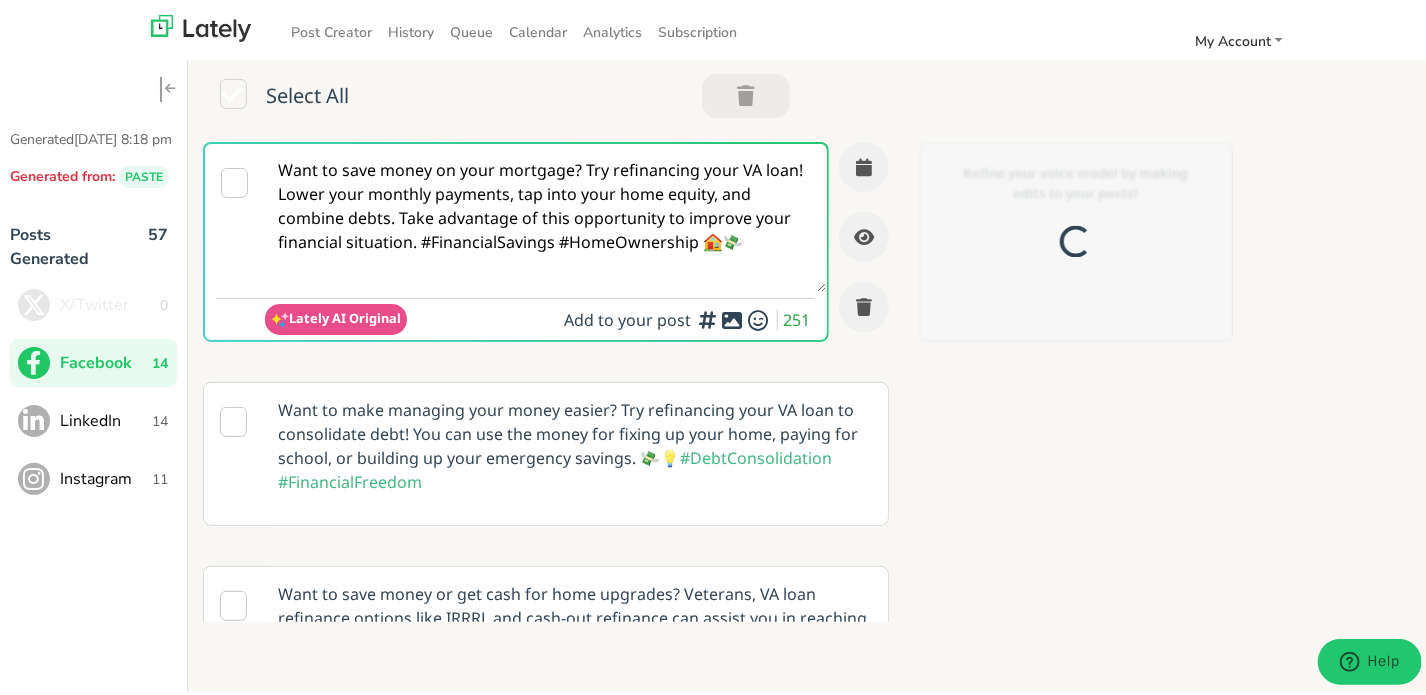 scroll, scrollTop: 0, scrollLeft: 0, axis: both 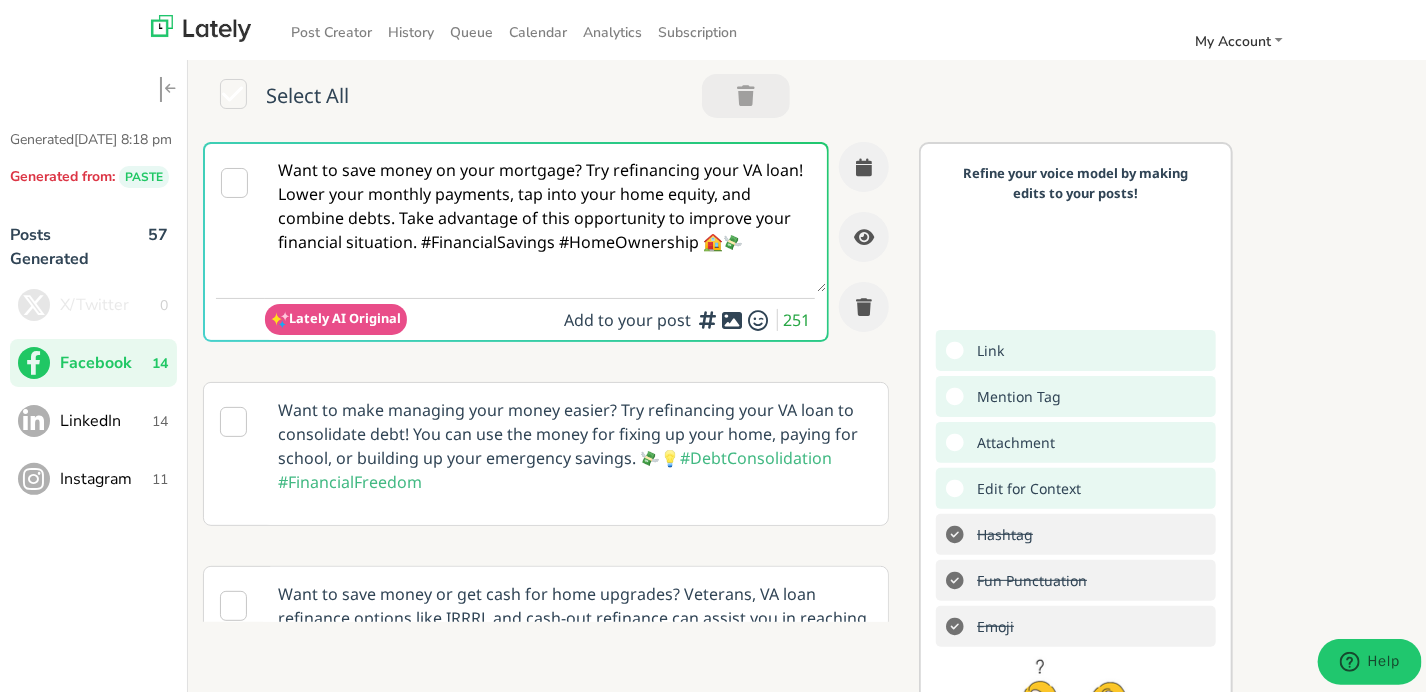 click on "Want to save money on your mortgage? Try refinancing your VA loan! Lower your monthly payments, tap into your home equity, and combine debts. Take advantage of this opportunity to improve your financial situation. #FinancialSavings #HomeOwnership 🏠💸" at bounding box center [546, 214] 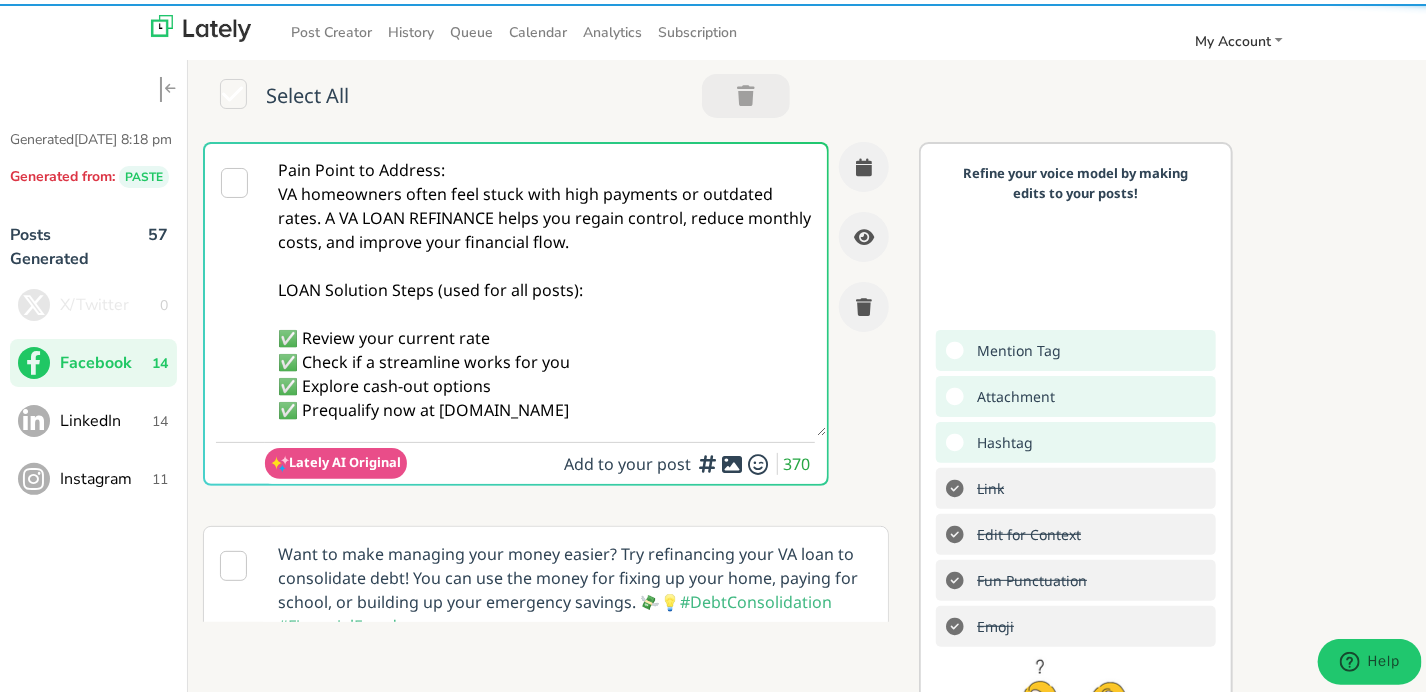 click on "Pain Point to Address:
VA homeowners often feel stuck with high payments or outdated rates. A VA LOAN REFINANCE helps you regain control, reduce monthly costs, and improve your financial flow.
LOAN Solution Steps (used for all posts):
✅ Review your current rate
✅ Check if a streamline works for you
✅ Explore cash-out options
✅ Prequalify now at [DOMAIN_NAME]" at bounding box center (546, 286) 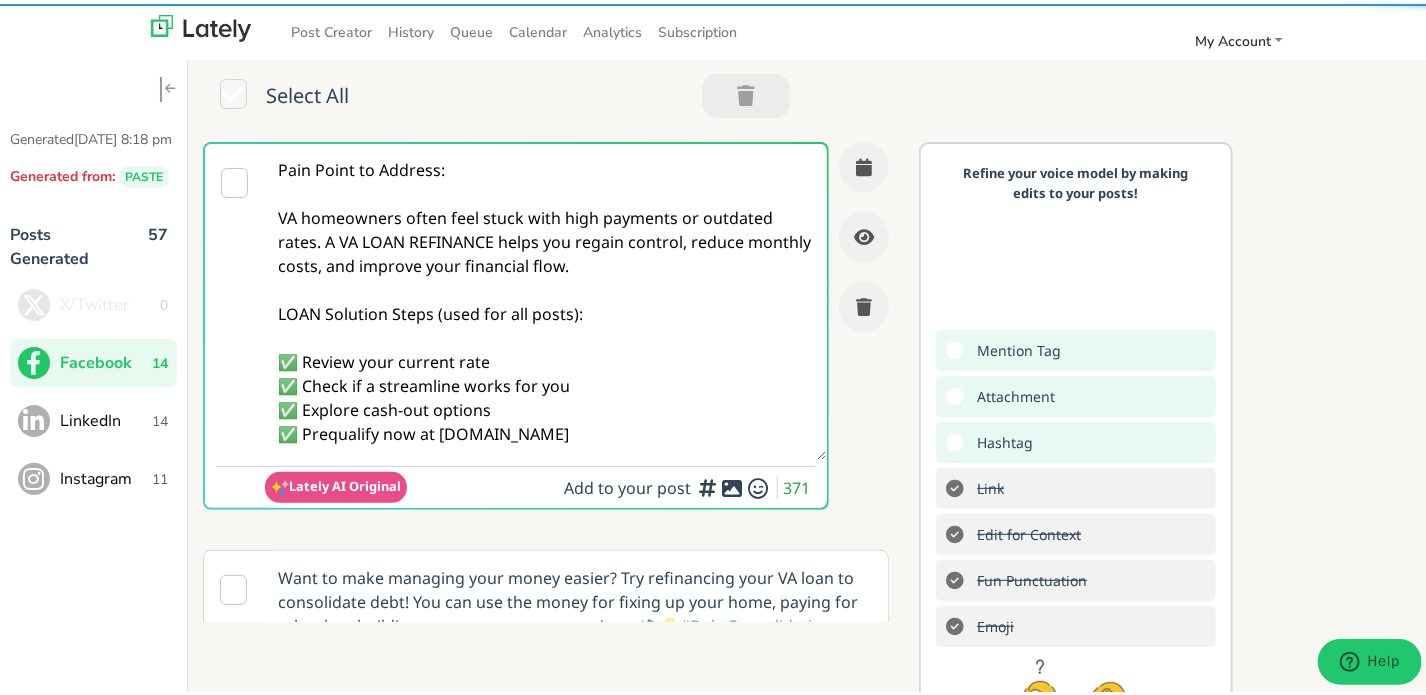 click on "Pain Point to Address:
VA homeowners often feel stuck with high payments or outdated rates. A VA LOAN REFINANCE helps you regain control, reduce monthly costs, and improve your financial flow.
LOAN Solution Steps (used for all posts):
✅ Review your current rate
✅ Check if a streamline works for you
✅ Explore cash-out options
✅ Prequalify now at [DOMAIN_NAME]" at bounding box center [546, 298] 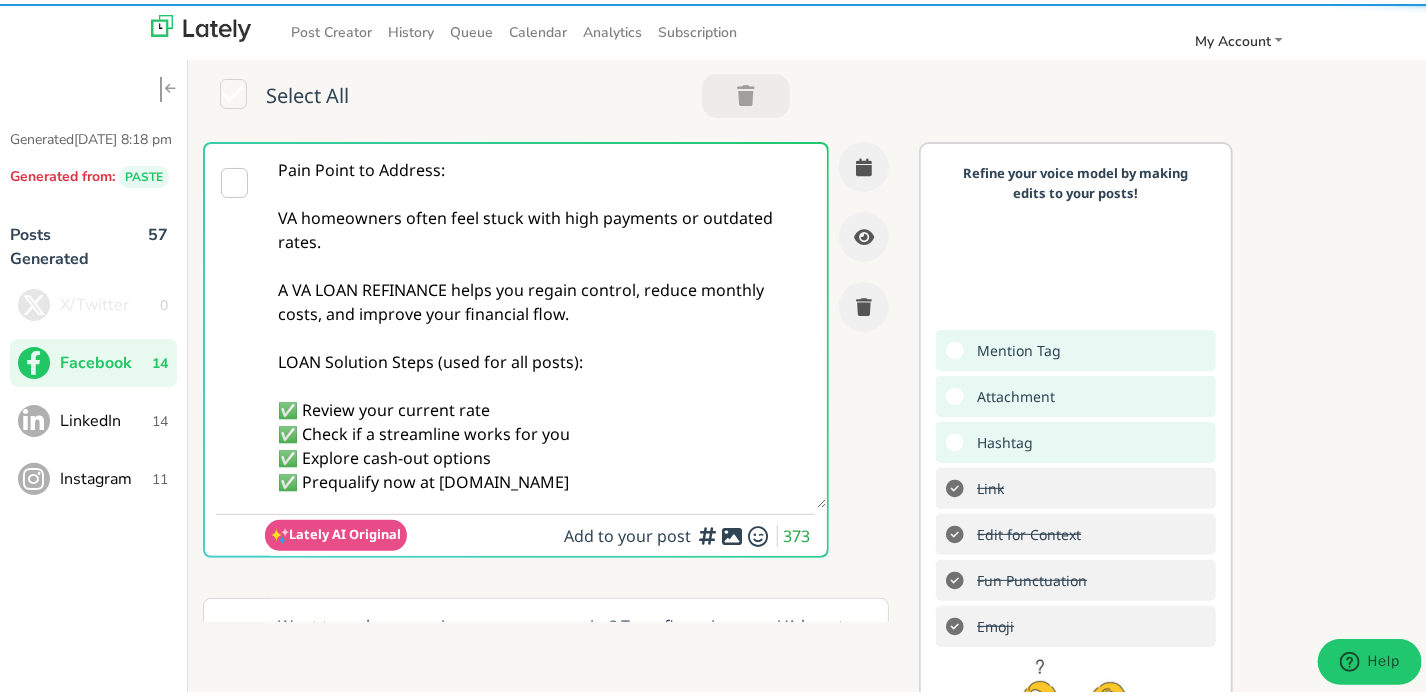 click on "Pain Point to Address:
VA homeowners often feel stuck with high payments or outdated rates.
A VA LOAN REFINANCE helps you regain control, reduce monthly costs, and improve your financial flow.
LOAN Solution Steps (used for all posts):
✅ Review your current rate
✅ Check if a streamline works for you
✅ Explore cash-out options
✅ Prequalify now at [DOMAIN_NAME]" at bounding box center [546, 322] 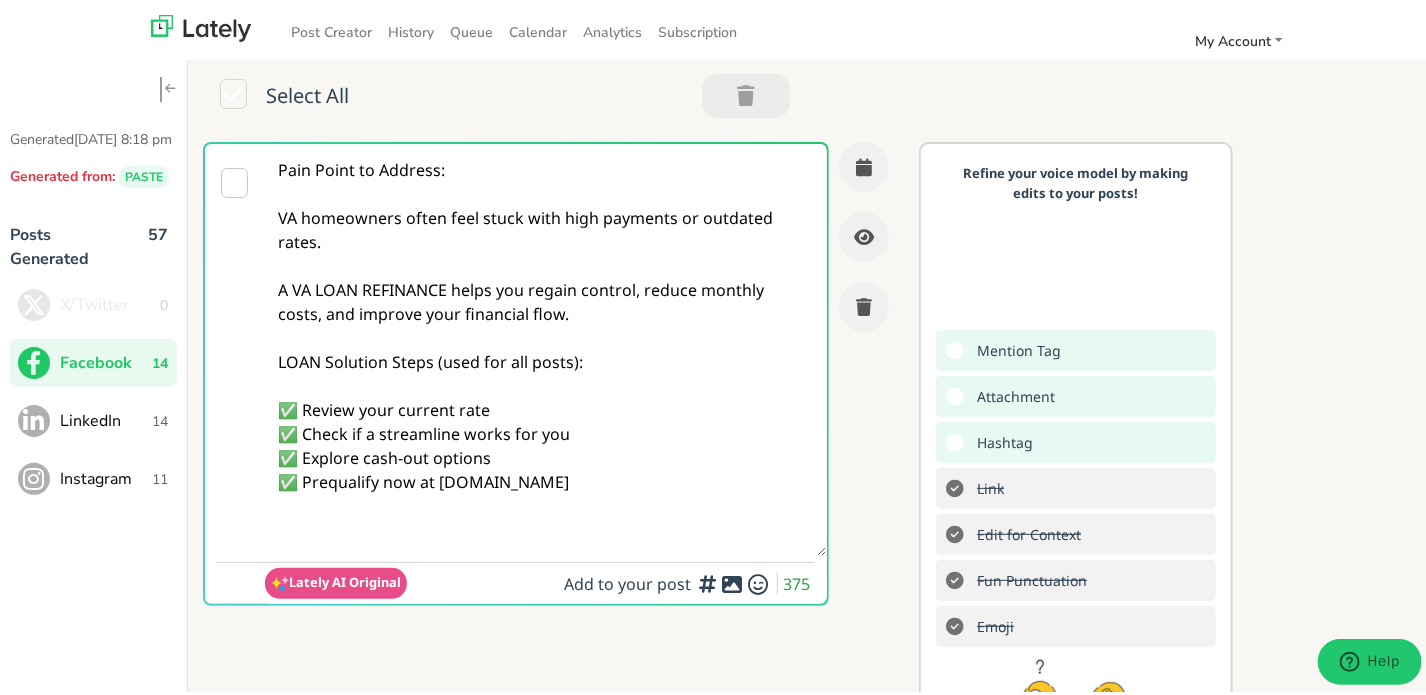 paste on "@everyone Tired of high payments on your VA mortgage? A VA LOAN REFINANCE can make things easier. Tap into lower rates or equity—your new start begins here.
See how the process works → [URL][DOMAIN_NAME]
✅ Review your current rate
✅ Check if a streamline works for you
✅ Explore cash-out options
✅ Prequalify now at [DOMAIN_NAME]
#VALoanRefinance #HomeLoanHelp #MortgageTips" 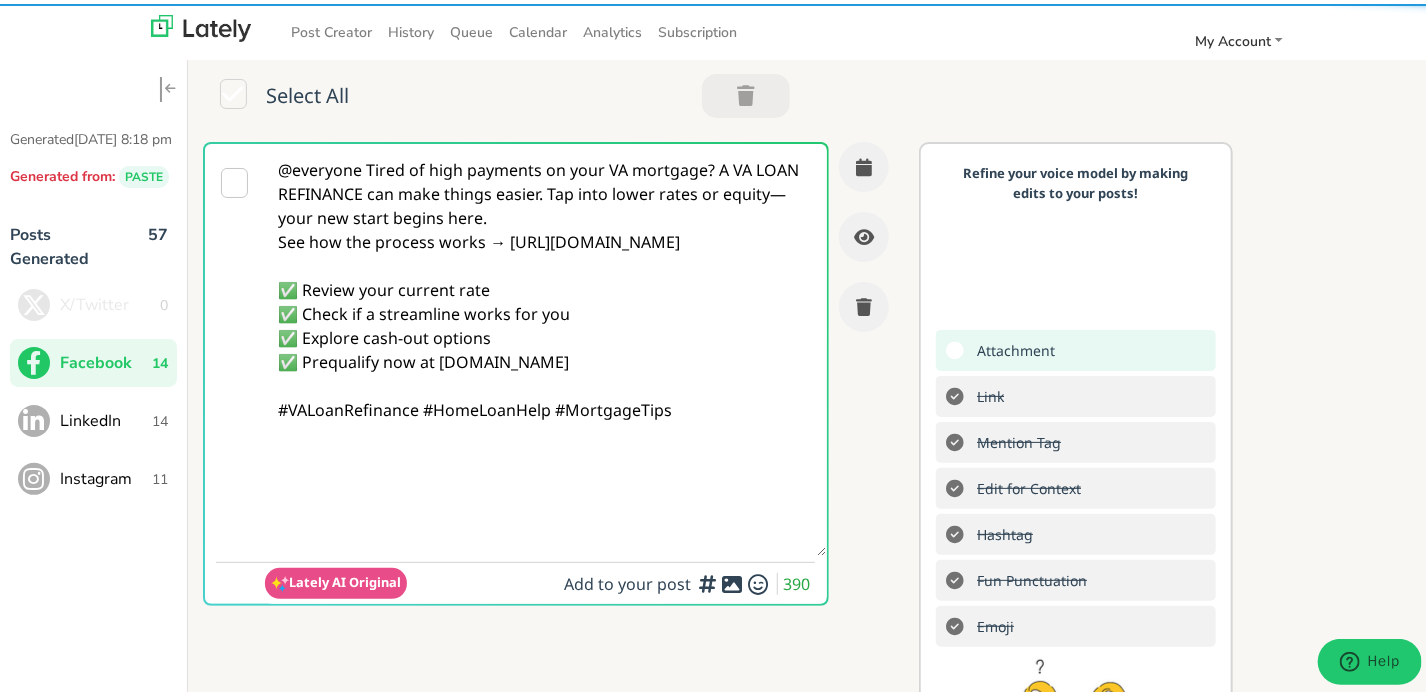 click on "@everyone Tired of high payments on your VA mortgage? A VA LOAN REFINANCE can make things easier. Tap into lower rates or equity—your new start begins here.
See how the process works → [URL][DOMAIN_NAME]
✅ Review your current rate
✅ Check if a streamline works for you
✅ Explore cash-out options
✅ Prequalify now at [DOMAIN_NAME]
#VALoanRefinance #HomeLoanHelp #MortgageTips" at bounding box center [546, 346] 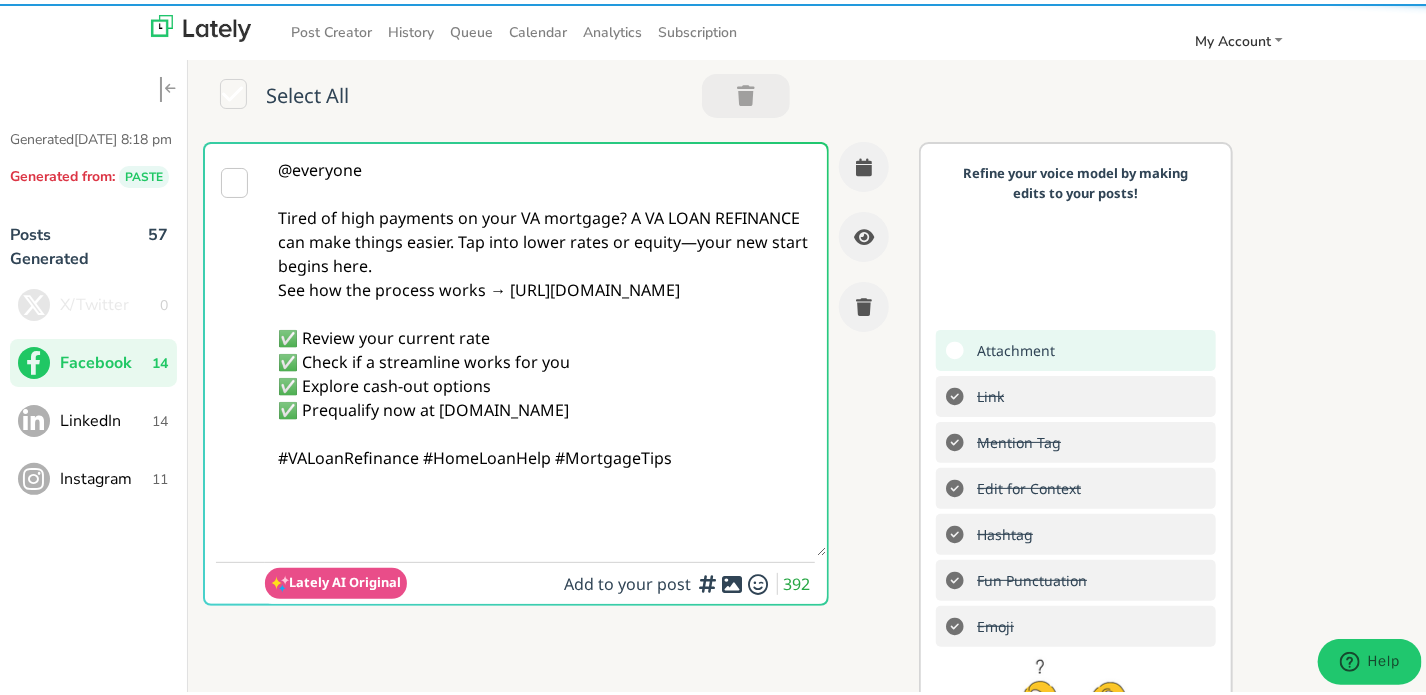 click on "@everyone
Tired of high payments on your VA mortgage? A VA LOAN REFINANCE can make things easier. Tap into lower rates or equity—your new start begins here.
See how the process works → [URL][DOMAIN_NAME]
✅ Review your current rate
✅ Check if a streamline works for you
✅ Explore cash-out options
✅ Prequalify now at [DOMAIN_NAME]
#VALoanRefinance #HomeLoanHelp #MortgageTips" at bounding box center (546, 346) 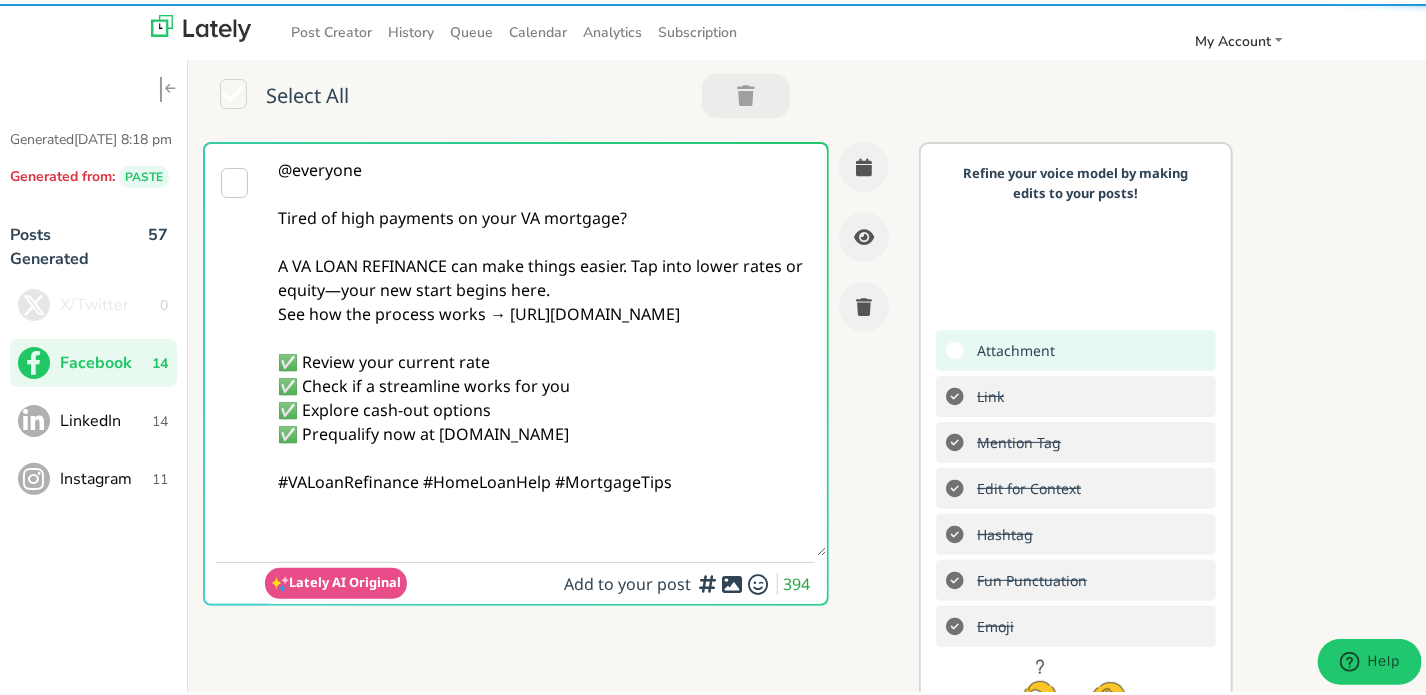 click on "@everyone
Tired of high payments on your VA mortgage?
A VA LOAN REFINANCE can make things easier. Tap into lower rates or equity—your new start begins here.
See how the process works → [URL][DOMAIN_NAME]
✅ Review your current rate
✅ Check if a streamline works for you
✅ Explore cash-out options
✅ Prequalify now at [DOMAIN_NAME]
#VALoanRefinance #HomeLoanHelp #MortgageTips" at bounding box center (546, 346) 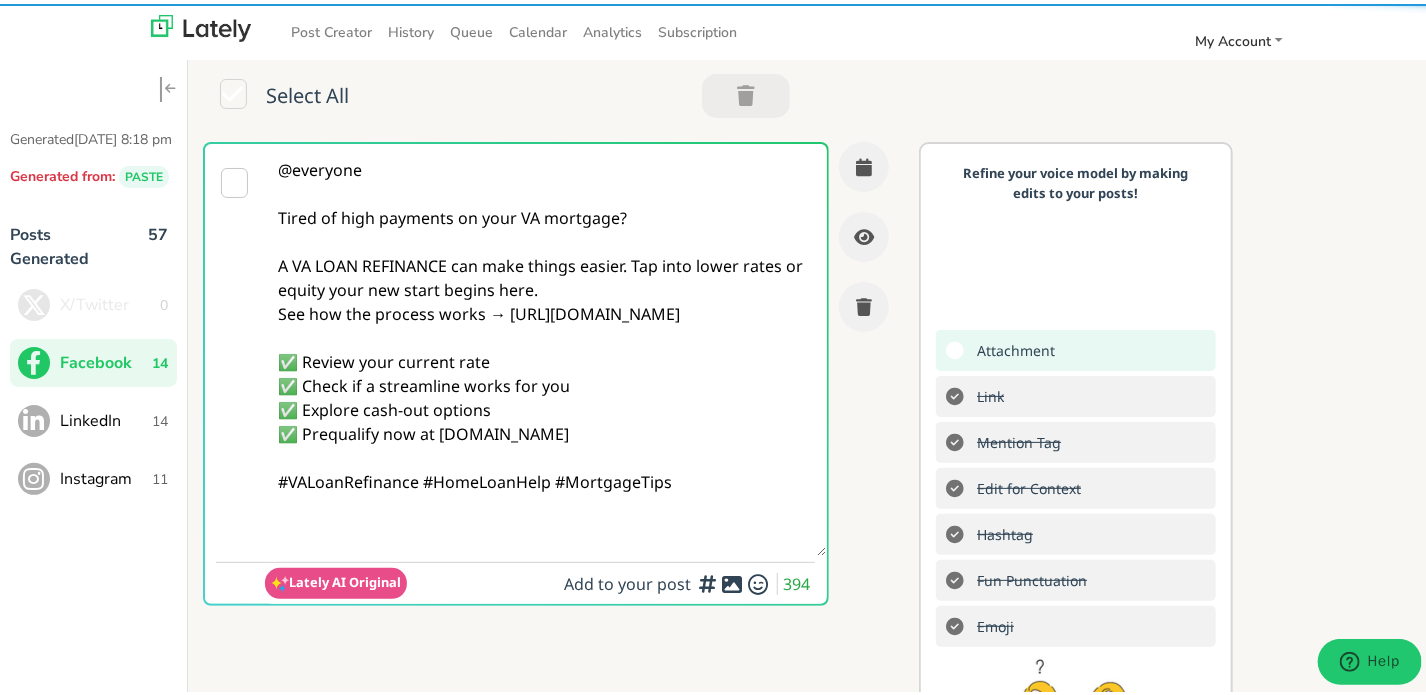 click on "@everyone
Tired of high payments on your VA mortgage?
A VA LOAN REFINANCE can make things easier. Tap into lower rates or equity your new start begins here.
See how the process works → [URL][DOMAIN_NAME]
✅ Review your current rate
✅ Check if a streamline works for you
✅ Explore cash-out options
✅ Prequalify now at [DOMAIN_NAME]
#VALoanRefinance #HomeLoanHelp #MortgageTips" at bounding box center [546, 346] 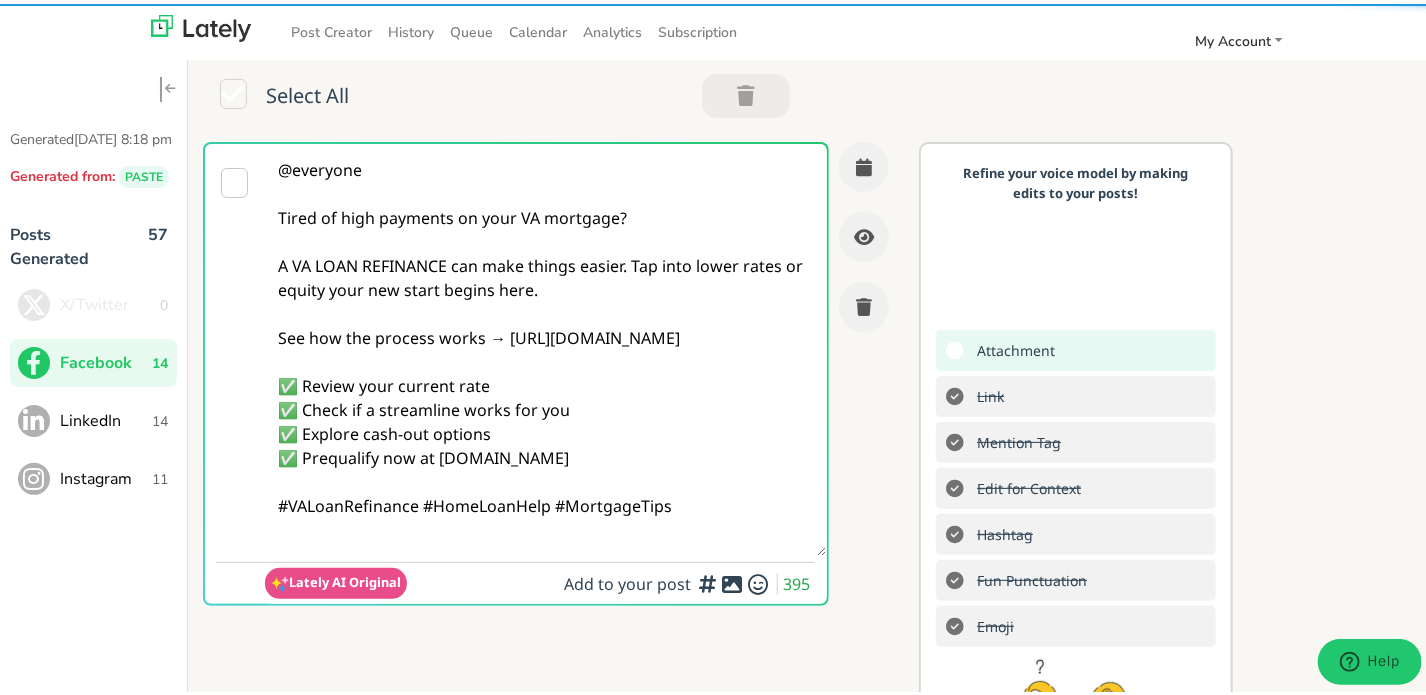 click on "@everyone
Tired of high payments on your VA mortgage?
A VA LOAN REFINANCE can make things easier. Tap into lower rates or equity your new start begins here.
See how the process works → [URL][DOMAIN_NAME]
✅ Review your current rate
✅ Check if a streamline works for you
✅ Explore cash-out options
✅ Prequalify now at [DOMAIN_NAME]
#VALoanRefinance #HomeLoanHelp #MortgageTips" at bounding box center [546, 346] 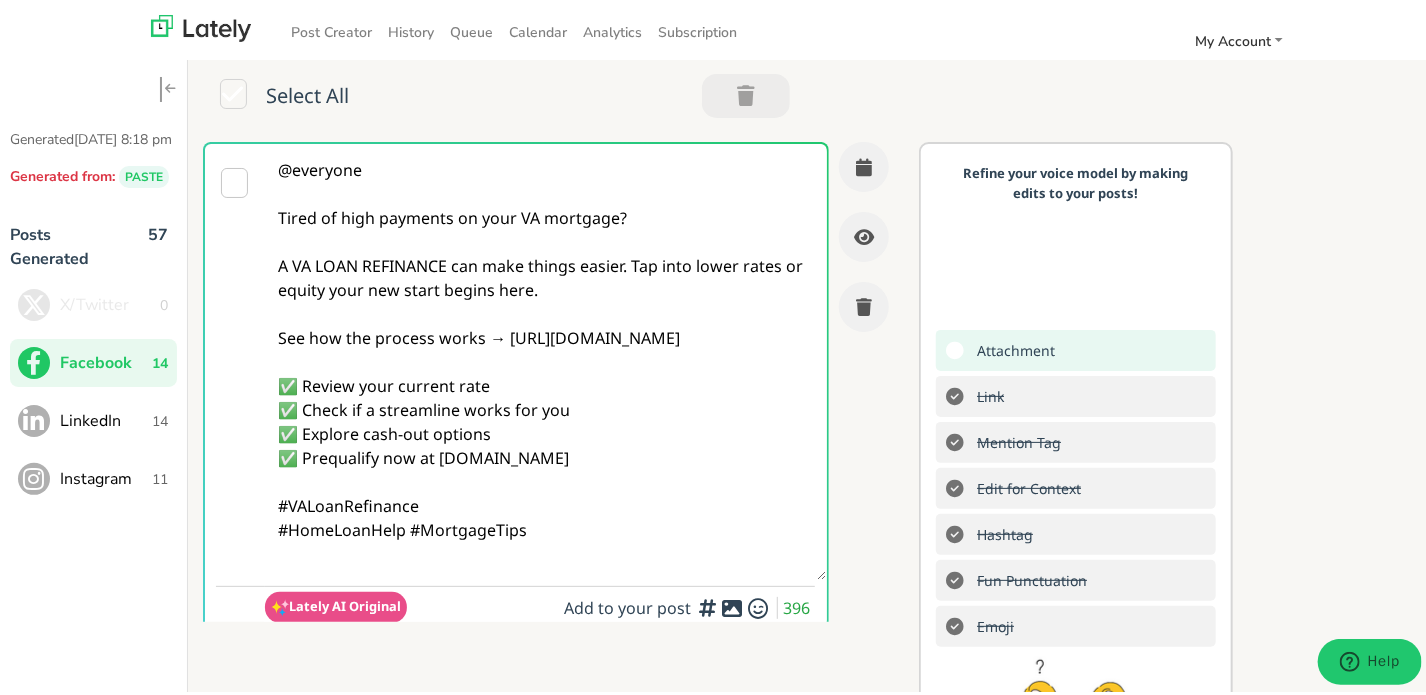 click on "@everyone
Tired of high payments on your VA mortgage?
A VA LOAN REFINANCE can make things easier. Tap into lower rates or equity your new start begins here.
See how the process works → [URL][DOMAIN_NAME]
✅ Review your current rate
✅ Check if a streamline works for you
✅ Explore cash-out options
✅ Prequalify now at [DOMAIN_NAME]
#VALoanRefinance
#HomeLoanHelp #MortgageTips" at bounding box center (546, 358) 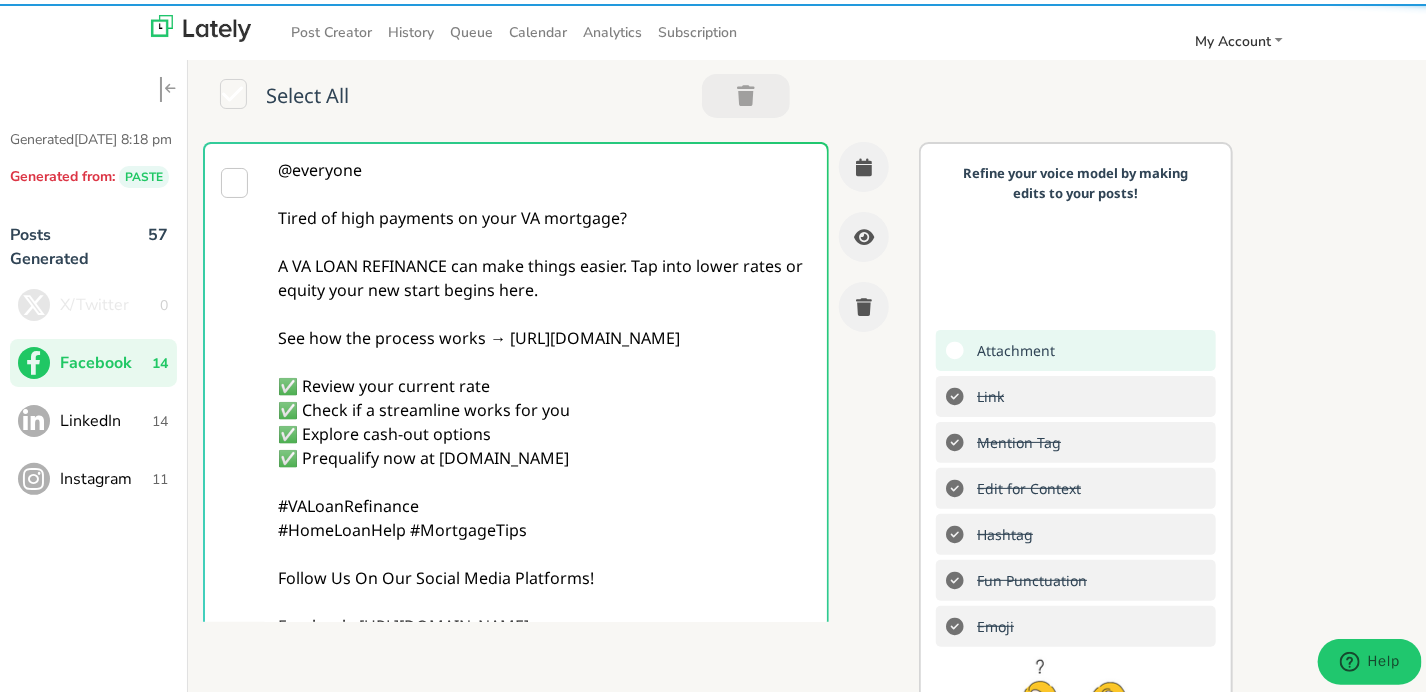 type on "@everyone
Tired of high payments on your VA mortgage?
A VA LOAN REFINANCE can make things easier. Tap into lower rates or equity your new start begins here.
See how the process works → [URL][DOMAIN_NAME]
✅ Review your current rate
✅ Check if a streamline works for you
✅ Explore cash-out options
✅ Prequalify now at [DOMAIN_NAME]
#VALoanRefinance
#HomeLoanHelp #MortgageTips
Follow Us On Our Social Media Platforms!
Facebook: [URL][DOMAIN_NAME]
LinkedIn: [URL][DOMAIN_NAME]
Instagram: [URL][DOMAIN_NAME][DOMAIN_NAME]" 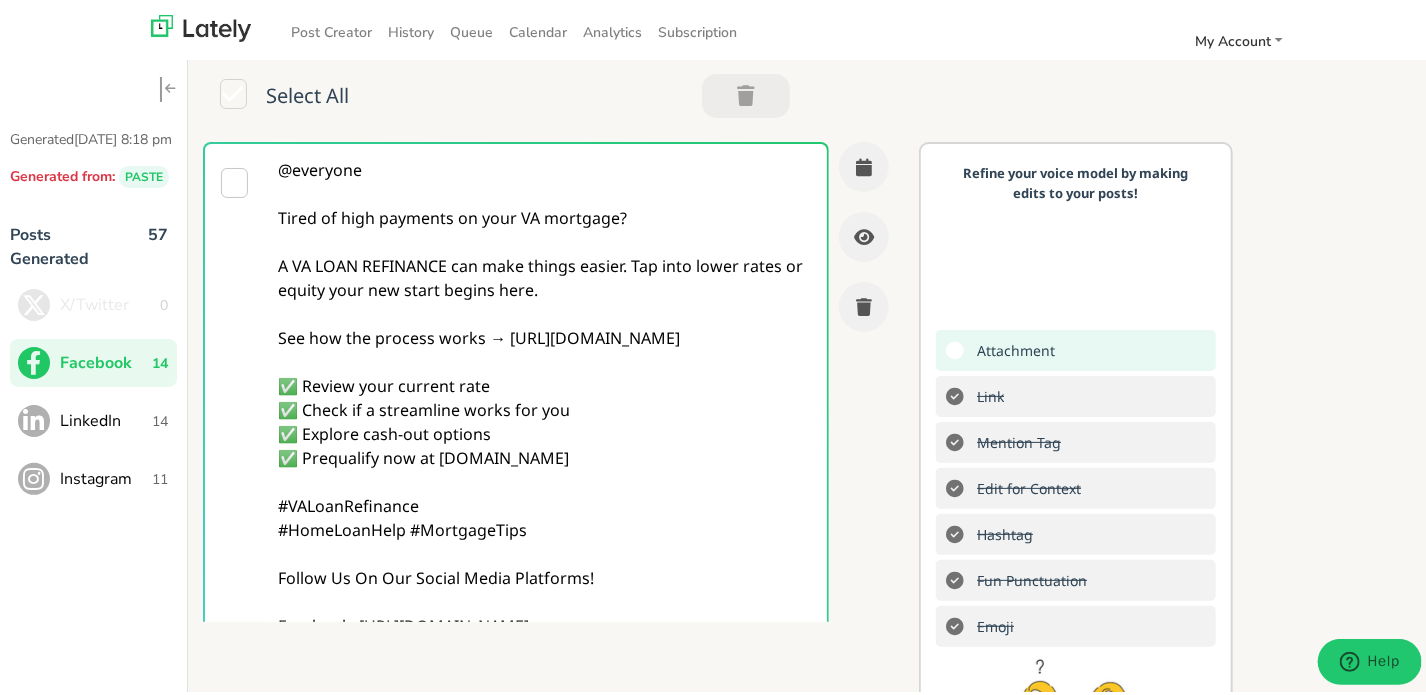 scroll, scrollTop: 420, scrollLeft: 0, axis: vertical 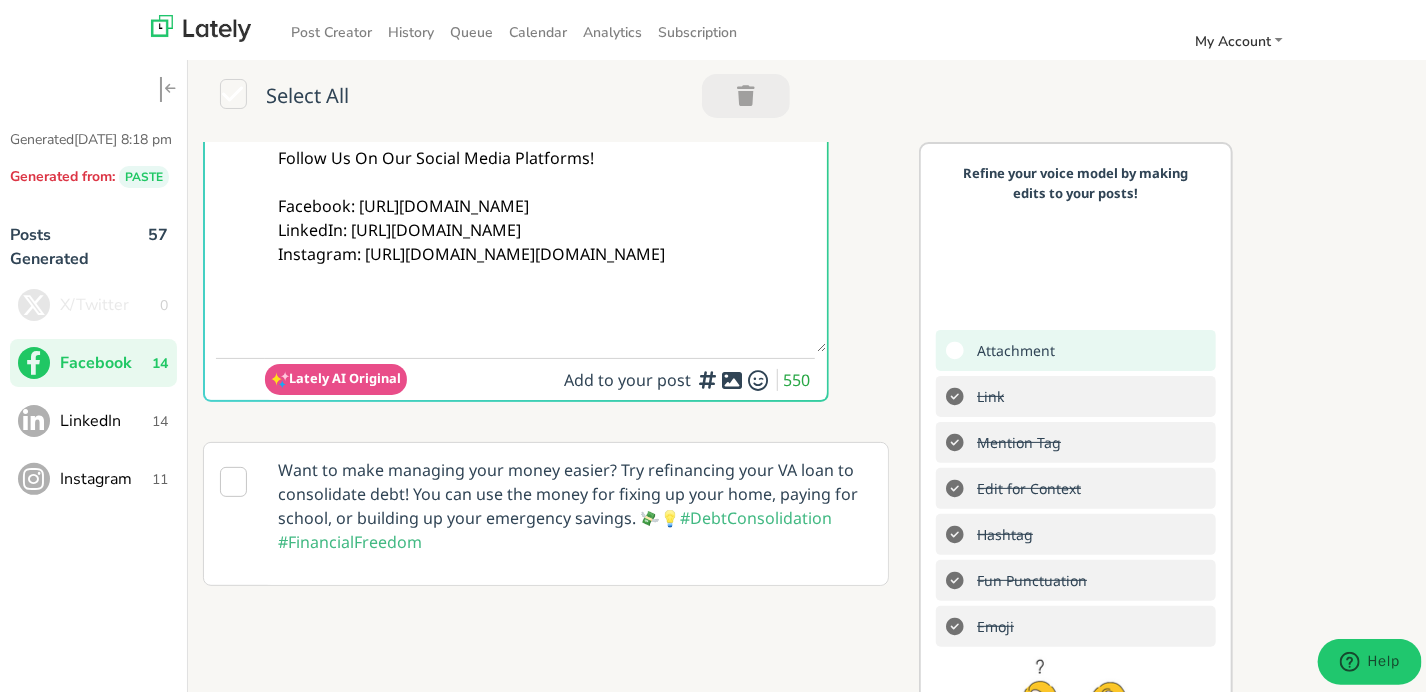 click at bounding box center (732, 376) 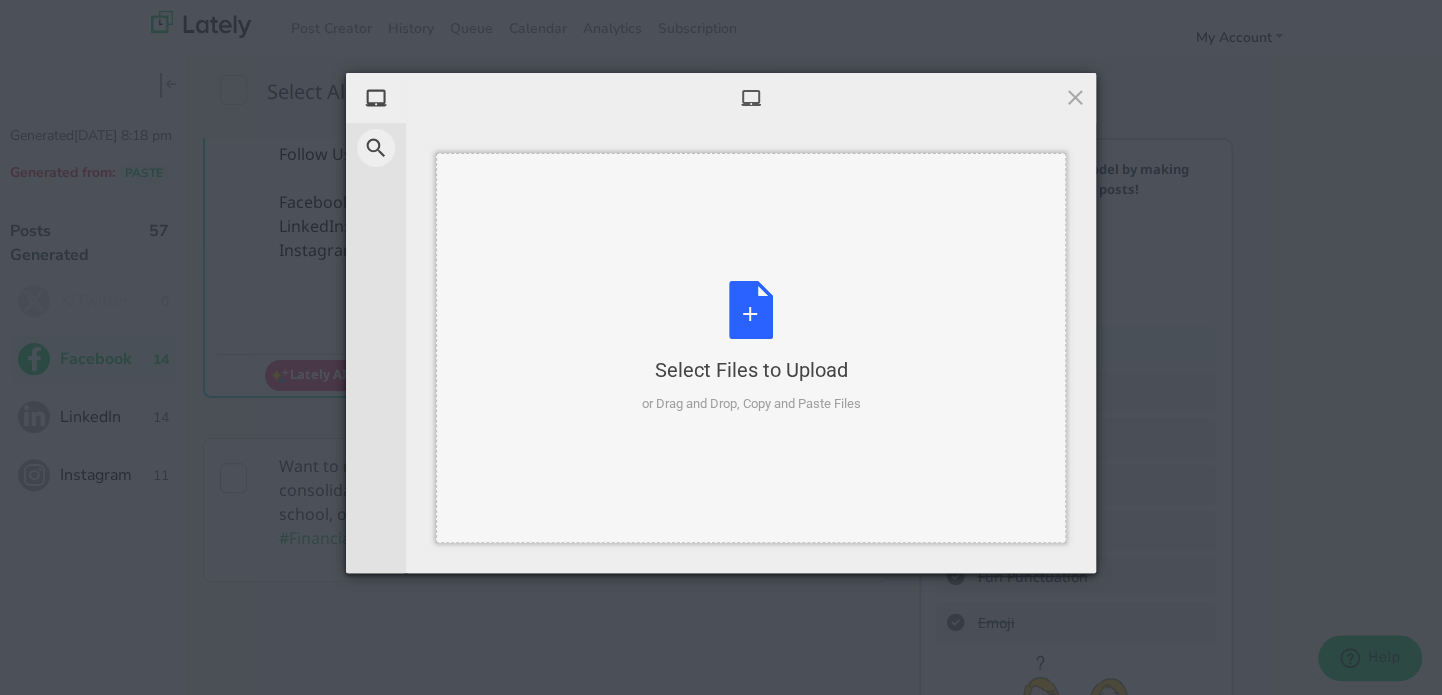 click on "Select Files to Upload
or Drag and Drop, Copy and Paste Files" at bounding box center [751, 347] 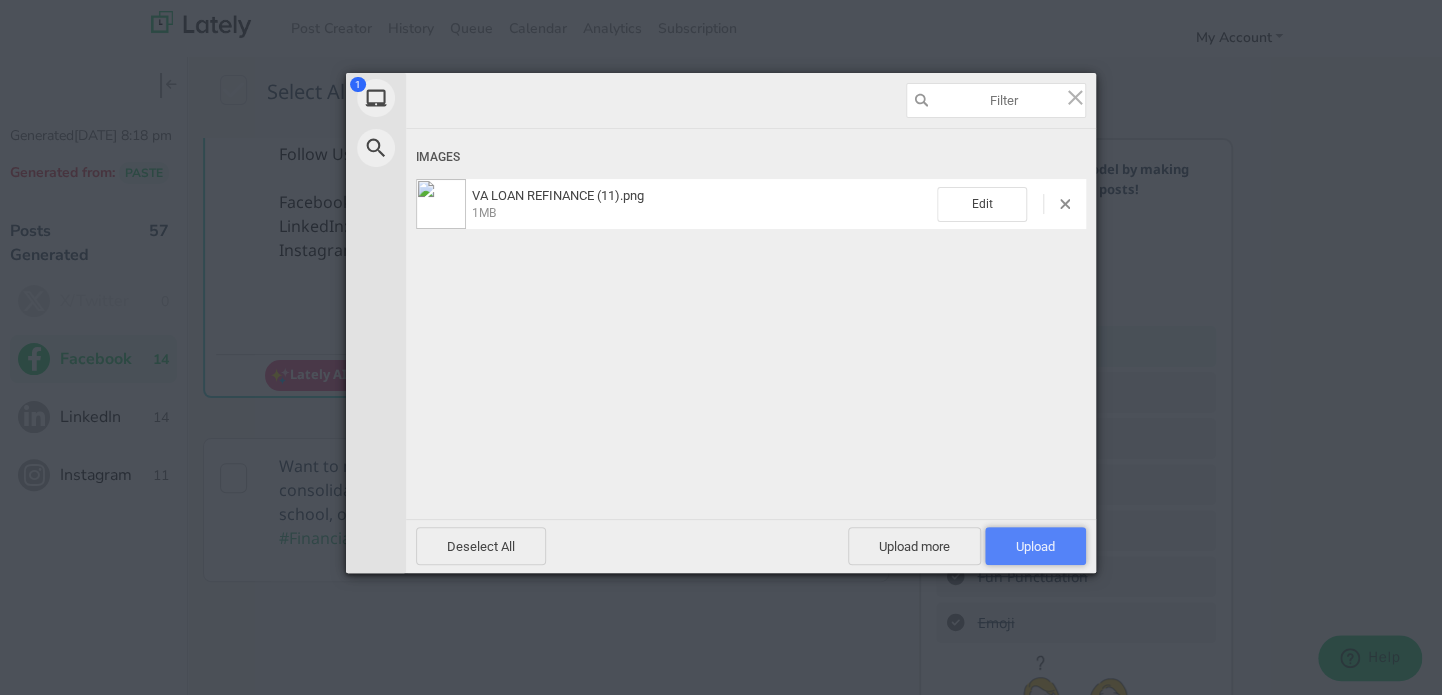 click on "Upload
1" at bounding box center [1035, 546] 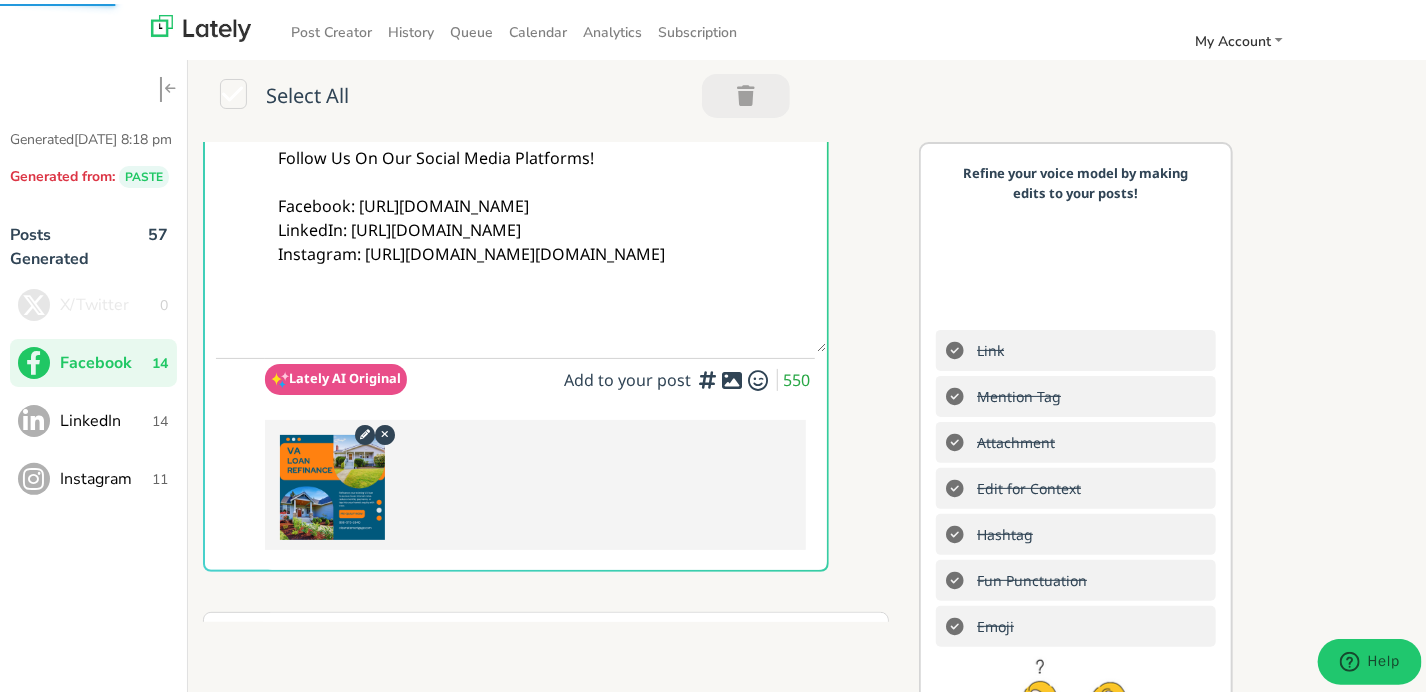 scroll, scrollTop: 0, scrollLeft: 0, axis: both 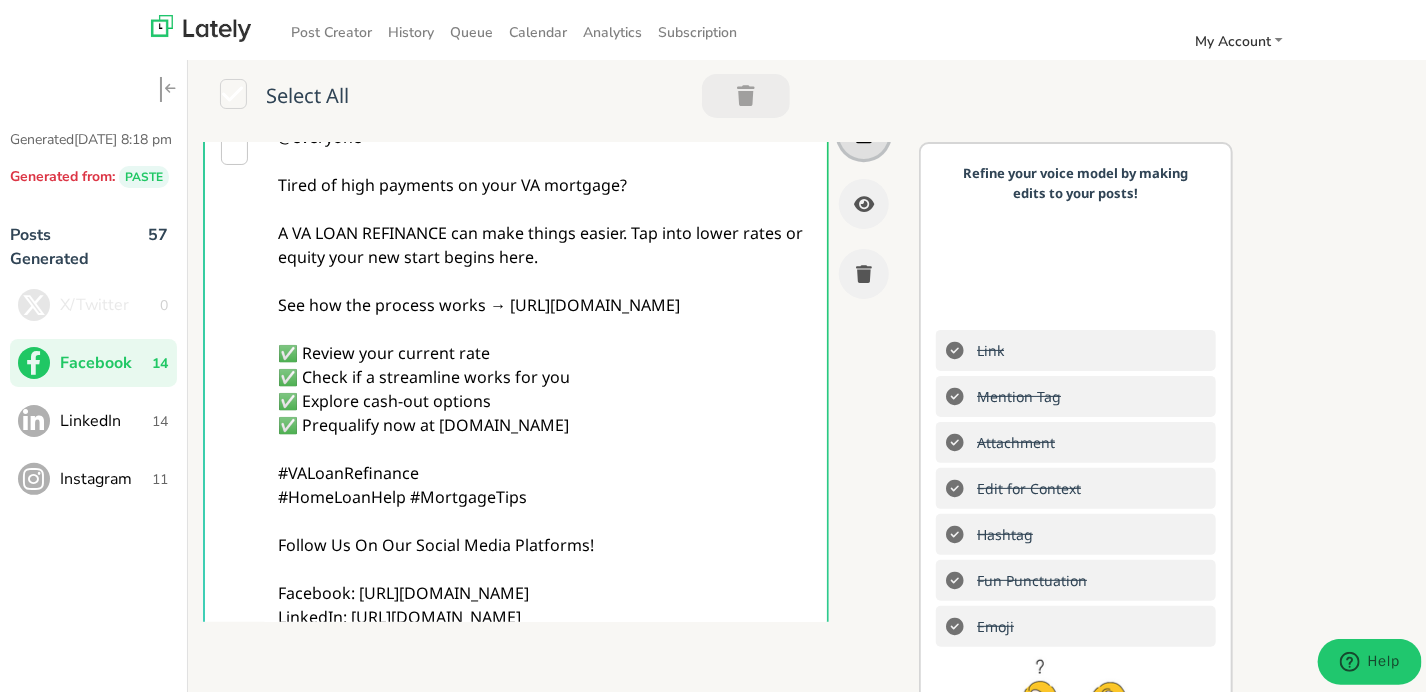 click at bounding box center (864, 130) 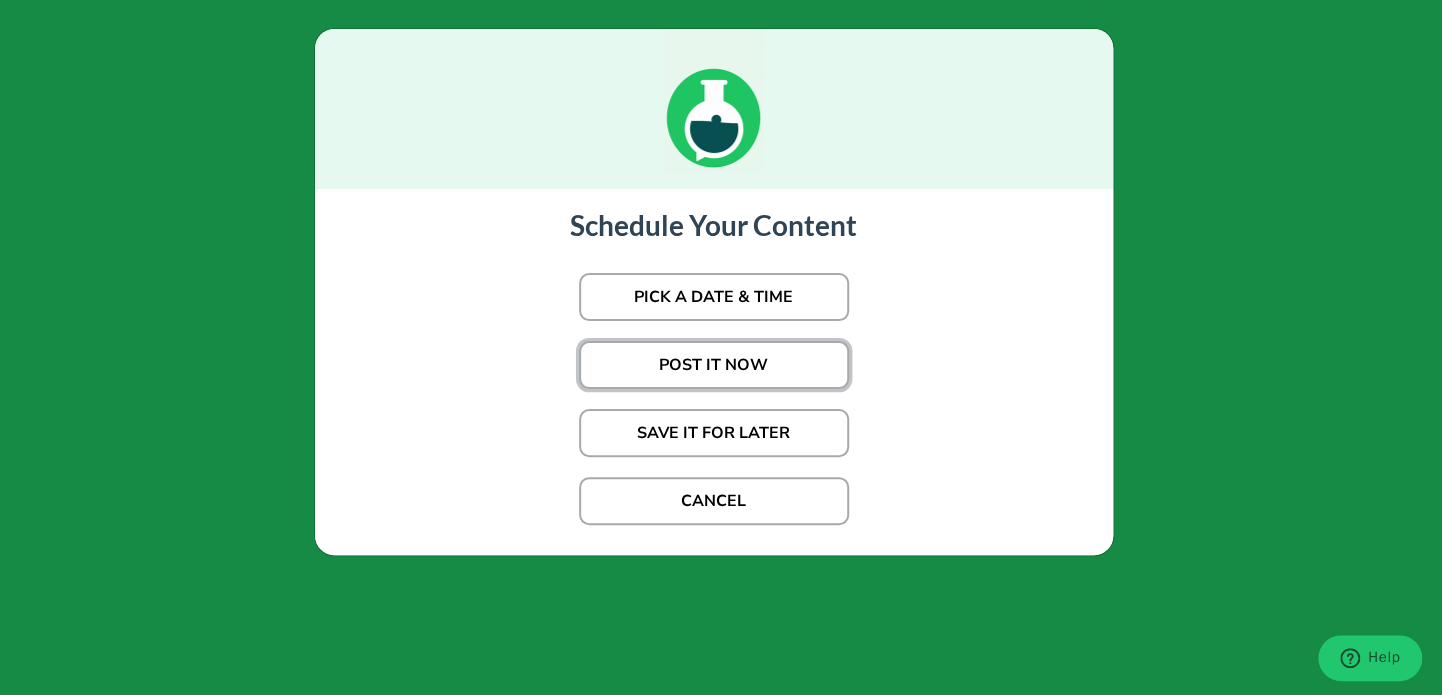 click on "POST IT NOW" at bounding box center (714, 365) 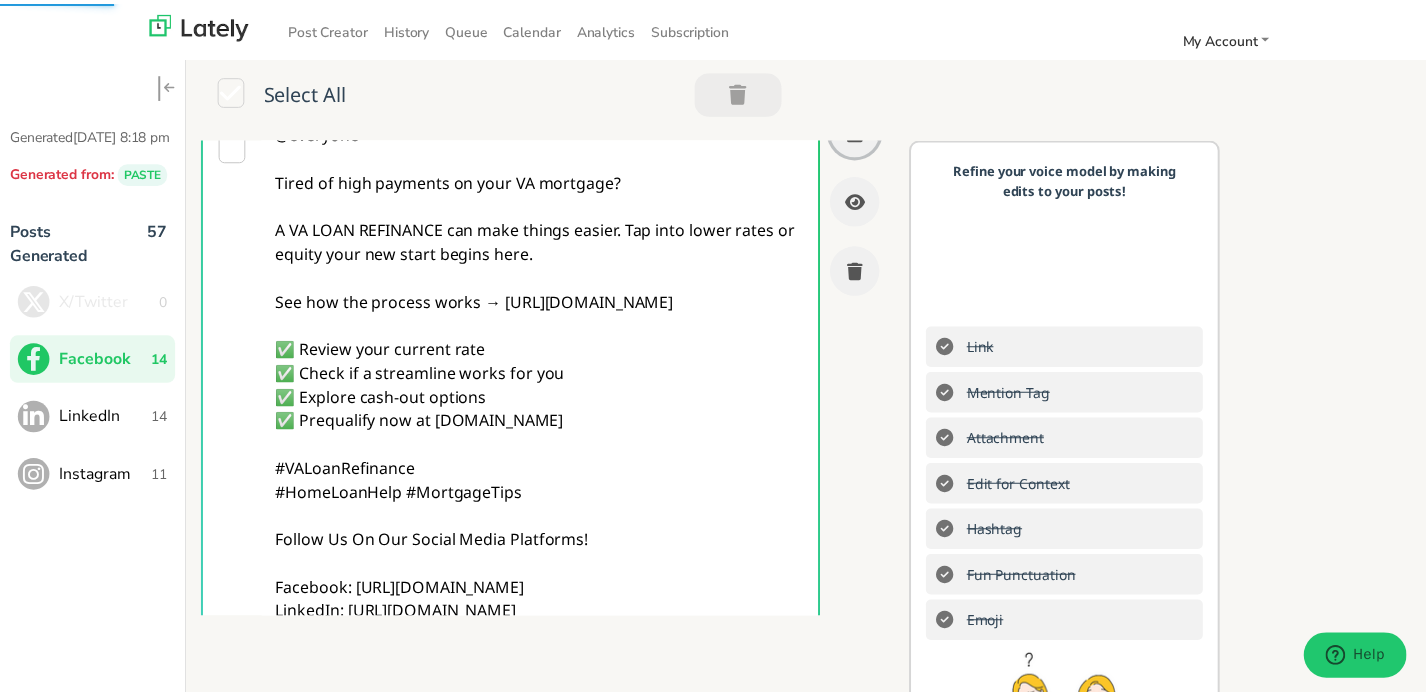 scroll, scrollTop: 0, scrollLeft: 0, axis: both 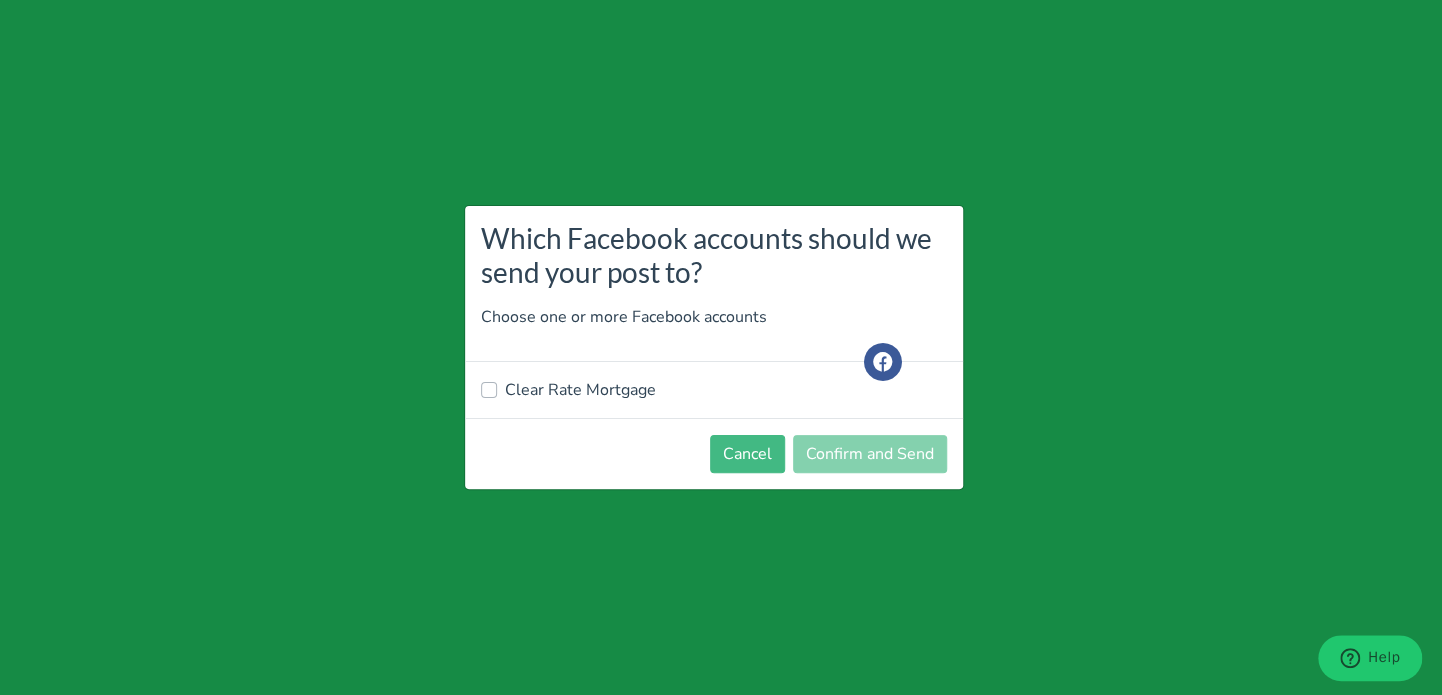 click on "Clear Rate Mortgage" at bounding box center (580, 390) 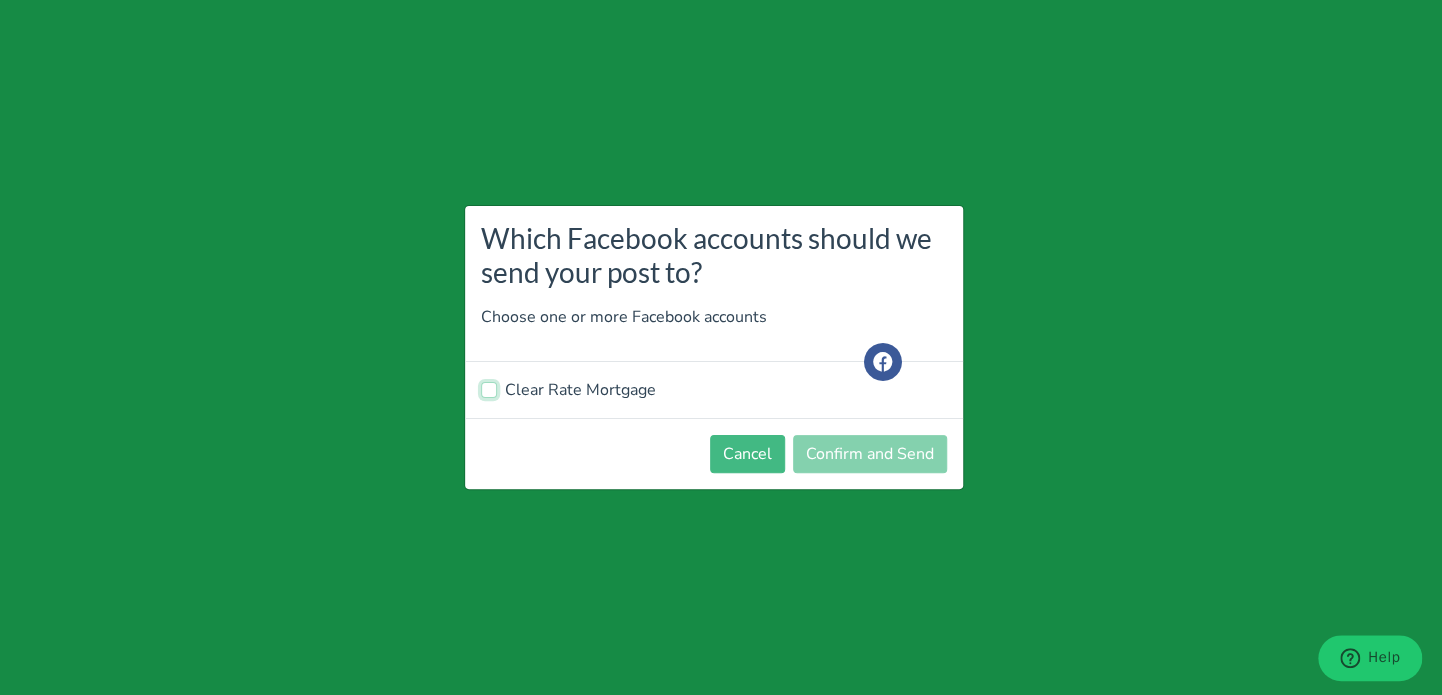 click on "Clear Rate Mortgage" at bounding box center (489, 388) 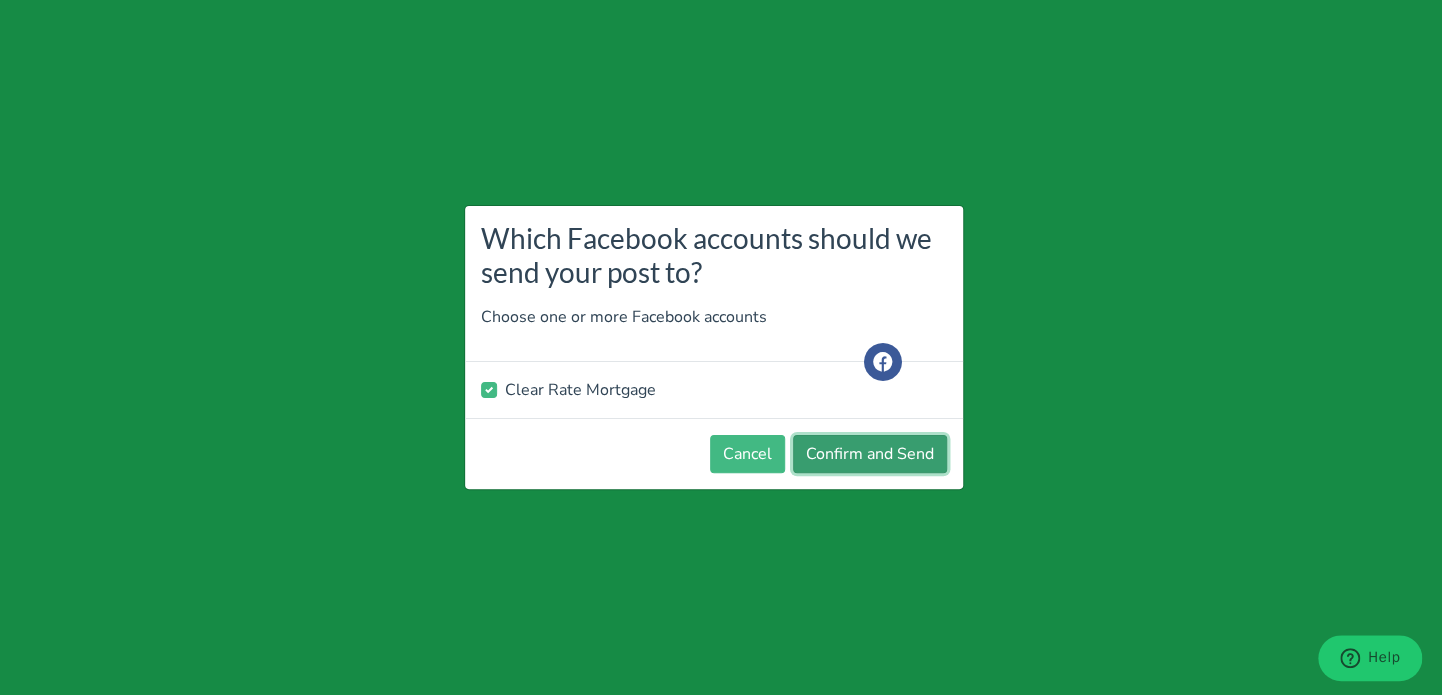 click on "Confirm and Send" at bounding box center [870, 454] 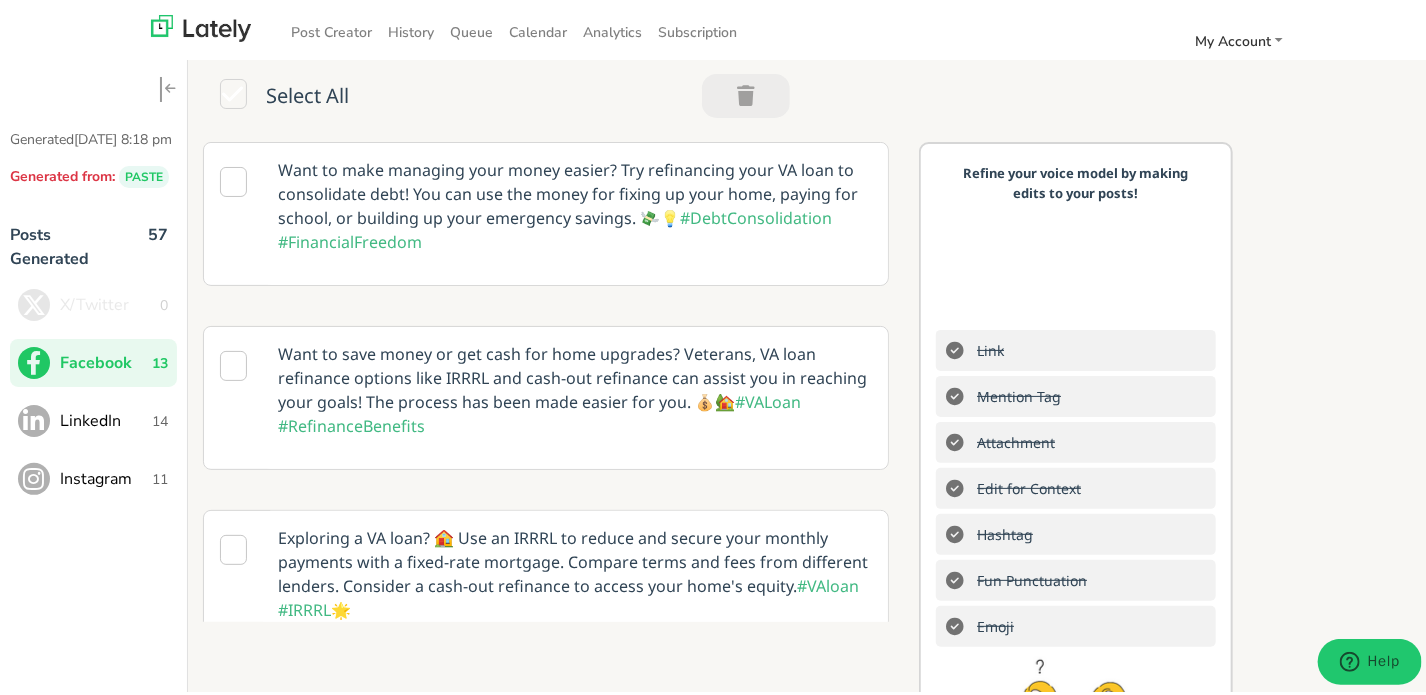 click on "LinkedIn" at bounding box center (106, 417) 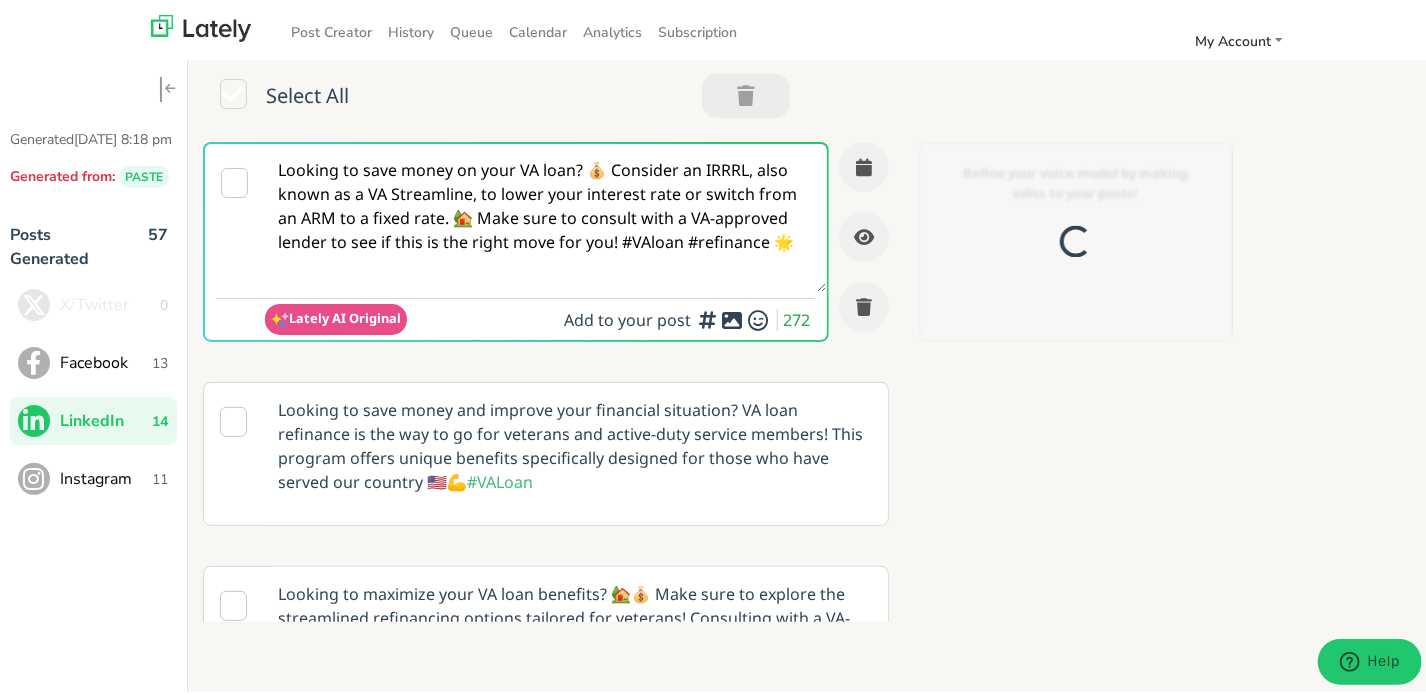 scroll, scrollTop: 0, scrollLeft: 0, axis: both 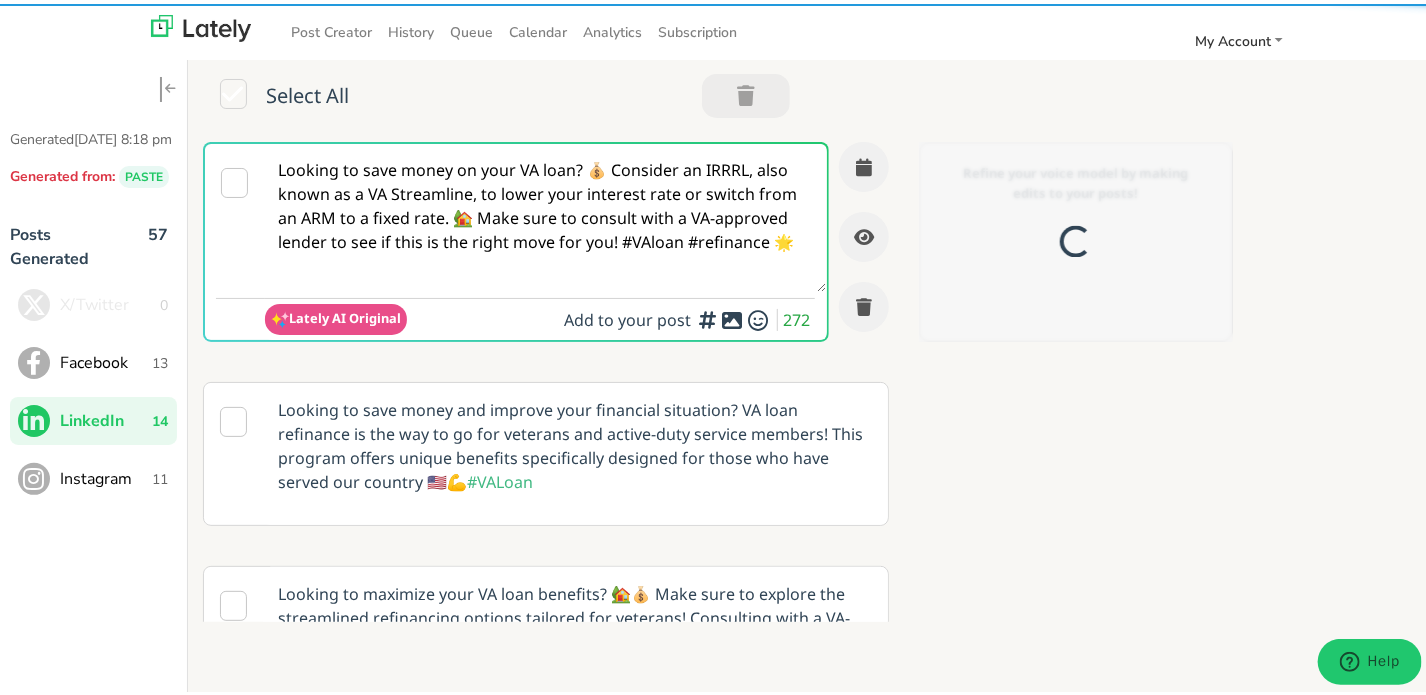 click on "Looking to save money on your VA loan? 💰 Consider an IRRRL, also known as a VA Streamline, to lower your interest rate or switch from an ARM to a fixed rate. 🏡 Make sure to consult with a VA-approved lender to see if this is the right move for you! #VAloan #refinance 🌟" at bounding box center [546, 214] 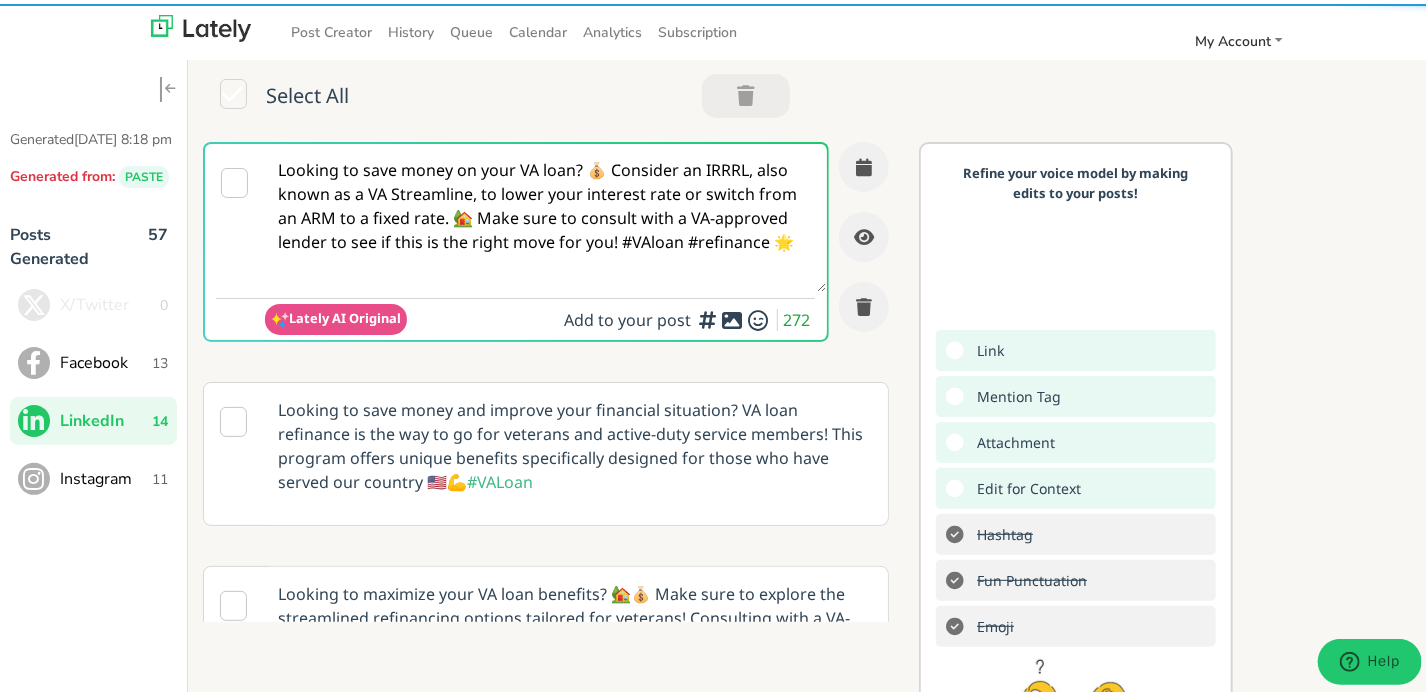 click on "Looking to save money on your VA loan? 💰 Consider an IRRRL, also known as a VA Streamline, to lower your interest rate or switch from an ARM to a fixed rate. 🏡 Make sure to consult with a VA-approved lender to see if this is the right move for you! #VAloan #refinance 🌟" at bounding box center [546, 214] 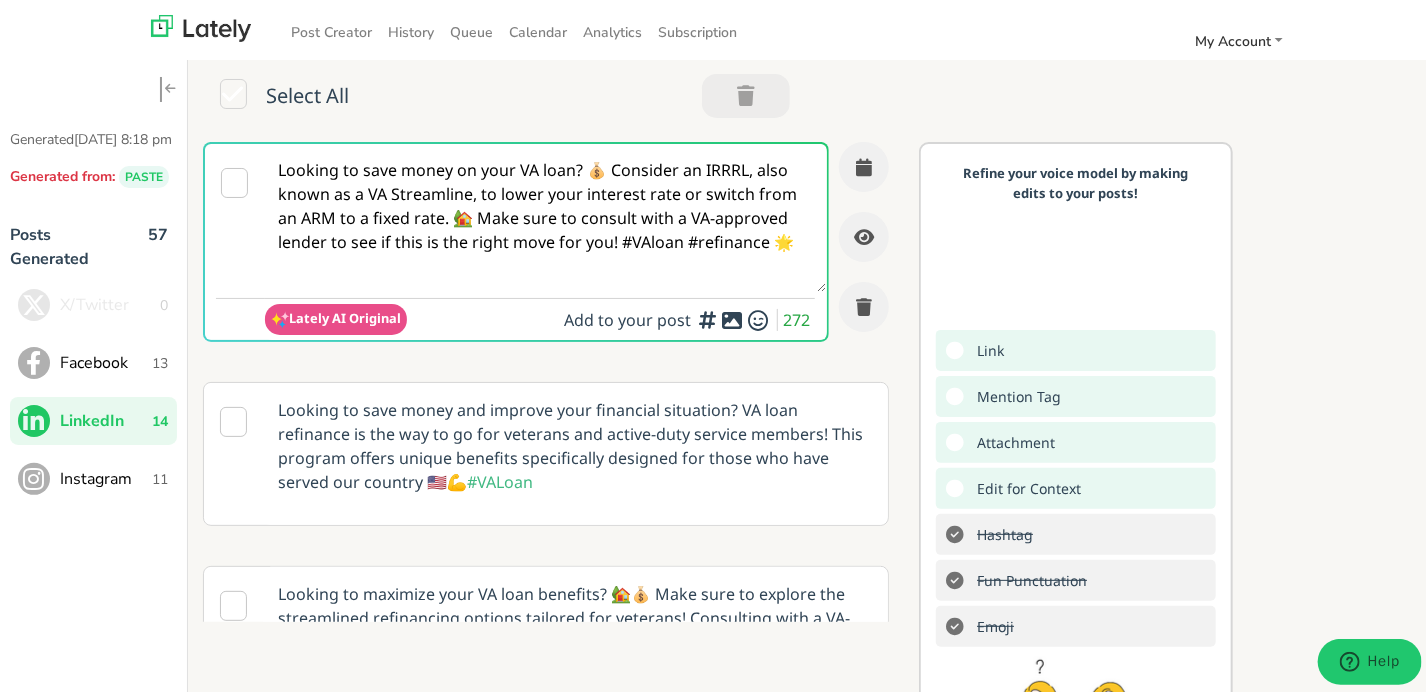 click on "Looking to save money on your VA loan? 💰 Consider an IRRRL, also known as a VA Streamline, to lower your interest rate or switch from an ARM to a fixed rate. 🏡 Make sure to consult with a VA-approved lender to see if this is the right move for you! #VAloan #refinance 🌟" at bounding box center (546, 214) 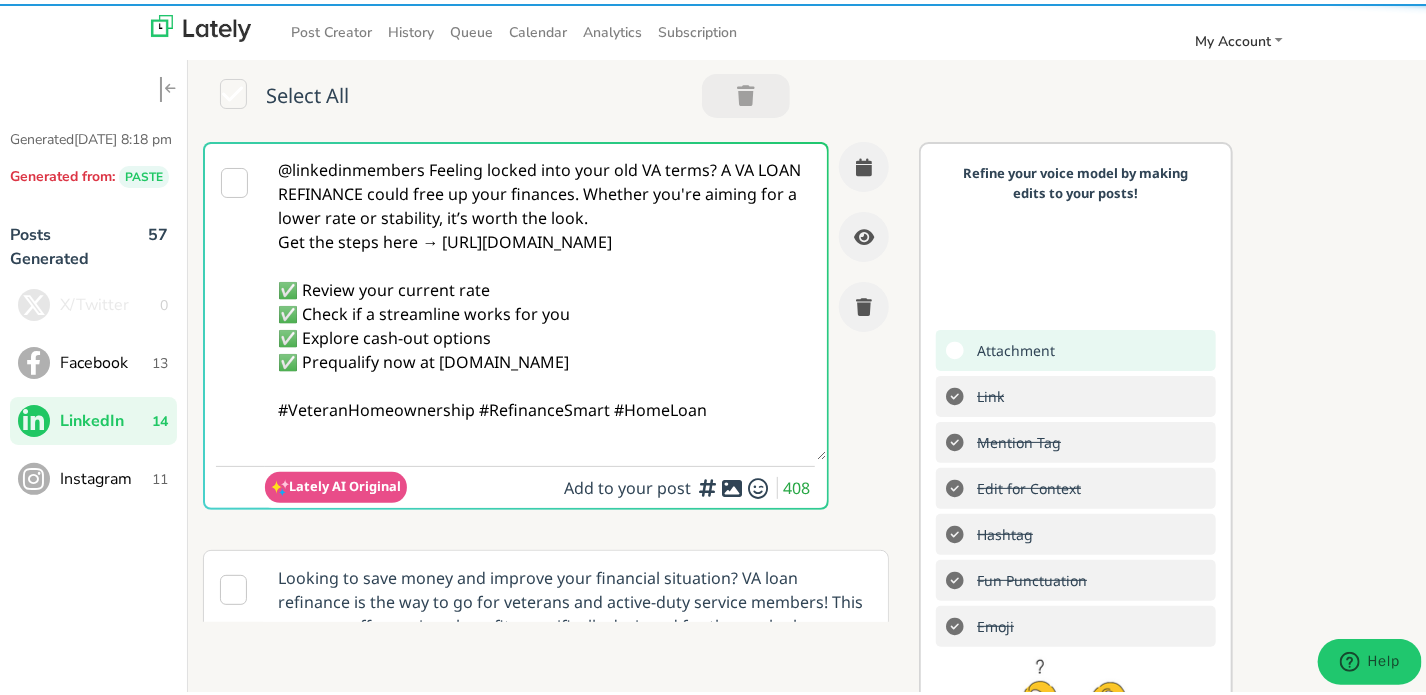 click on "@linkedinmembers Feeling locked into your old VA terms? A VA LOAN REFINANCE could free up your finances. Whether you're aiming for a lower rate or stability, it’s worth the look.
Get the steps here → [URL][DOMAIN_NAME]
✅ Review your current rate
✅ Check if a streamline works for you
✅ Explore cash-out options
✅ Prequalify now at [DOMAIN_NAME]
#VeteranHomeownership #RefinanceSmart #HomeLoan" at bounding box center [546, 298] 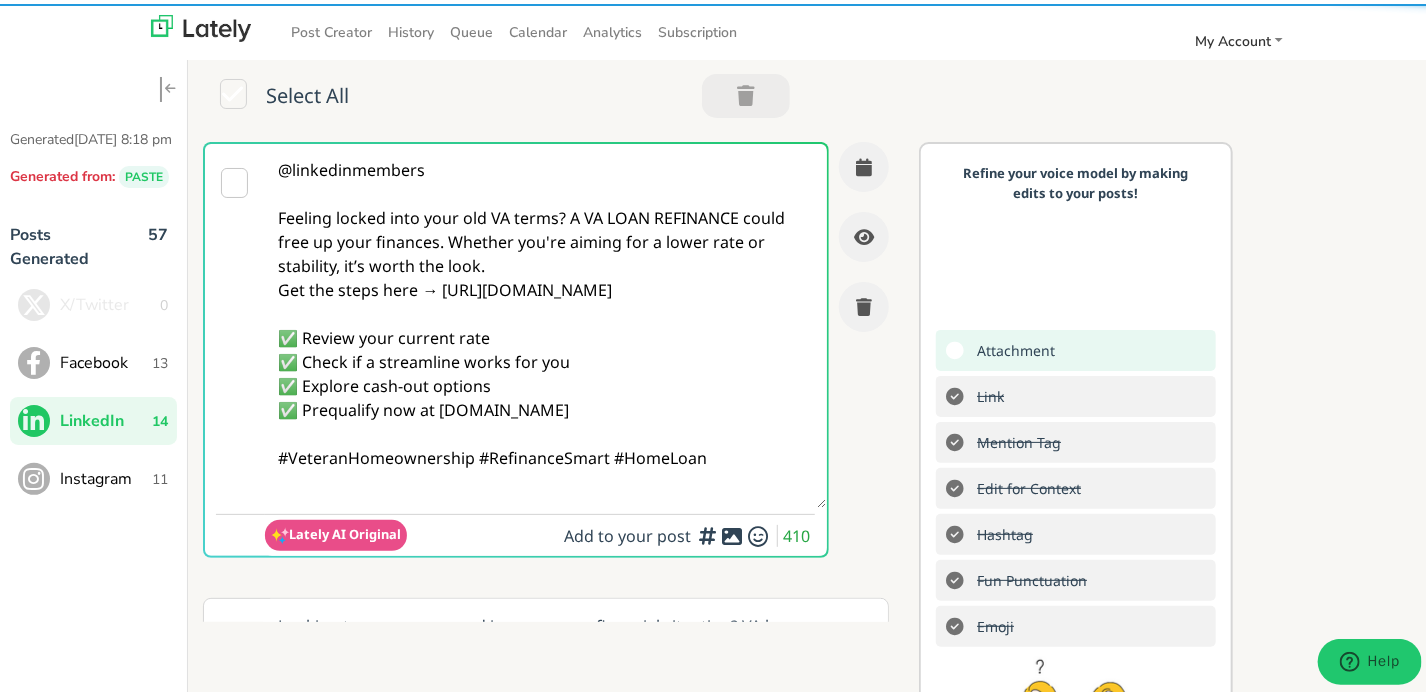 click on "@linkedinmembers
Feeling locked into your old VA terms? A VA LOAN REFINANCE could free up your finances. Whether you're aiming for a lower rate or stability, it’s worth the look.
Get the steps here → [URL][DOMAIN_NAME]
✅ Review your current rate
✅ Check if a streamline works for you
✅ Explore cash-out options
✅ Prequalify now at [DOMAIN_NAME]
#VeteranHomeownership #RefinanceSmart #HomeLoan" at bounding box center [546, 322] 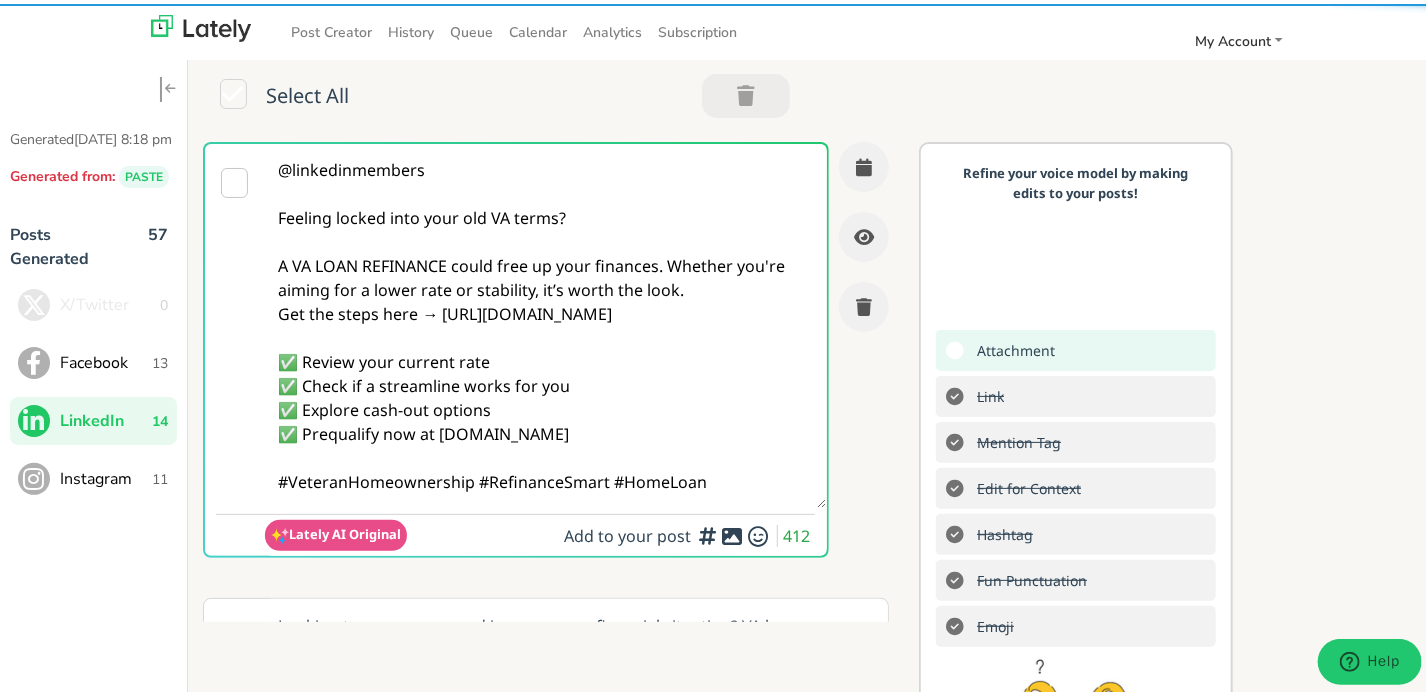 click on "@linkedinmembers
Feeling locked into your old VA terms?
A VA LOAN REFINANCE could free up your finances. Whether you're aiming for a lower rate or stability, it’s worth the look.
Get the steps here → [URL][DOMAIN_NAME]
✅ Review your current rate
✅ Check if a streamline works for you
✅ Explore cash-out options
✅ Prequalify now at [DOMAIN_NAME]
#VeteranHomeownership #RefinanceSmart #HomeLoan" at bounding box center [546, 322] 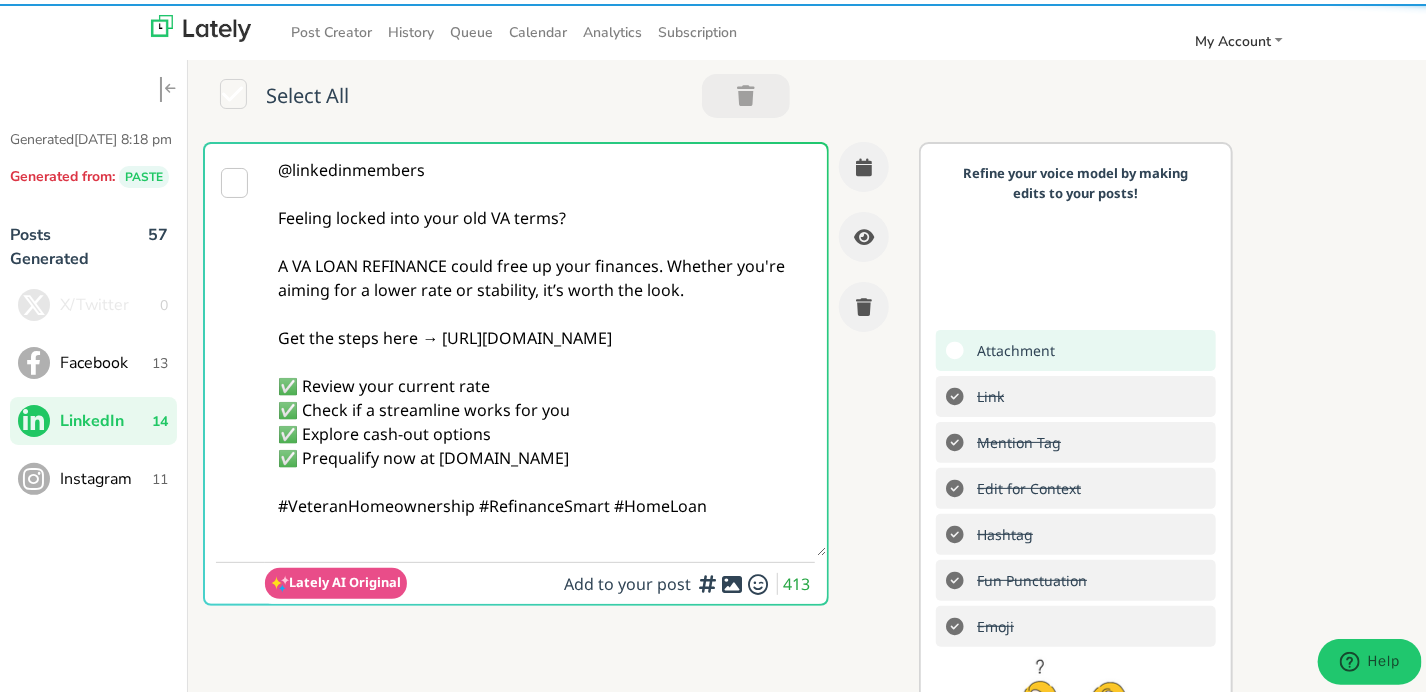 click on "@linkedinmembers
Feeling locked into your old VA terms?
A VA LOAN REFINANCE could free up your finances. Whether you're aiming for a lower rate or stability, it’s worth the look.
Get the steps here → [URL][DOMAIN_NAME]
✅ Review your current rate
✅ Check if a streamline works for you
✅ Explore cash-out options
✅ Prequalify now at [DOMAIN_NAME]
#VeteranHomeownership #RefinanceSmart #HomeLoan" at bounding box center (546, 346) 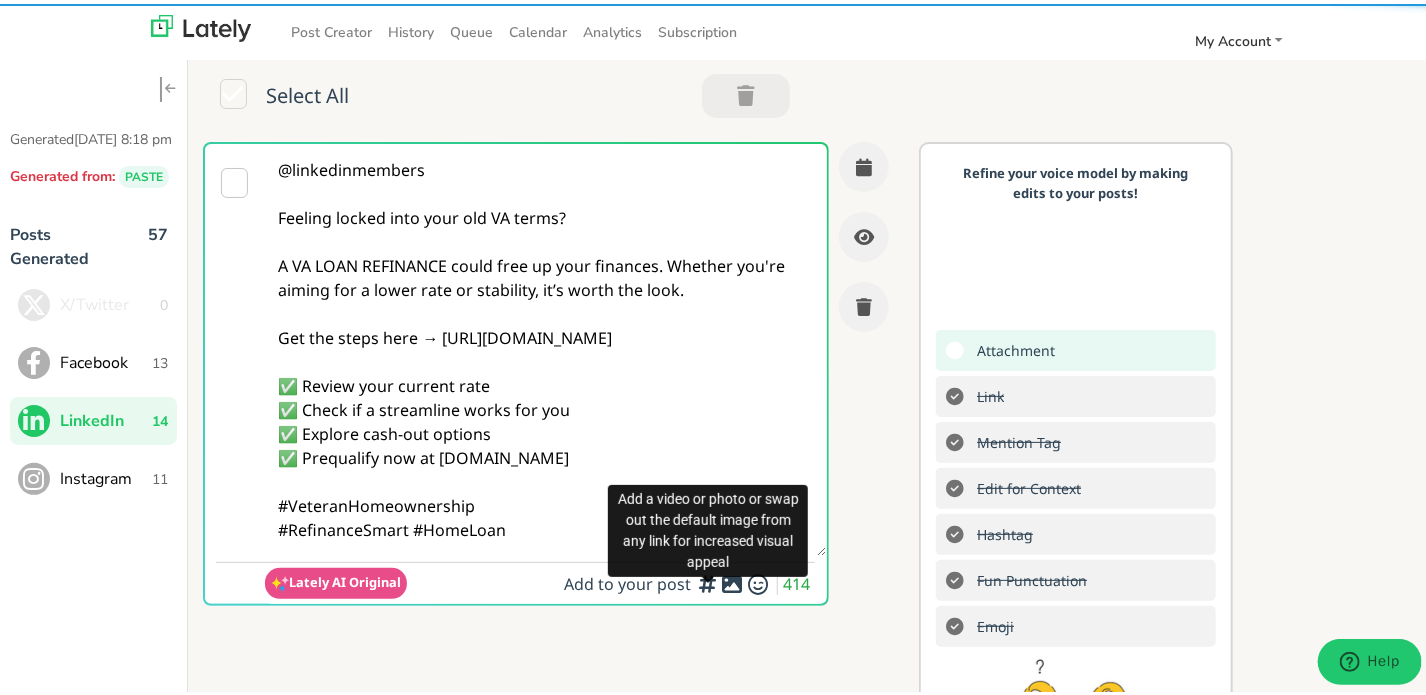 type on "@linkedinmembers
Feeling locked into your old VA terms?
A VA LOAN REFINANCE could free up your finances. Whether you're aiming for a lower rate or stability, it’s worth the look.
Get the steps here → [URL][DOMAIN_NAME]
✅ Review your current rate
✅ Check if a streamline works for you
✅ Explore cash-out options
✅ Prequalify now at [DOMAIN_NAME]
#VeteranHomeownership
#RefinanceSmart #HomeLoan" 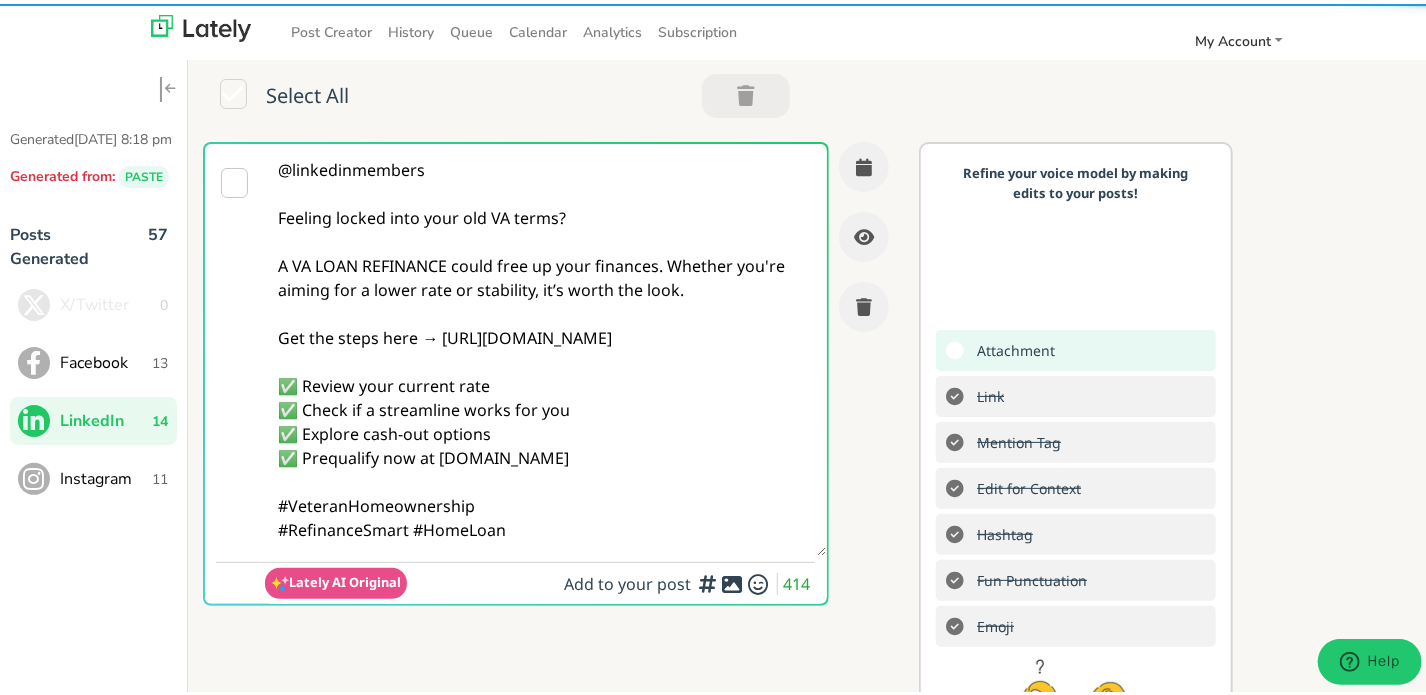 click at bounding box center (732, 580) 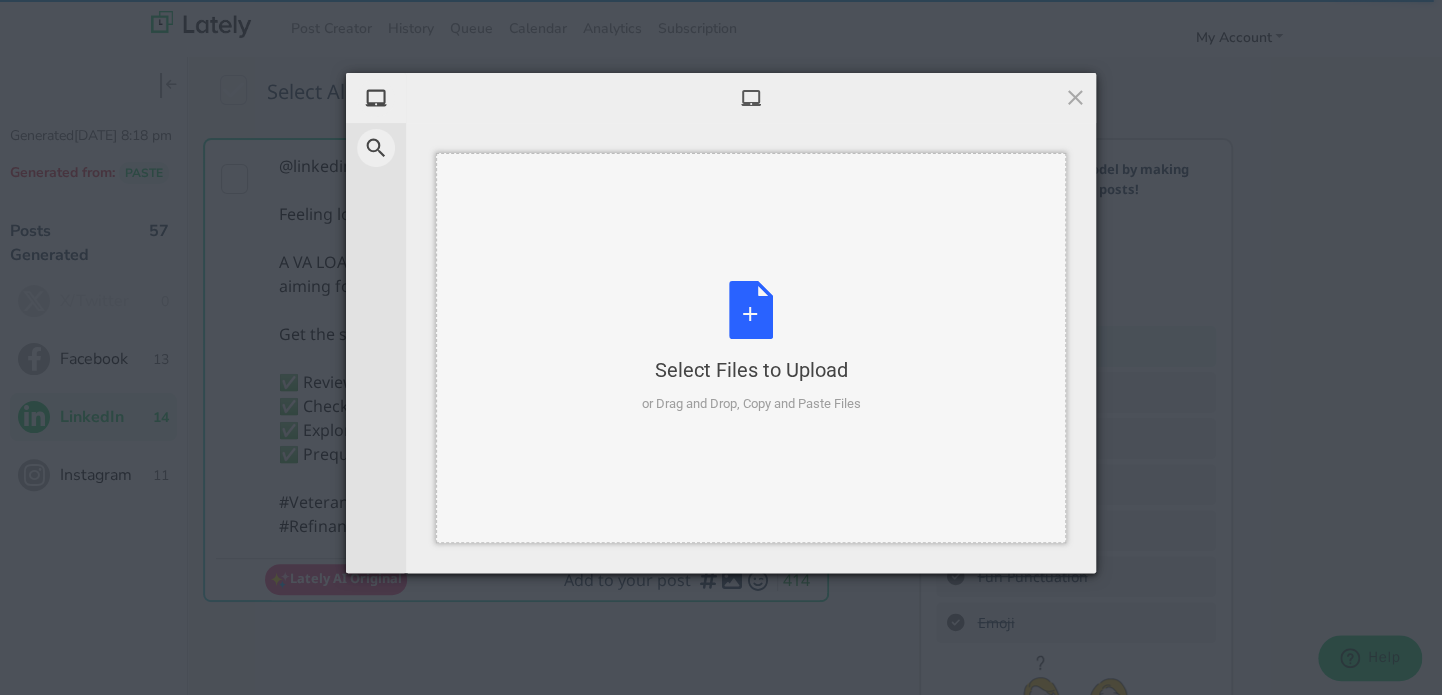 click on "Select Files to Upload
or Drag and Drop, Copy and Paste Files" at bounding box center [751, 348] 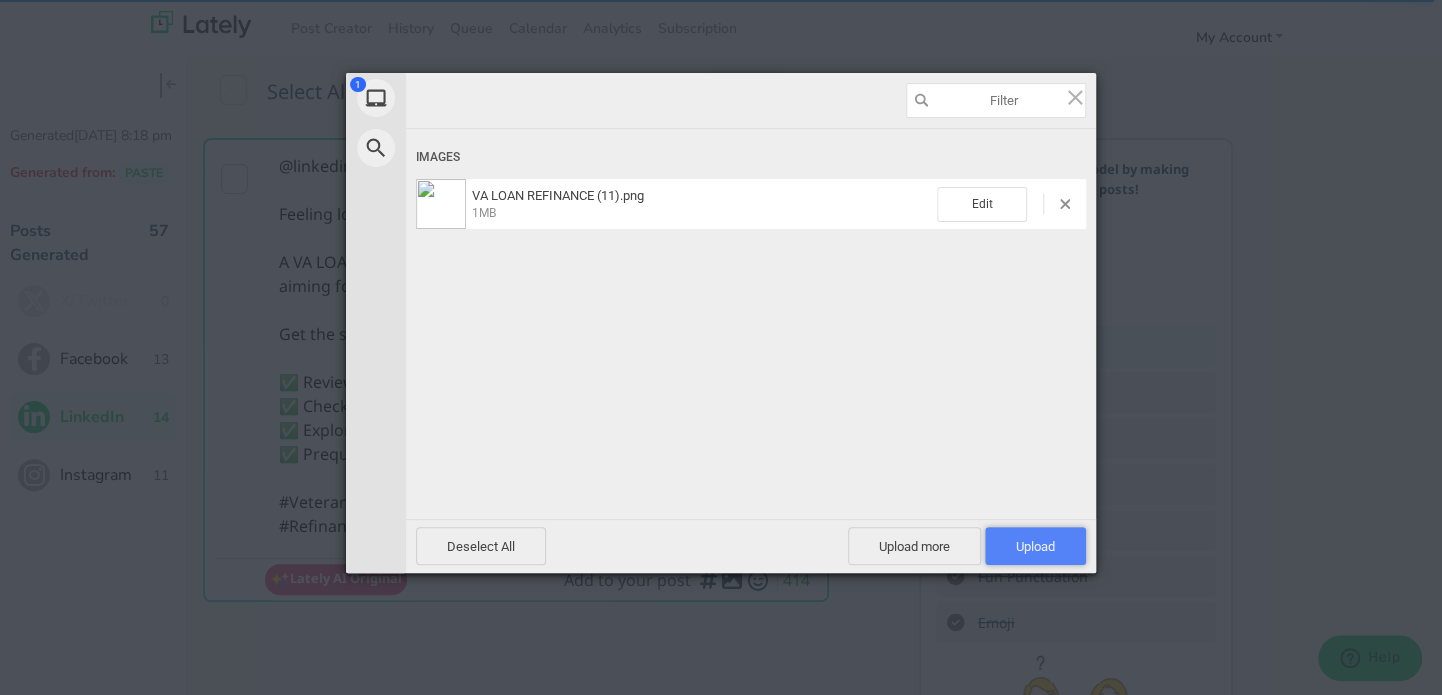 click on "Upload
1" at bounding box center (1035, 546) 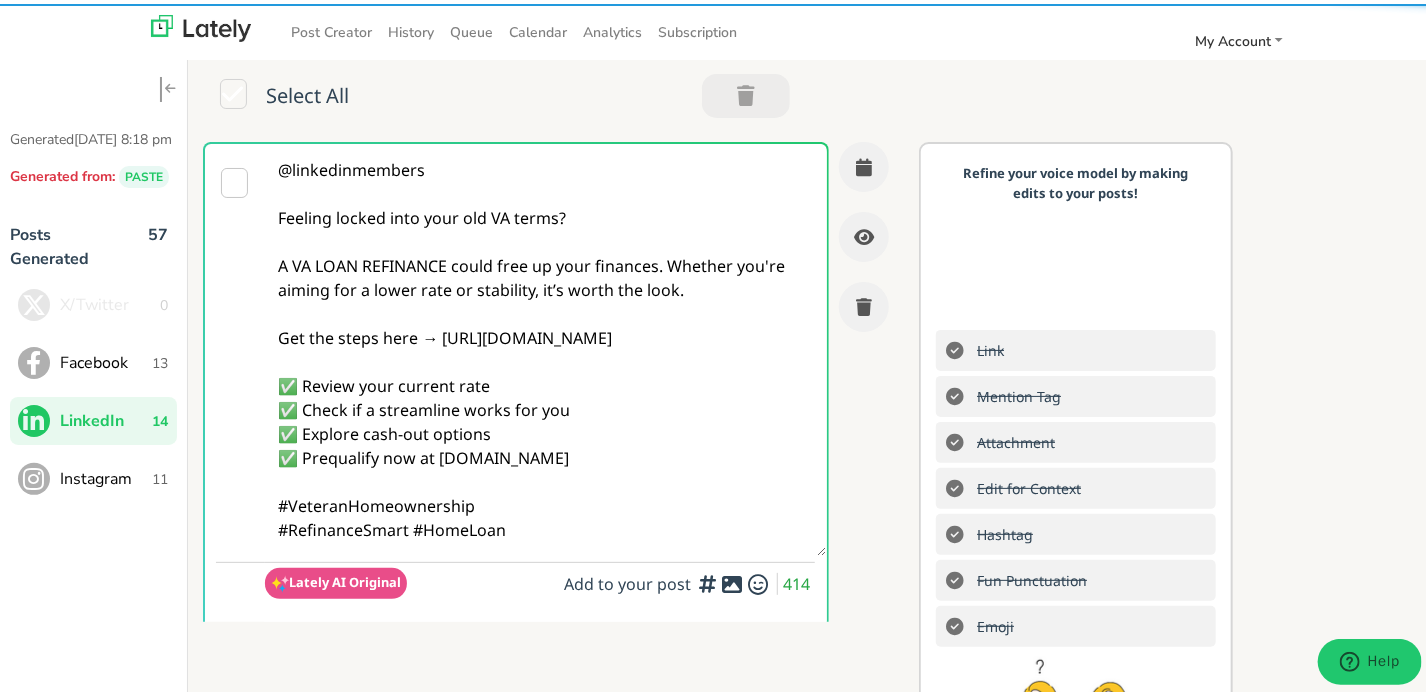 click on "@linkedinmembers
Feeling locked into your old VA terms?
A VA LOAN REFINANCE could free up your finances. Whether you're aiming for a lower rate or stability, it’s worth the look.
Get the steps here → [URL][DOMAIN_NAME]
✅ Review your current rate
✅ Check if a streamline works for you
✅ Explore cash-out options
✅ Prequalify now at [DOMAIN_NAME]
#VeteranHomeownership
#RefinanceSmart #HomeLoan" at bounding box center [546, 346] 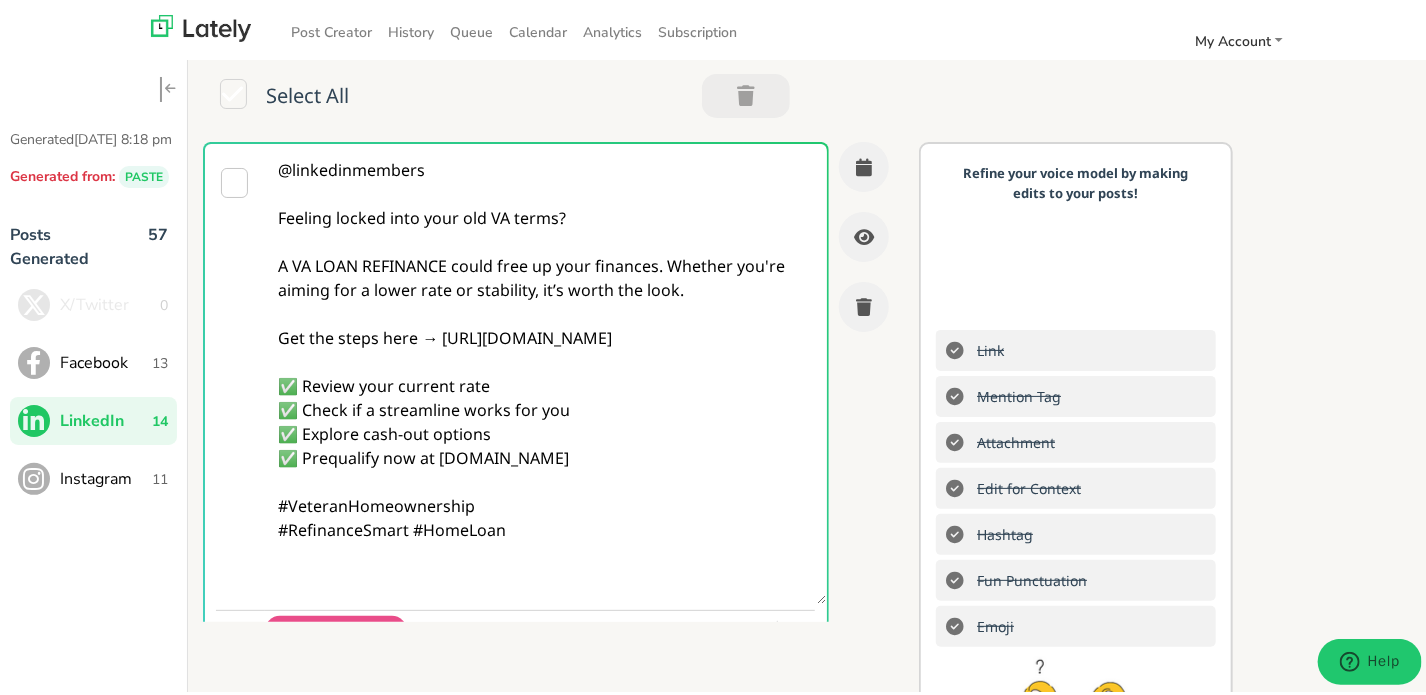 paste on "Follow Us On Our Social Media Platforms!
Facebook: [URL][DOMAIN_NAME]
LinkedIn: [URL][DOMAIN_NAME]
Instagram: [URL][DOMAIN_NAME][DOMAIN_NAME]" 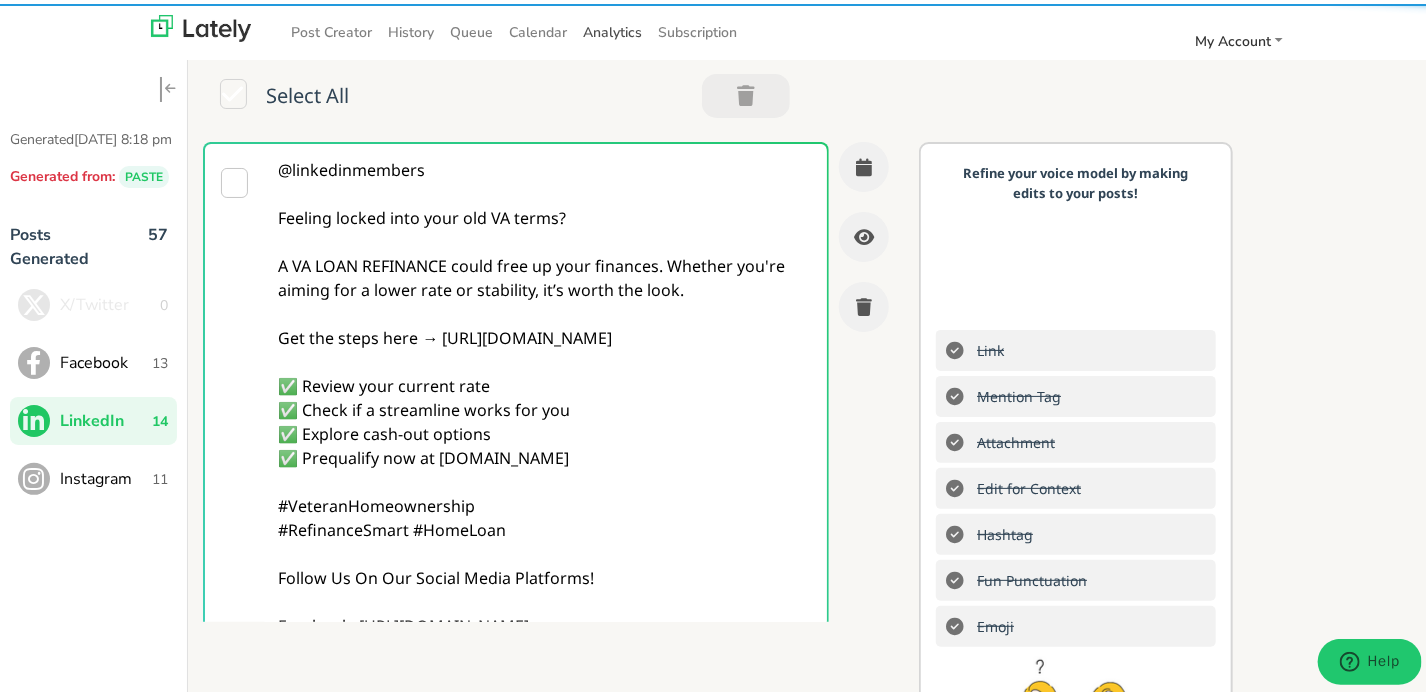 type on "@linkedinmembers
Feeling locked into your old VA terms?
A VA LOAN REFINANCE could free up your finances. Whether you're aiming for a lower rate or stability, it’s worth the look.
Get the steps here → [URL][DOMAIN_NAME]
✅ Review your current rate
✅ Check if a streamline works for you
✅ Explore cash-out options
✅ Prequalify now at [DOMAIN_NAME]
#VeteranHomeownership
#RefinanceSmart #HomeLoan
Follow Us On Our Social Media Platforms!
Facebook: [URL][DOMAIN_NAME]
LinkedIn: [URL][DOMAIN_NAME]
Instagram: [URL][DOMAIN_NAME][DOMAIN_NAME]" 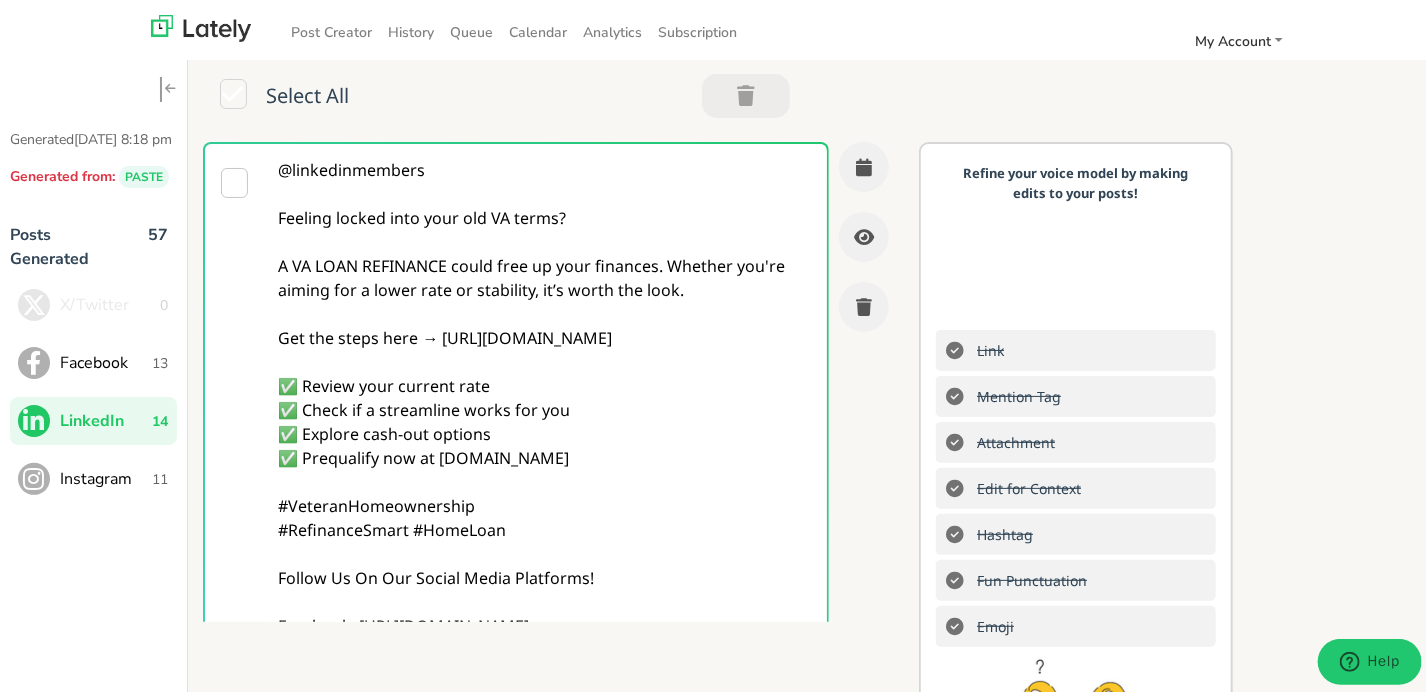 scroll, scrollTop: 420, scrollLeft: 0, axis: vertical 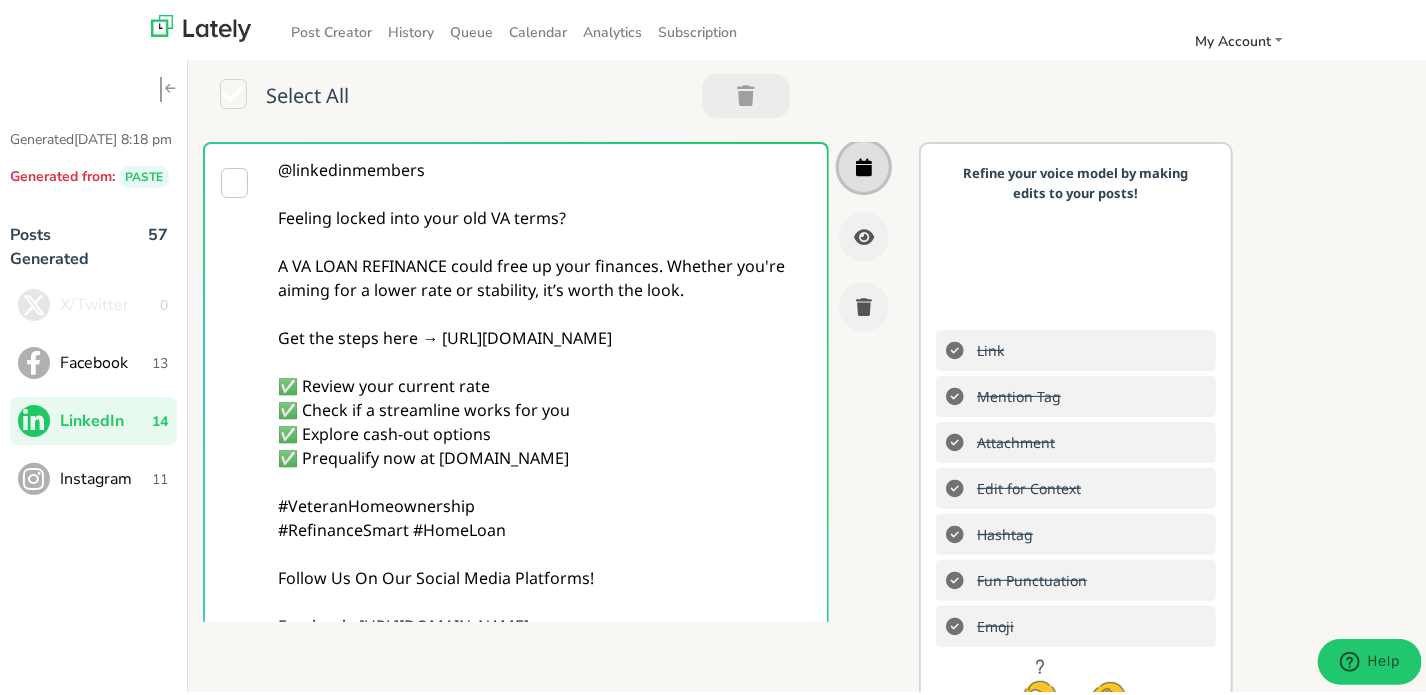 click at bounding box center [864, 163] 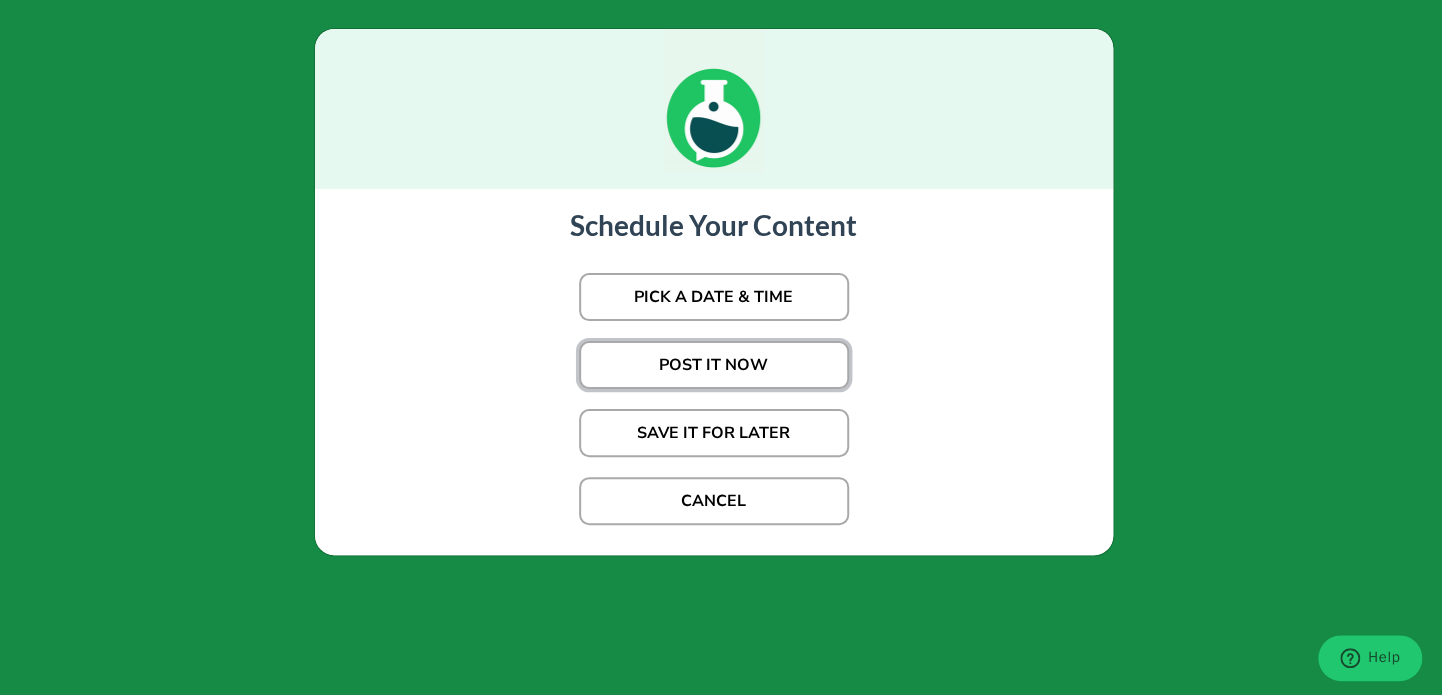 click on "POST IT NOW" at bounding box center [714, 365] 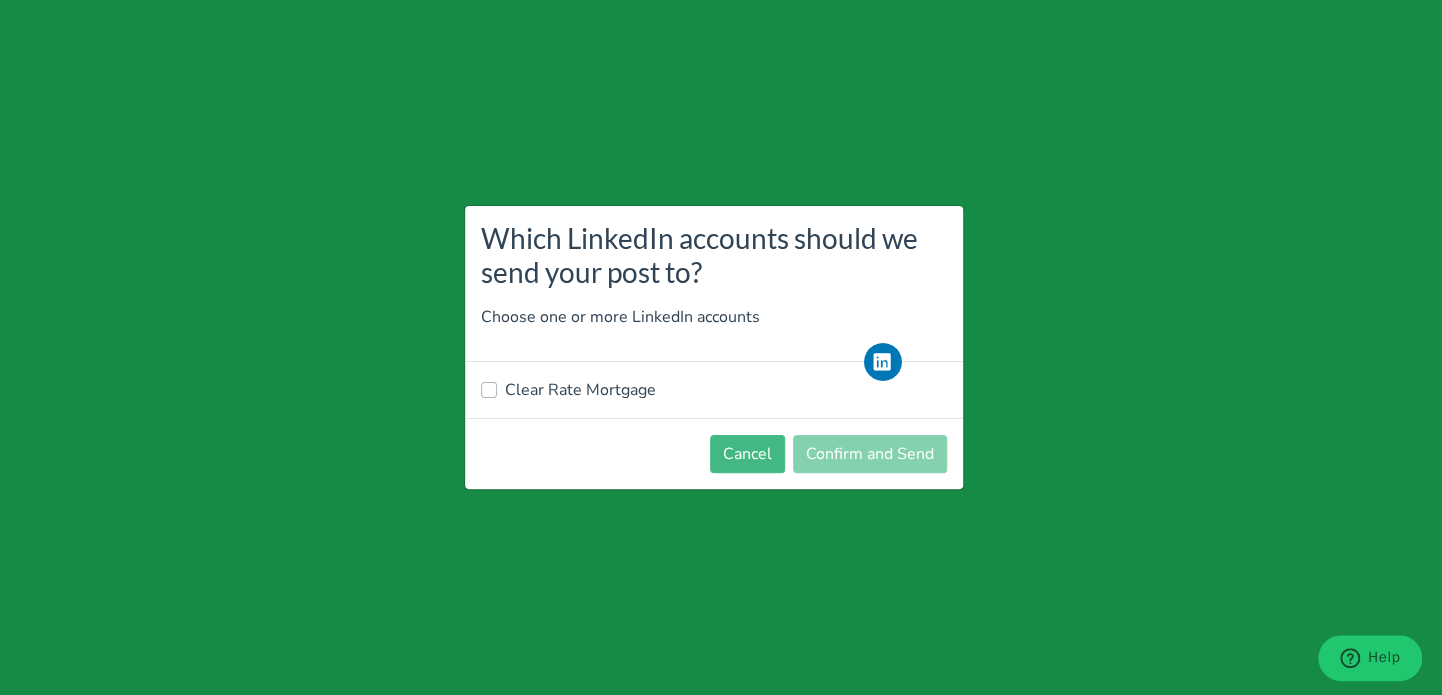 click on "Clear Rate Mortgage" at bounding box center [714, 390] 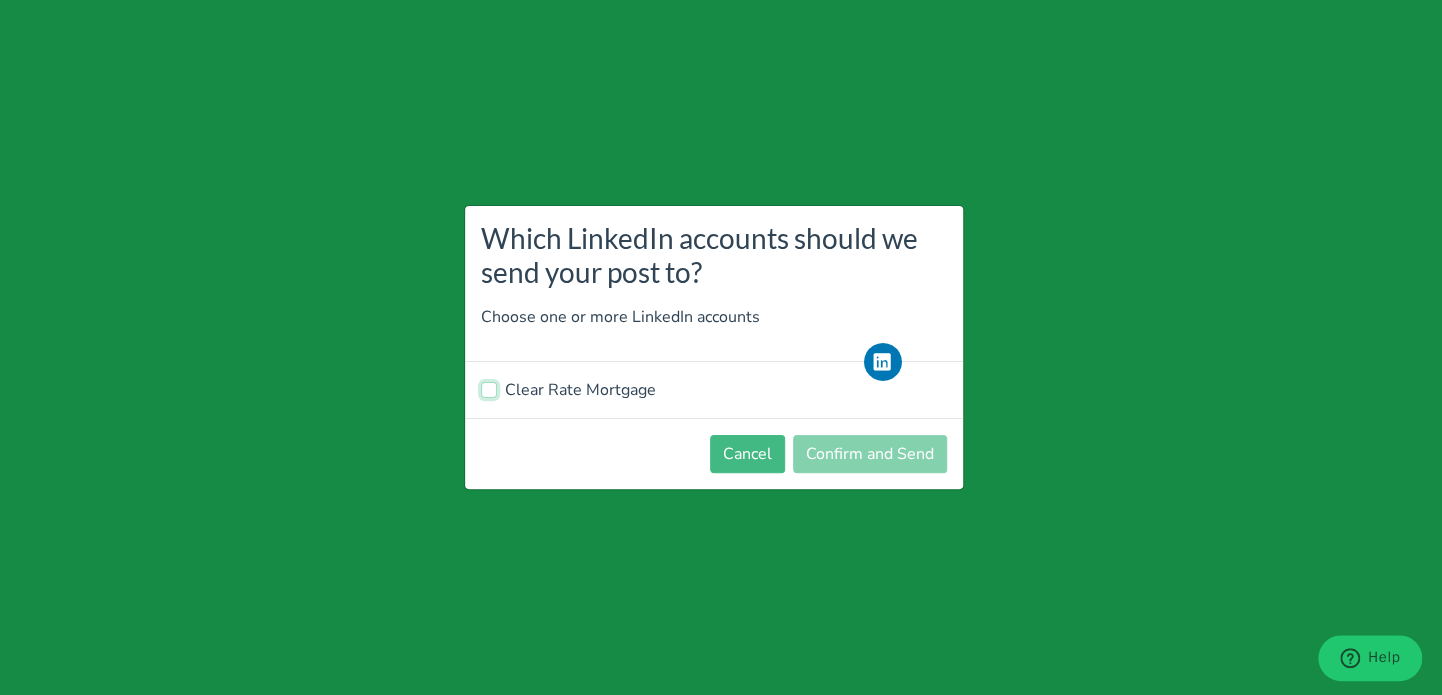 click on "Clear Rate Mortgage" at bounding box center (489, 388) 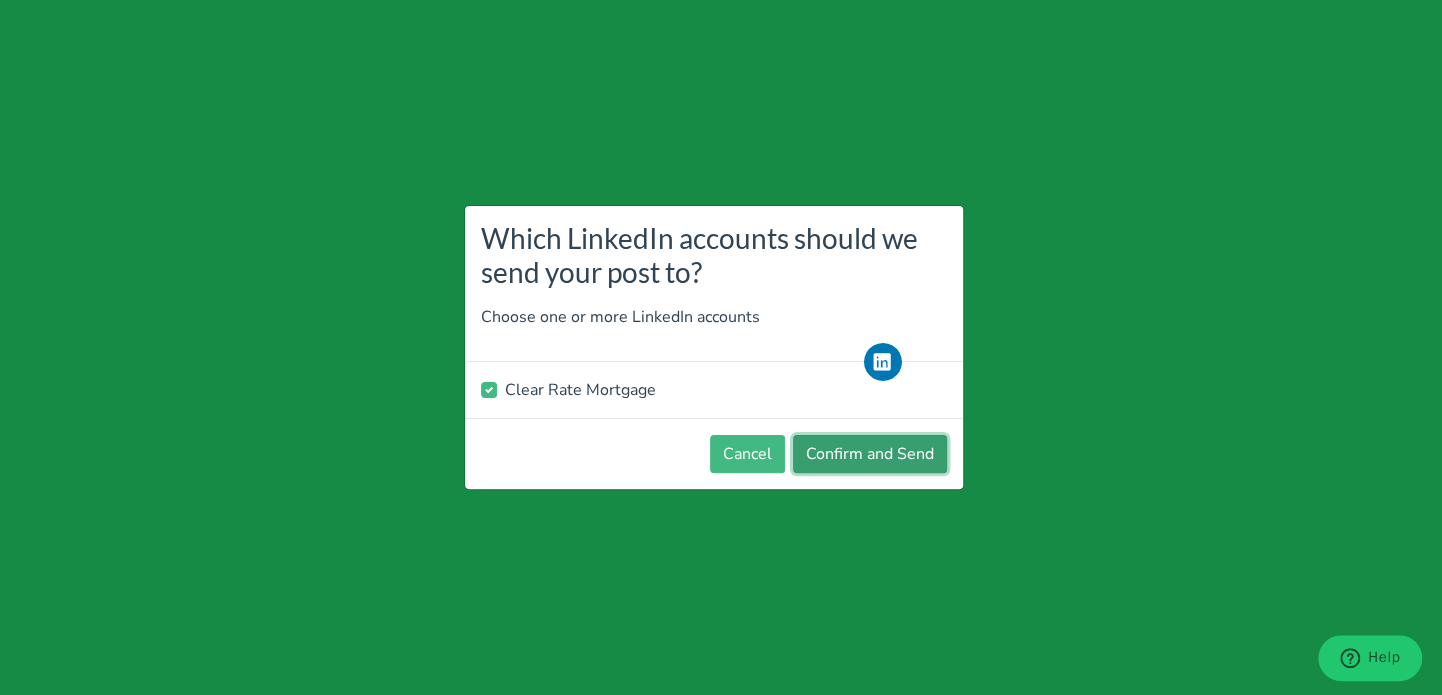 click on "Confirm and Send" at bounding box center (870, 454) 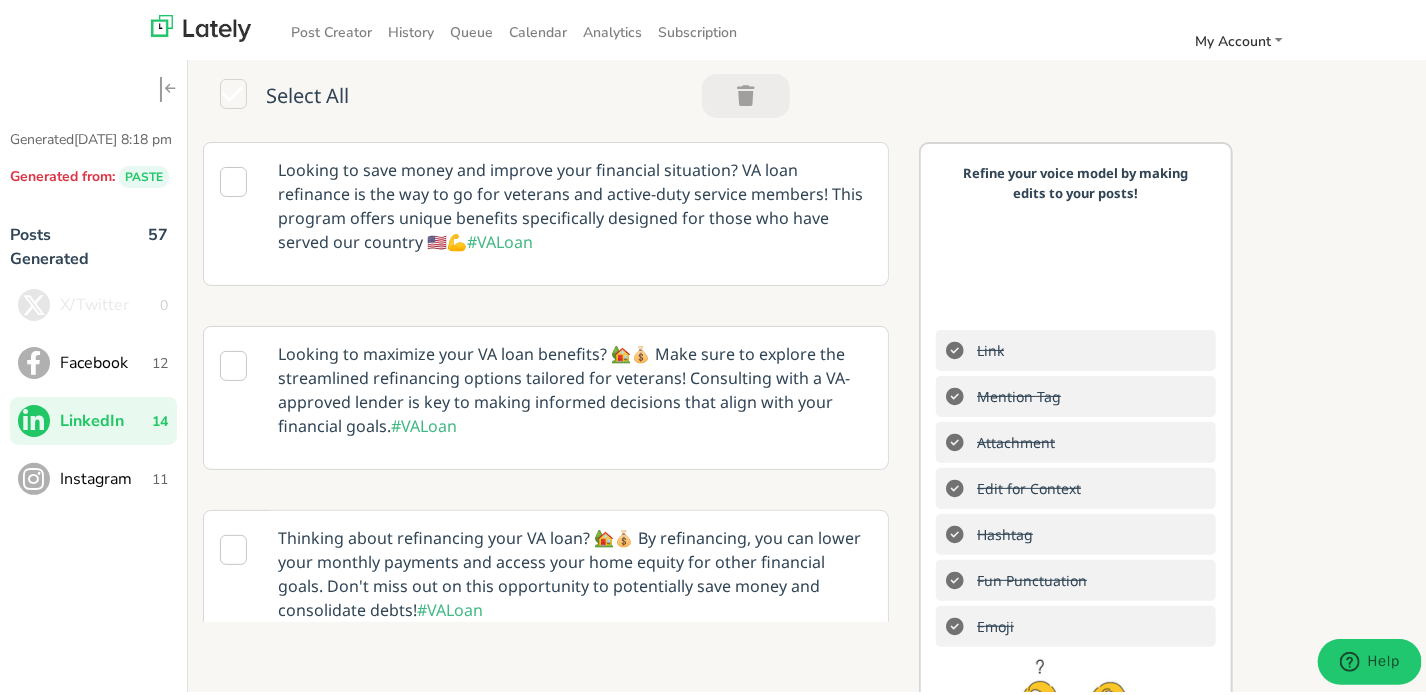 click on "Instagram" at bounding box center (106, 475) 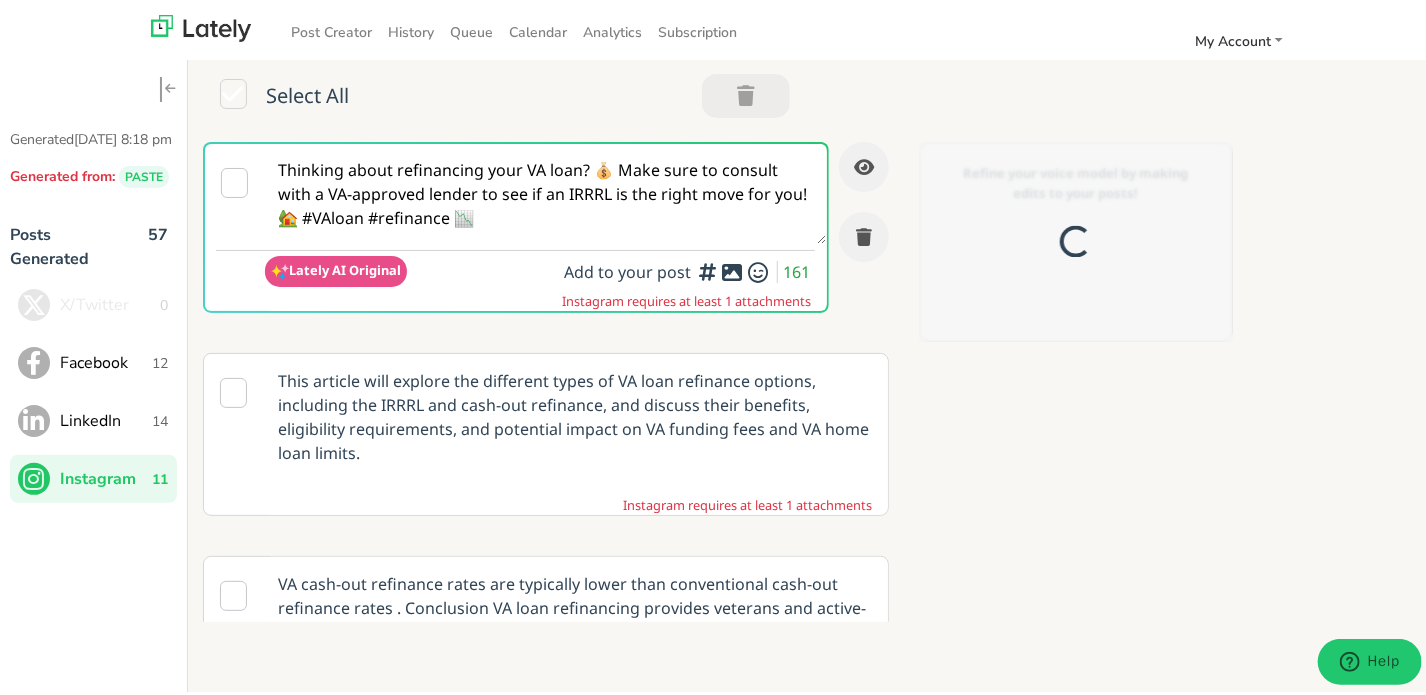 scroll, scrollTop: 0, scrollLeft: 0, axis: both 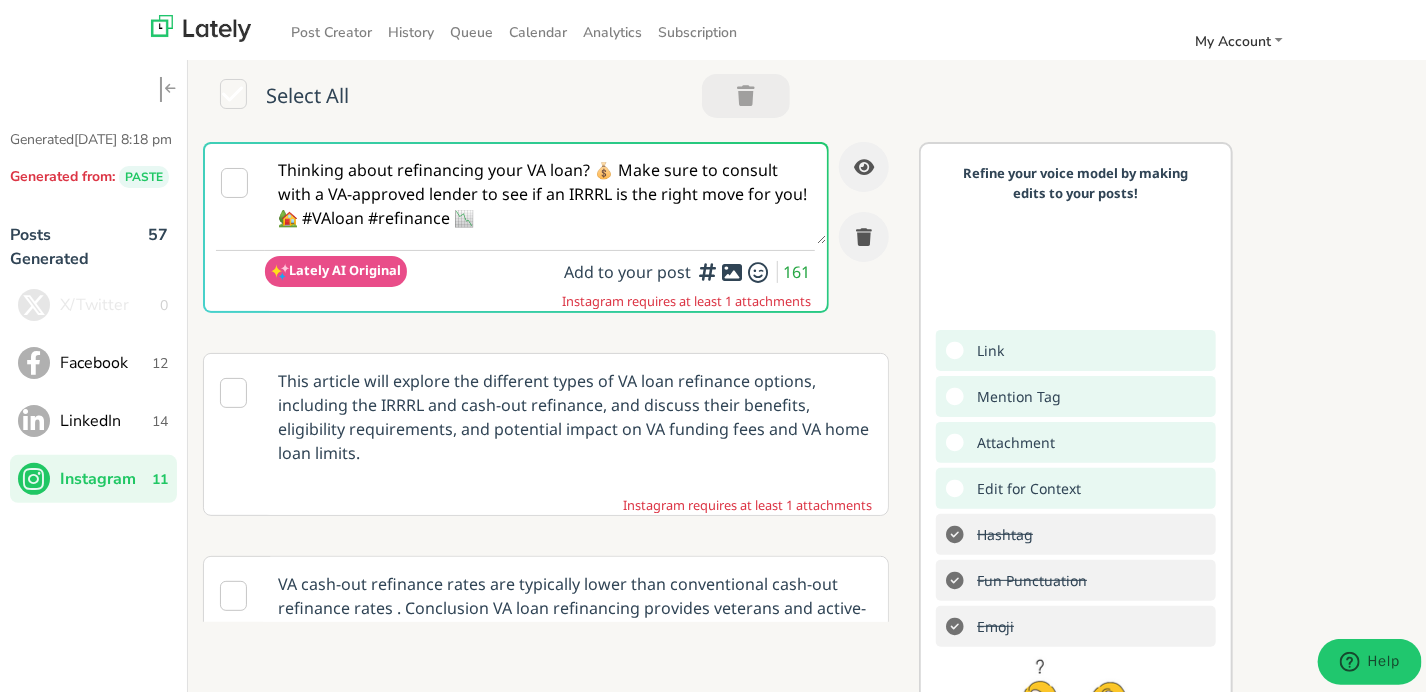 click on "Thinking about refinancing your VA loan? 💰 Make sure to consult with a VA-approved lender to see if an IRRRL is the right move for you! 🏡 #VAloan #refinance 📉" at bounding box center (546, 190) 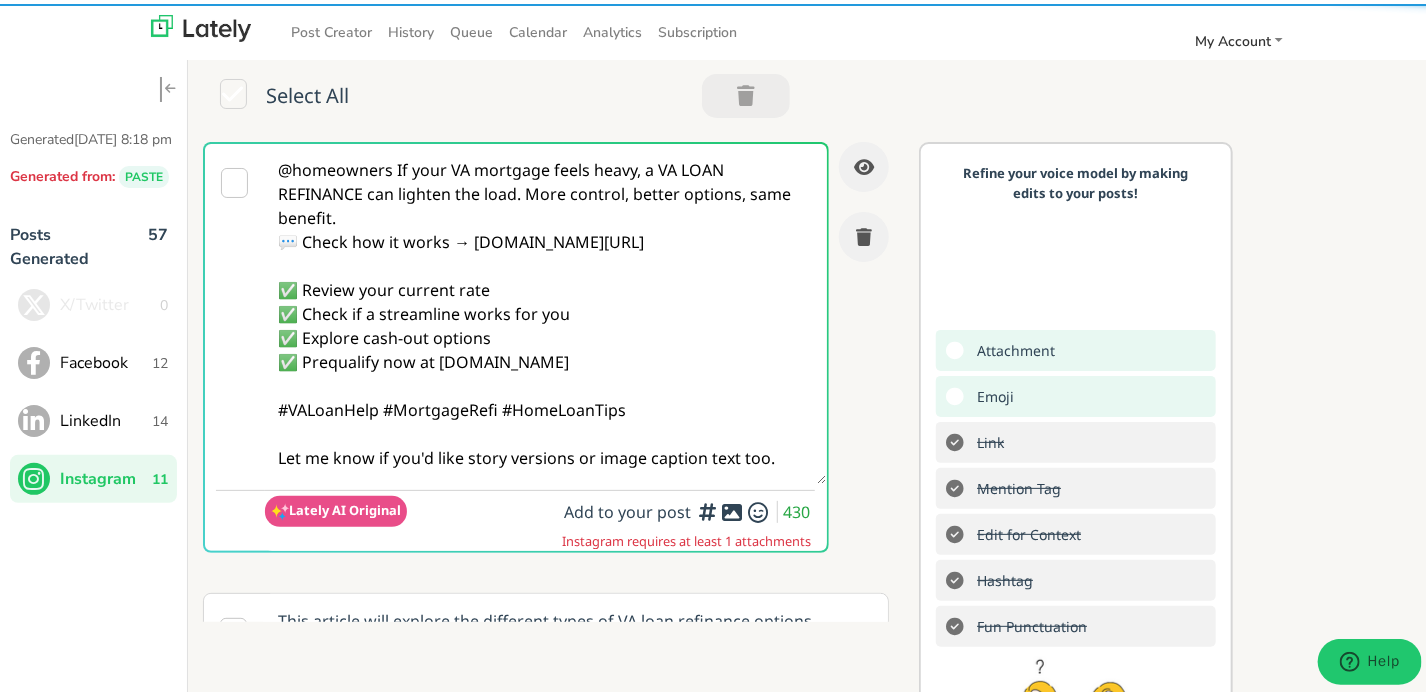 click on "@homeowners If your VA mortgage feels heavy, a VA LOAN REFINANCE can lighten the load. More control, better options, same benefit.
💬 Check how it works → [DOMAIN_NAME][URL]
✅ Review your current rate
✅ Check if a streamline works for you
✅ Explore cash-out options
✅ Prequalify now at [DOMAIN_NAME]
#VALoanHelp #MortgageRefi #HomeLoanTips
Let me know if you'd like story versions or image caption text too." at bounding box center (546, 310) 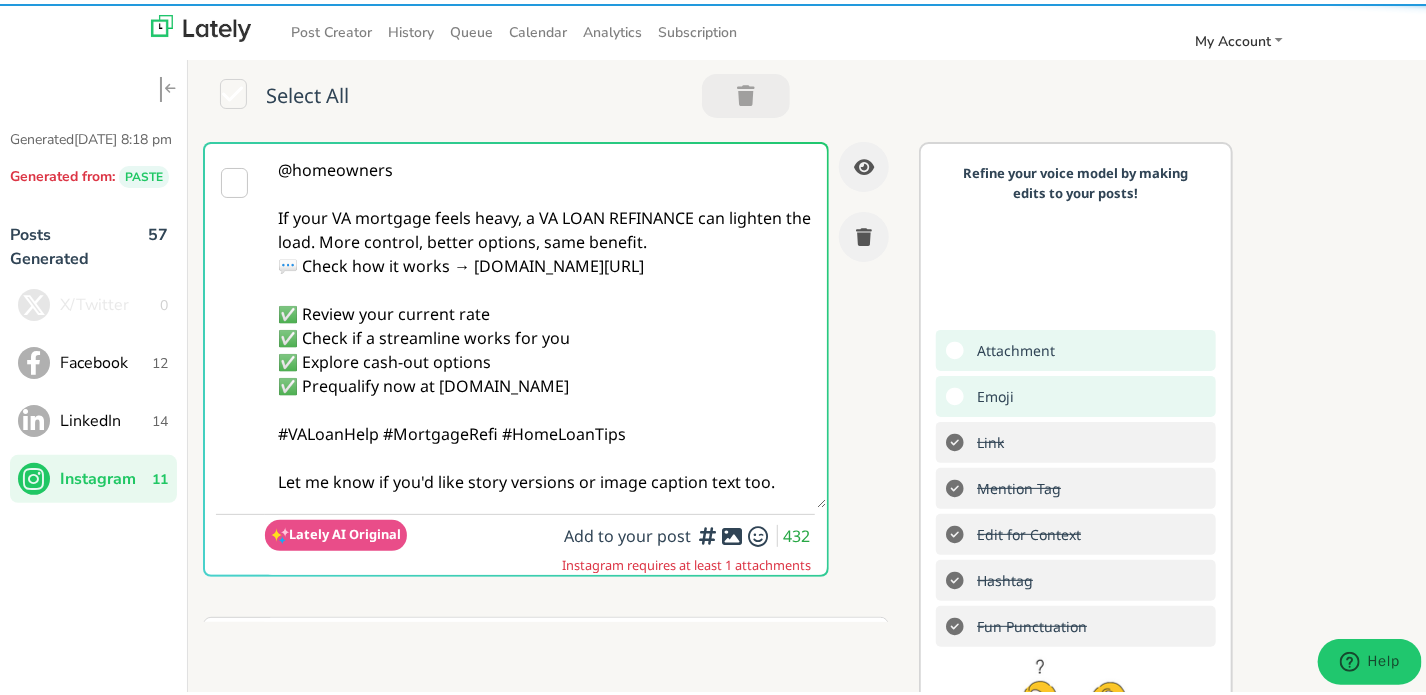 click on "@homeowners
If your VA mortgage feels heavy, a VA LOAN REFINANCE can lighten the load. More control, better options, same benefit.
💬 Check how it works → [DOMAIN_NAME][URL]
✅ Review your current rate
✅ Check if a streamline works for you
✅ Explore cash-out options
✅ Prequalify now at [DOMAIN_NAME]
#VALoanHelp #MortgageRefi #HomeLoanTips
Let me know if you'd like story versions or image caption text too." at bounding box center (546, 322) 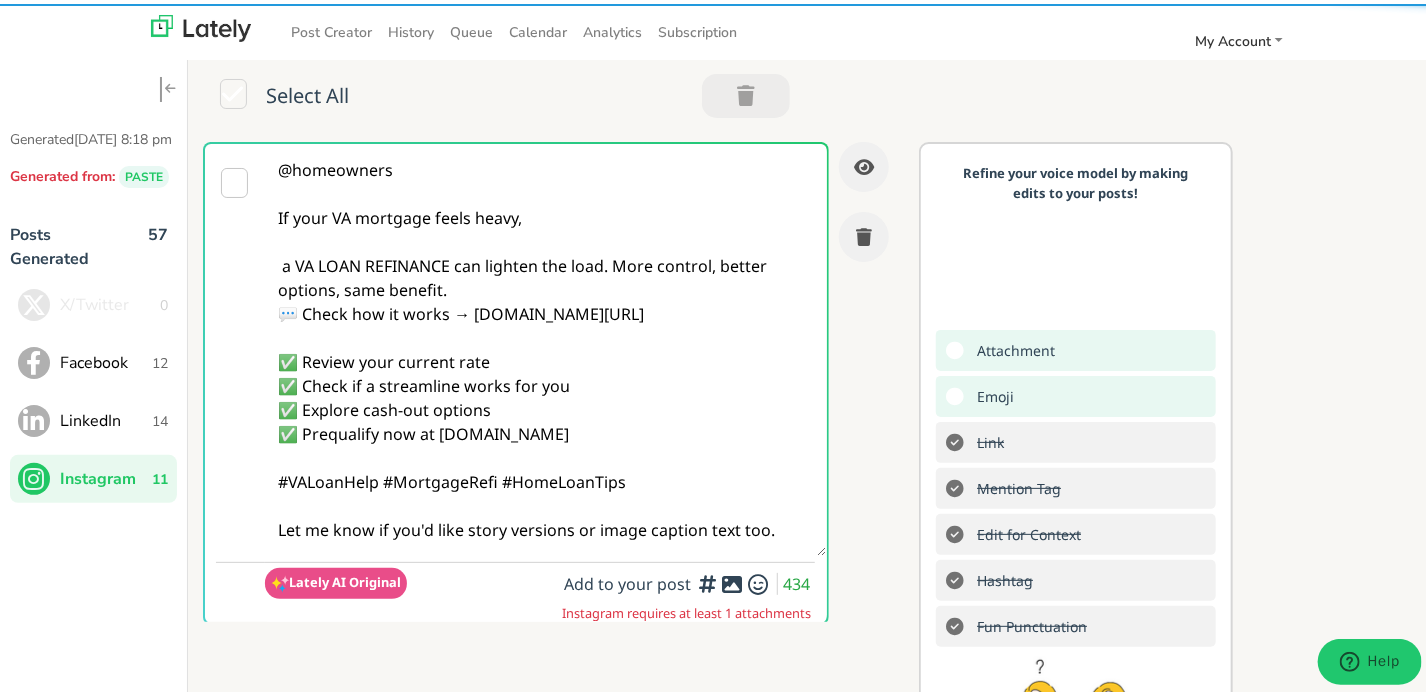 click on "@homeowners
If your VA mortgage feels heavy,
a VA LOAN REFINANCE can lighten the load. More control, better options, same benefit.
💬 Check how it works → [DOMAIN_NAME][URL]
✅ Review your current rate
✅ Check if a streamline works for you
✅ Explore cash-out options
✅ Prequalify now at [DOMAIN_NAME]
#VALoanHelp #MortgageRefi #HomeLoanTips
Let me know if you'd like story versions or image caption text too." at bounding box center [546, 346] 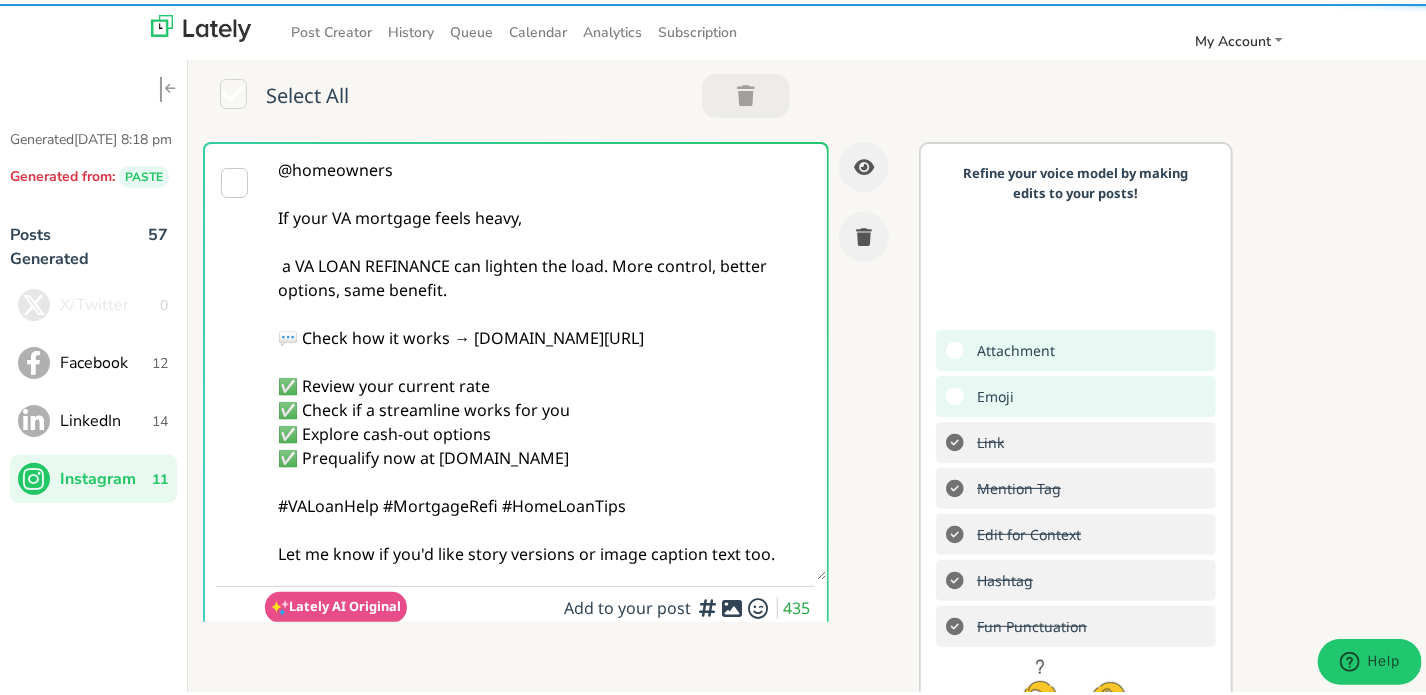 click on "@homeowners
If your VA mortgage feels heavy,
a VA LOAN REFINANCE can lighten the load. More control, better options, same benefit.
💬 Check how it works → [DOMAIN_NAME][URL]
✅ Review your current rate
✅ Check if a streamline works for you
✅ Explore cash-out options
✅ Prequalify now at [DOMAIN_NAME]
#VALoanHelp #MortgageRefi #HomeLoanTips
Let me know if you'd like story versions or image caption text too." at bounding box center [546, 358] 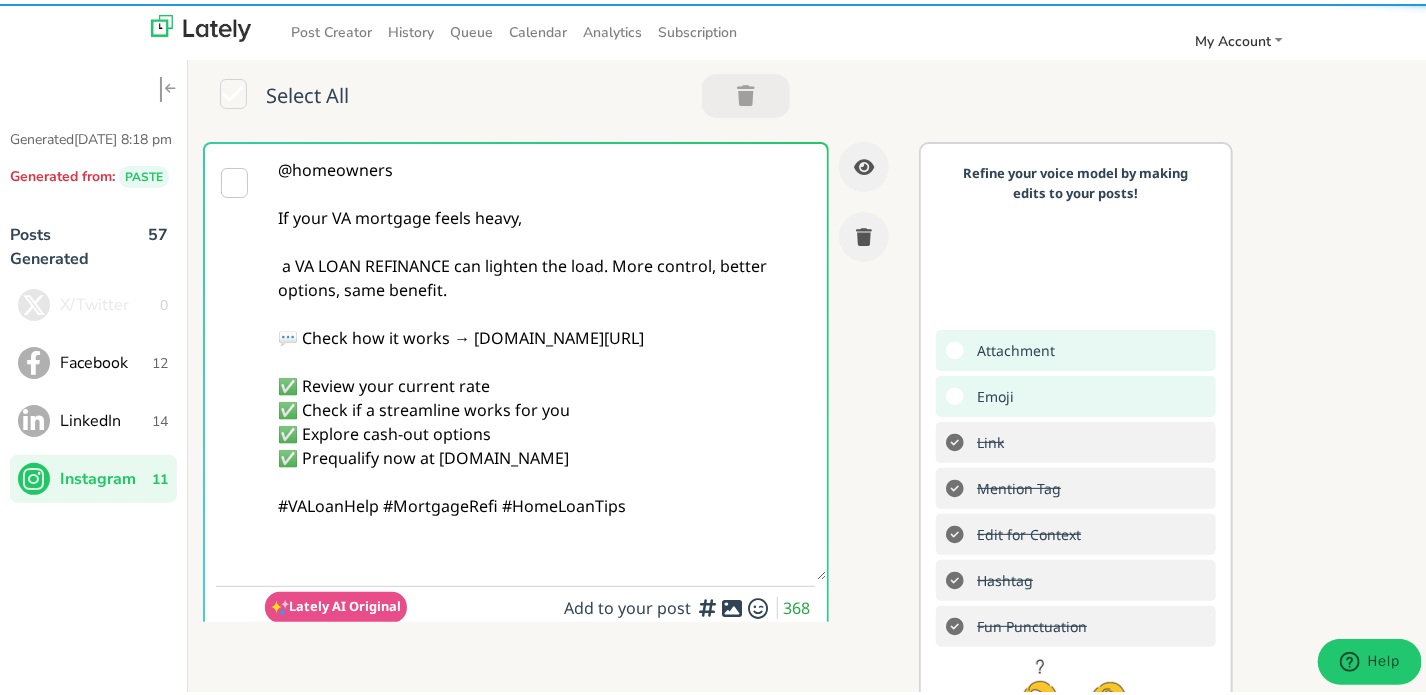 paste on "Follow Us On Our Social Media Platforms!
Facebook: [URL][DOMAIN_NAME]
LinkedIn: [URL][DOMAIN_NAME]
Instagram: [URL][DOMAIN_NAME][DOMAIN_NAME]" 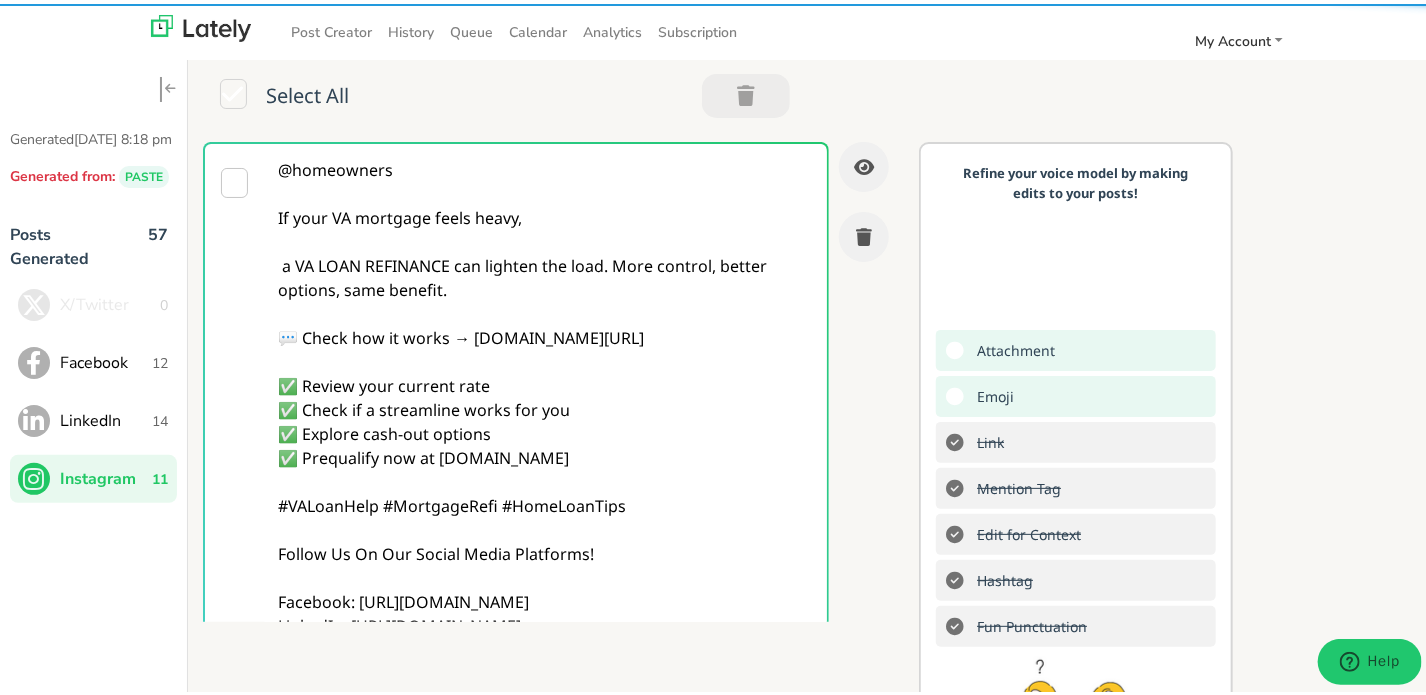 scroll, scrollTop: 85, scrollLeft: 0, axis: vertical 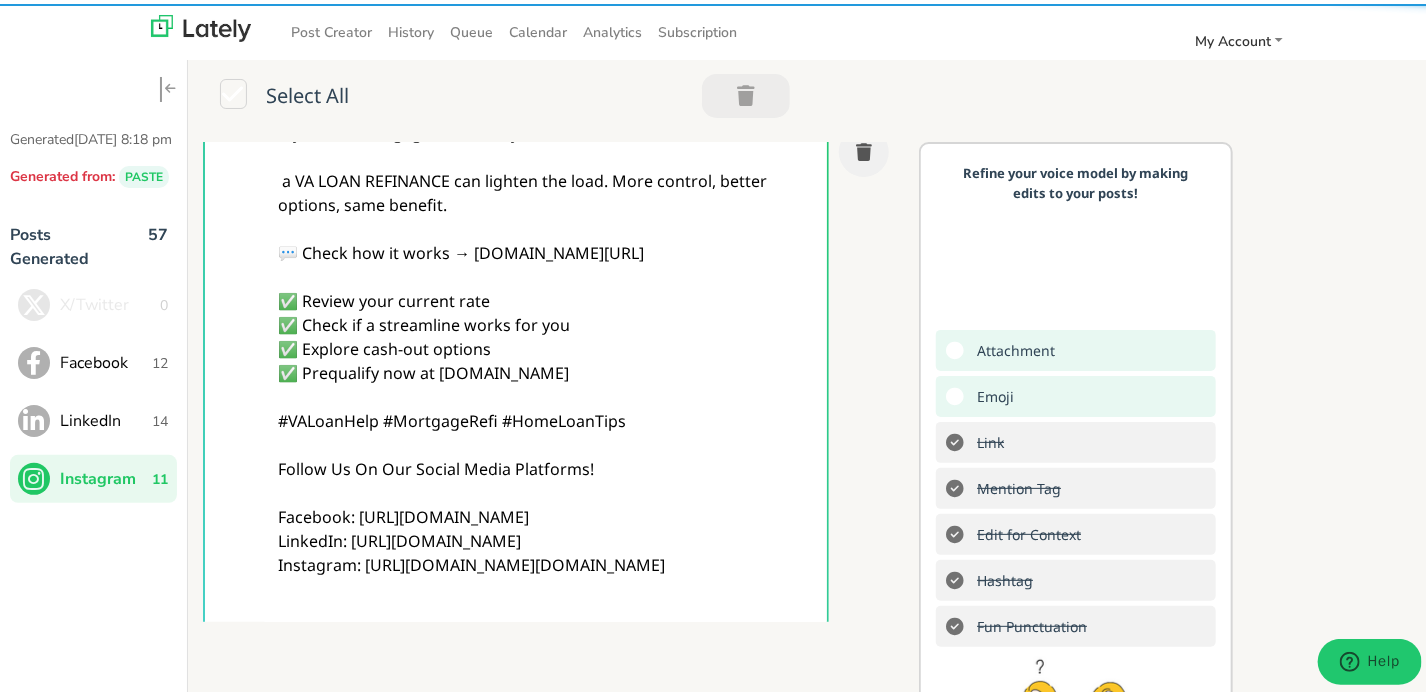 type on "@homeowners
If your VA mortgage feels heavy,
a VA LOAN REFINANCE can lighten the load. More control, better options, same benefit.
💬 Check how it works → [DOMAIN_NAME][URL]
✅ Review your current rate
✅ Check if a streamline works for you
✅ Explore cash-out options
✅ Prequalify now at [DOMAIN_NAME]
#VALoanHelp #MortgageRefi #HomeLoanTips
Follow Us On Our Social Media Platforms!
Facebook: [URL][DOMAIN_NAME]
LinkedIn: [URL][DOMAIN_NAME]
Instagram: [URL][DOMAIN_NAME][DOMAIN_NAME]" 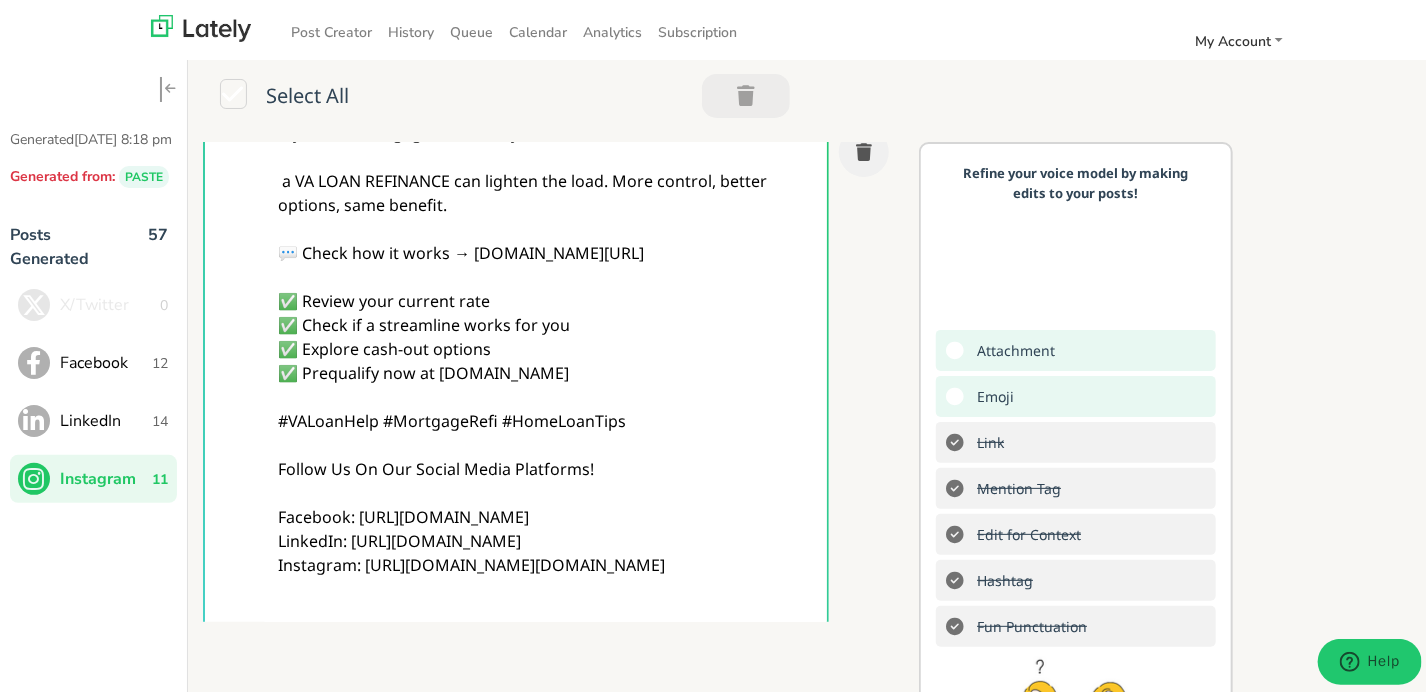 click on "Refine your voice model by making edits to your posts! Attachment Emoji Link Mention Tag Edit for Context Hashtag Fun Punctuation [PERSON_NAME] Suggestion  Don't post just to post. Directionless content will work against you. Continuously ask yourself: what's my objective?" at bounding box center [1076, 507] 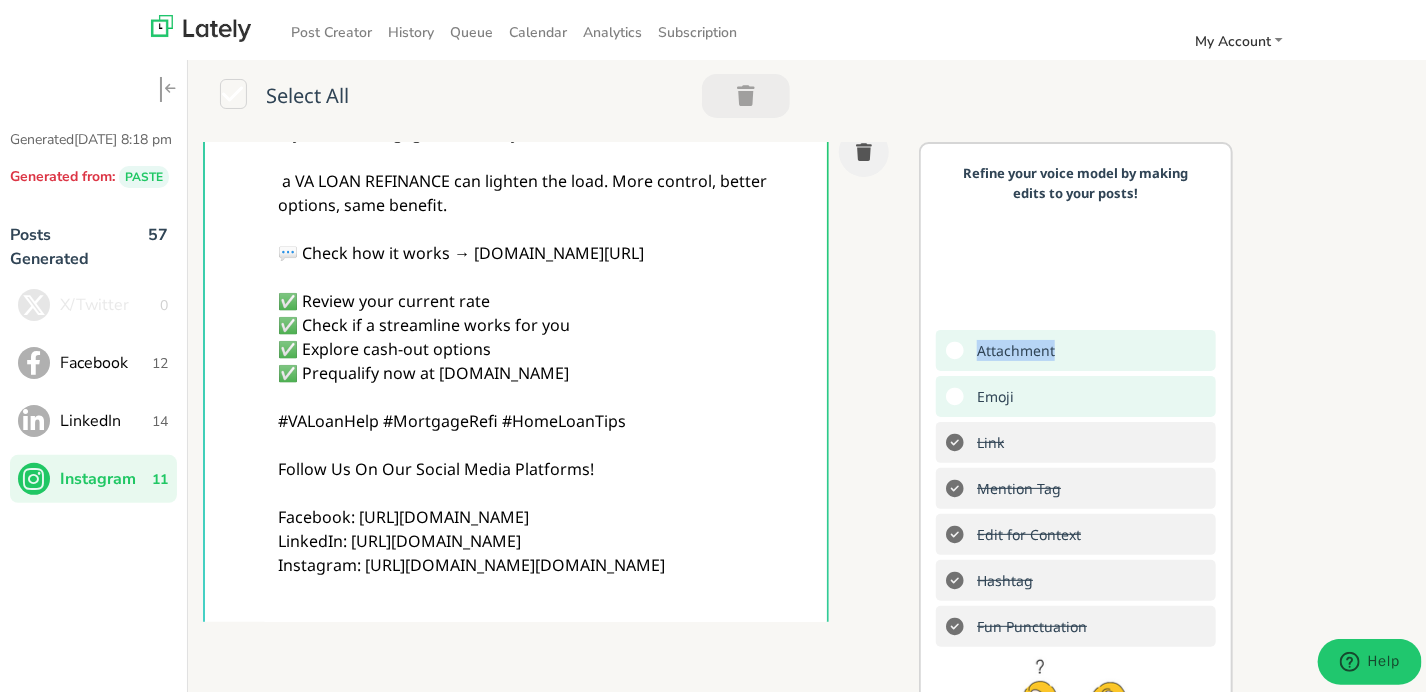 click on "Refine your voice model by making edits to your posts! Attachment Emoji Link Mention Tag Edit for Context Hashtag Fun Punctuation [PERSON_NAME] Suggestion  Don't post just to post. Directionless content will work against you. Continuously ask yourself: what's my objective?" at bounding box center [1076, 507] 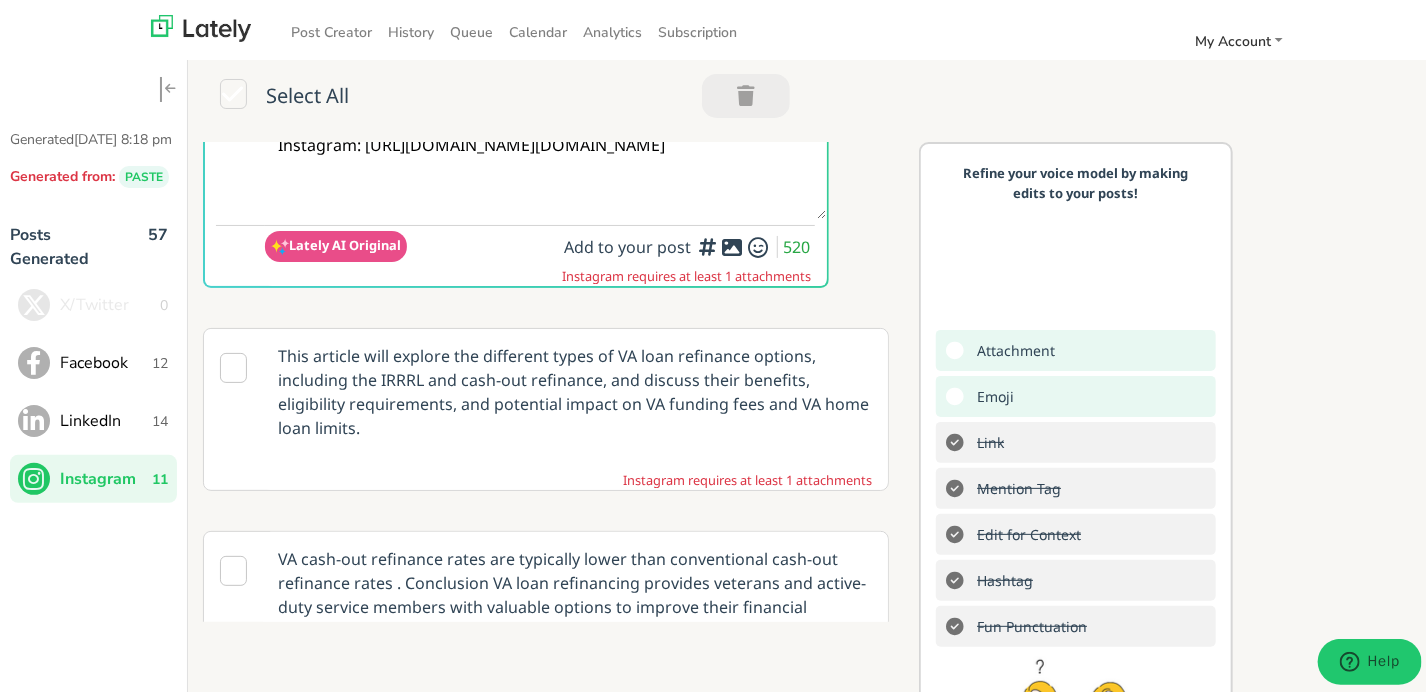 click at bounding box center [708, 246] 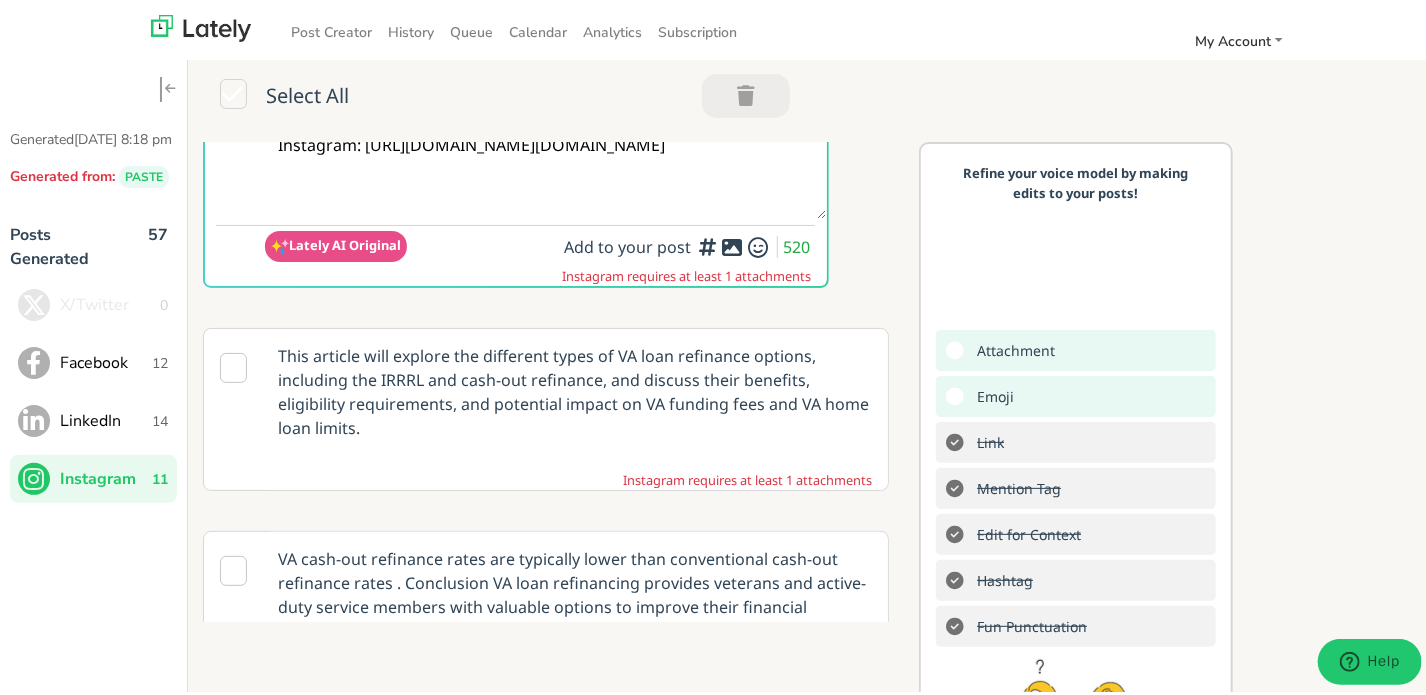 click at bounding box center [708, 246] 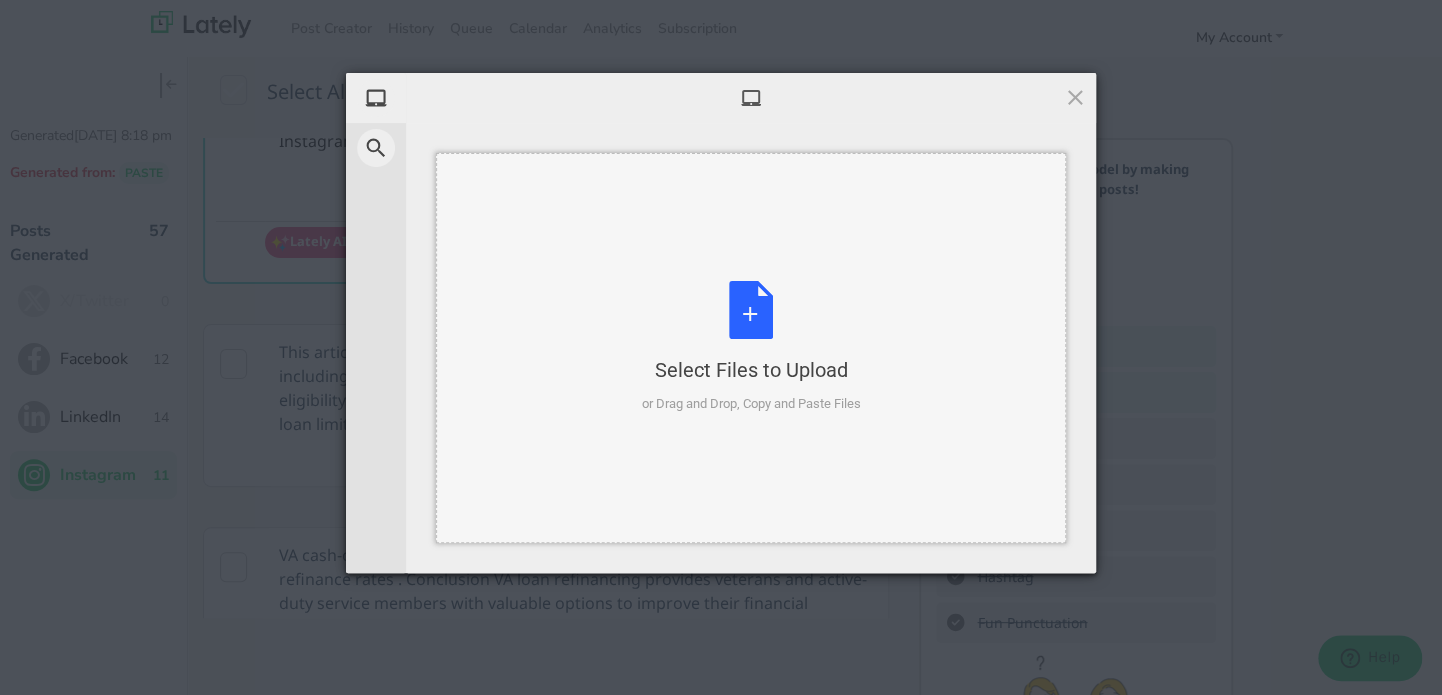 click on "Select Files to Upload
or Drag and Drop, Copy and Paste Files" at bounding box center (751, 347) 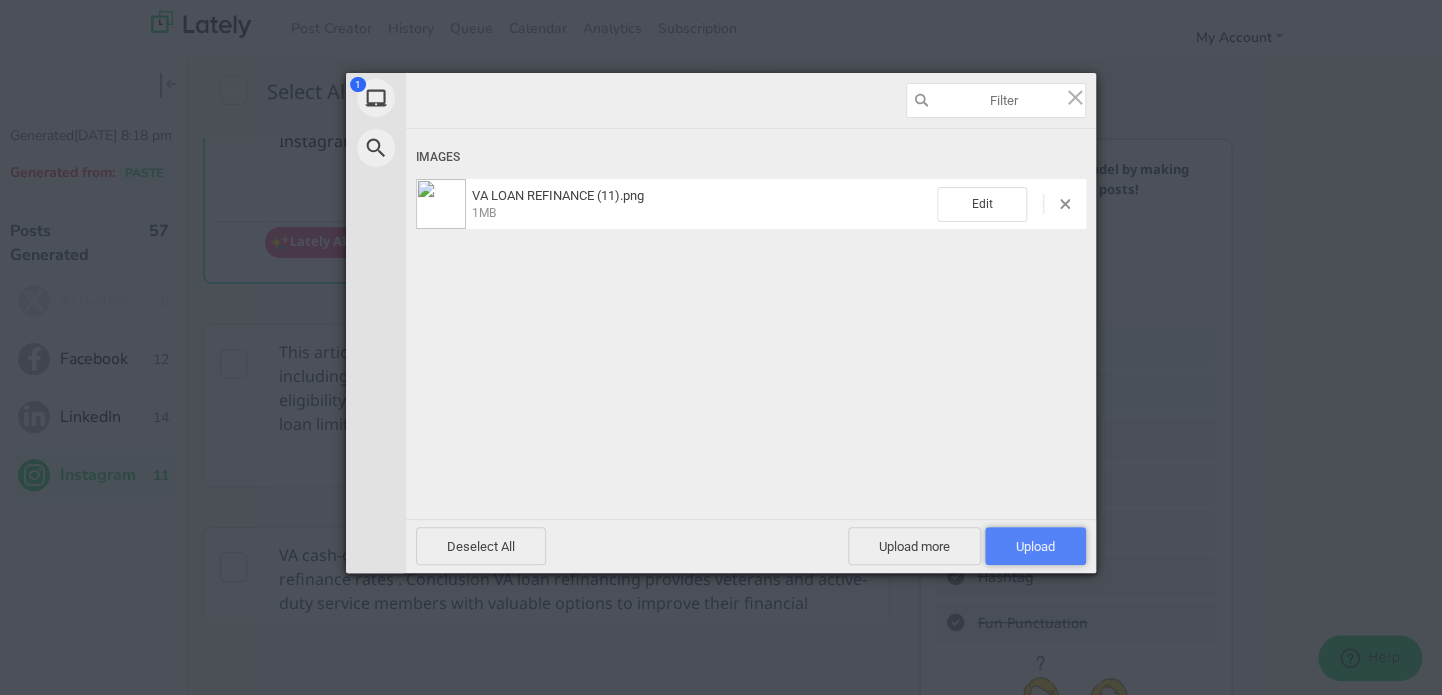 click on "Upload
1" at bounding box center [1035, 546] 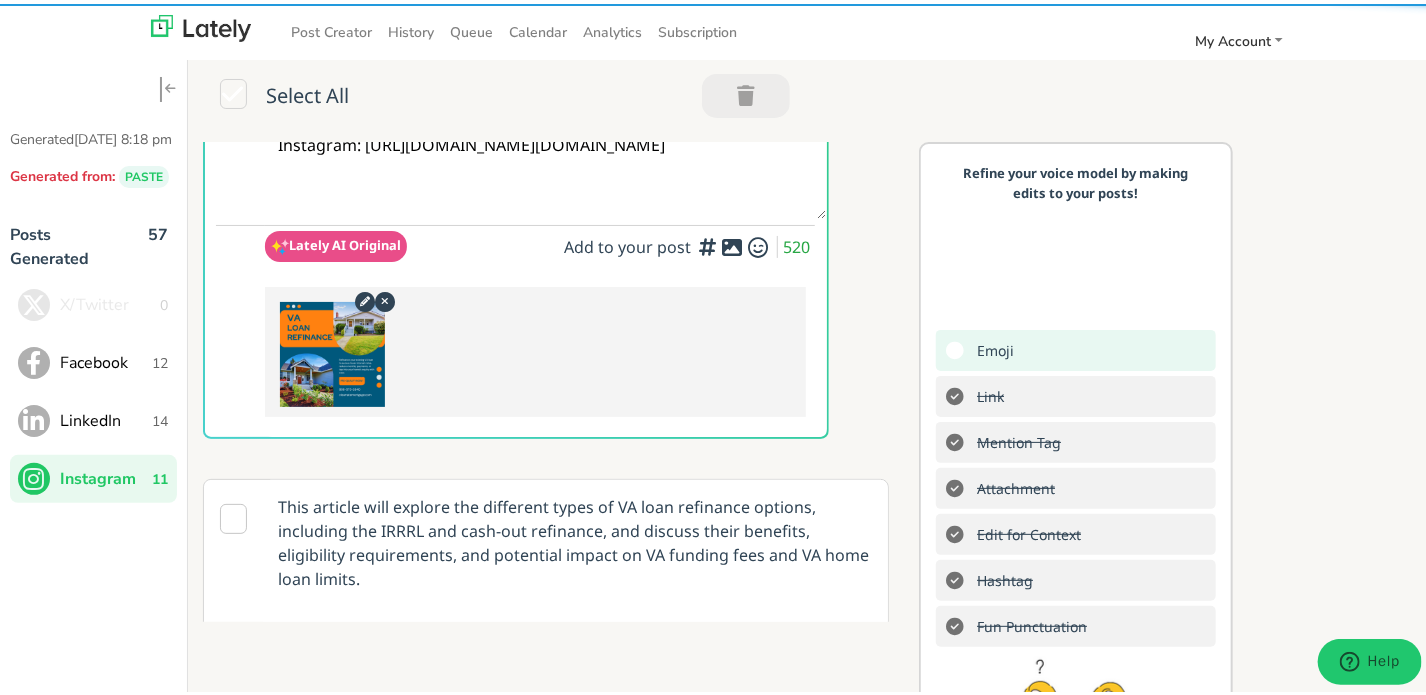 scroll, scrollTop: 85, scrollLeft: 0, axis: vertical 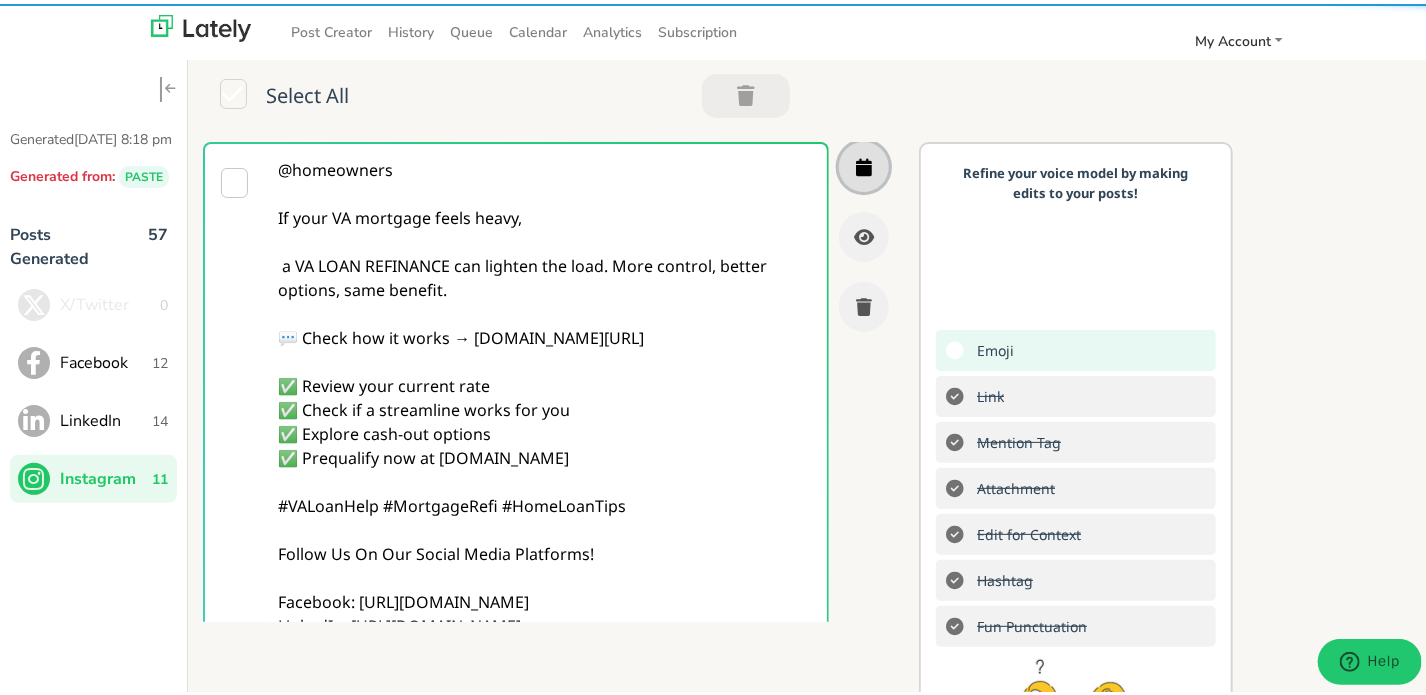 click at bounding box center (864, 163) 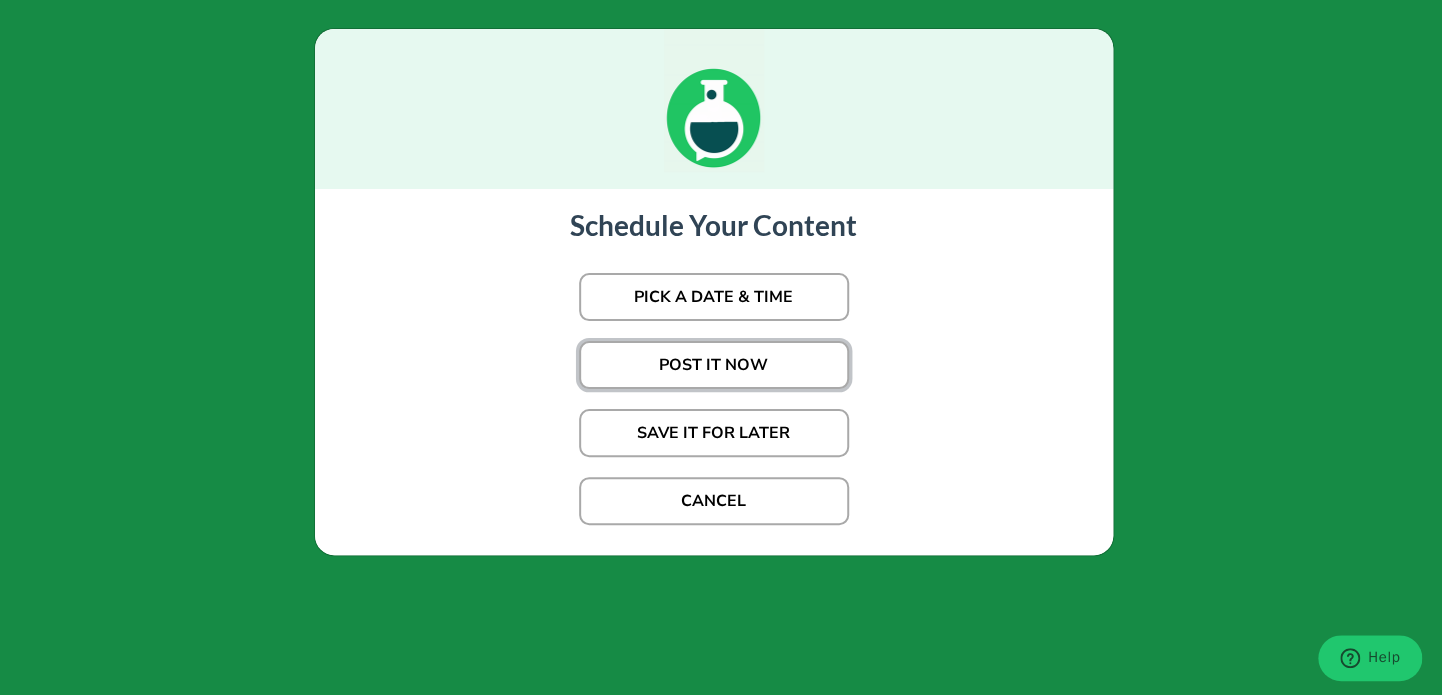 click on "POST IT NOW" at bounding box center (714, 365) 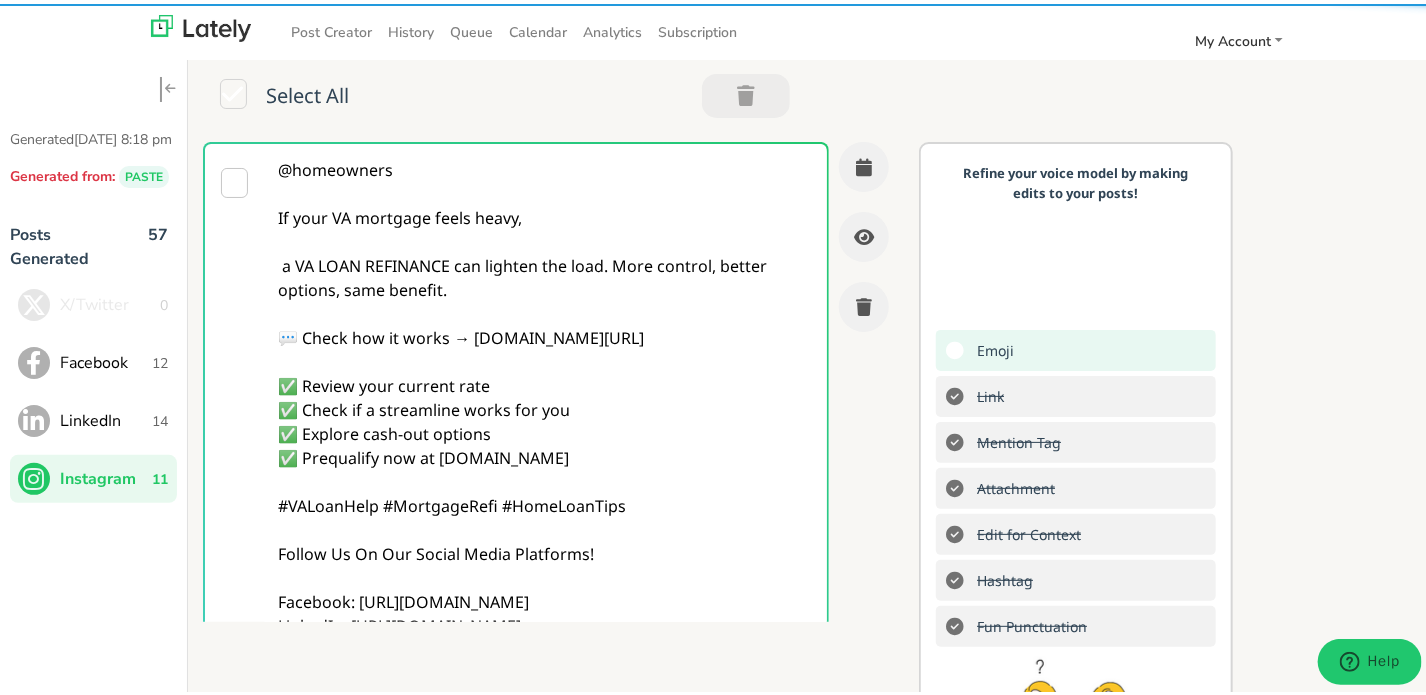 click on "Refine your voice model by making edits to your posts! Emoji Link Mention Tag Attachment Edit for Context Hashtag Fun Punctuation [PERSON_NAME] Suggestion  Don't post just to post. Directionless content will work against you. Continuously ask yourself: what's my objective?" at bounding box center [1076, 507] 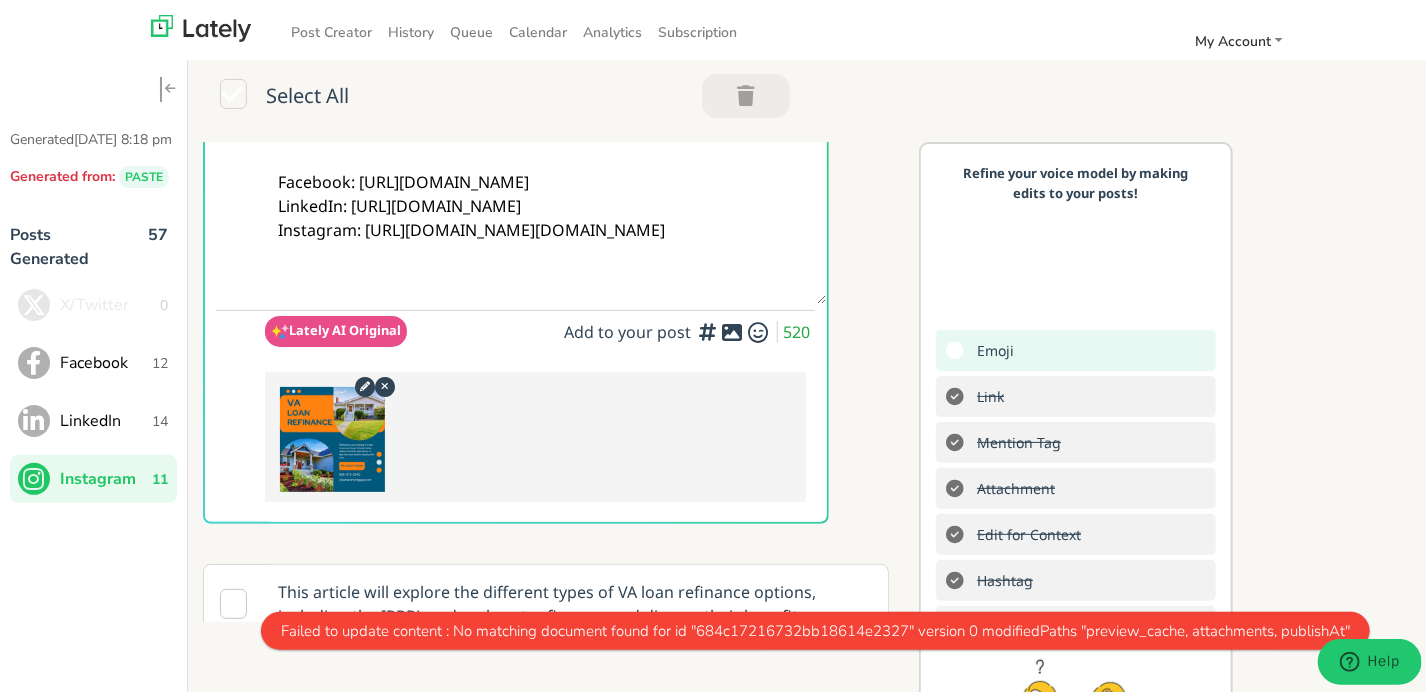 scroll, scrollTop: 840, scrollLeft: 0, axis: vertical 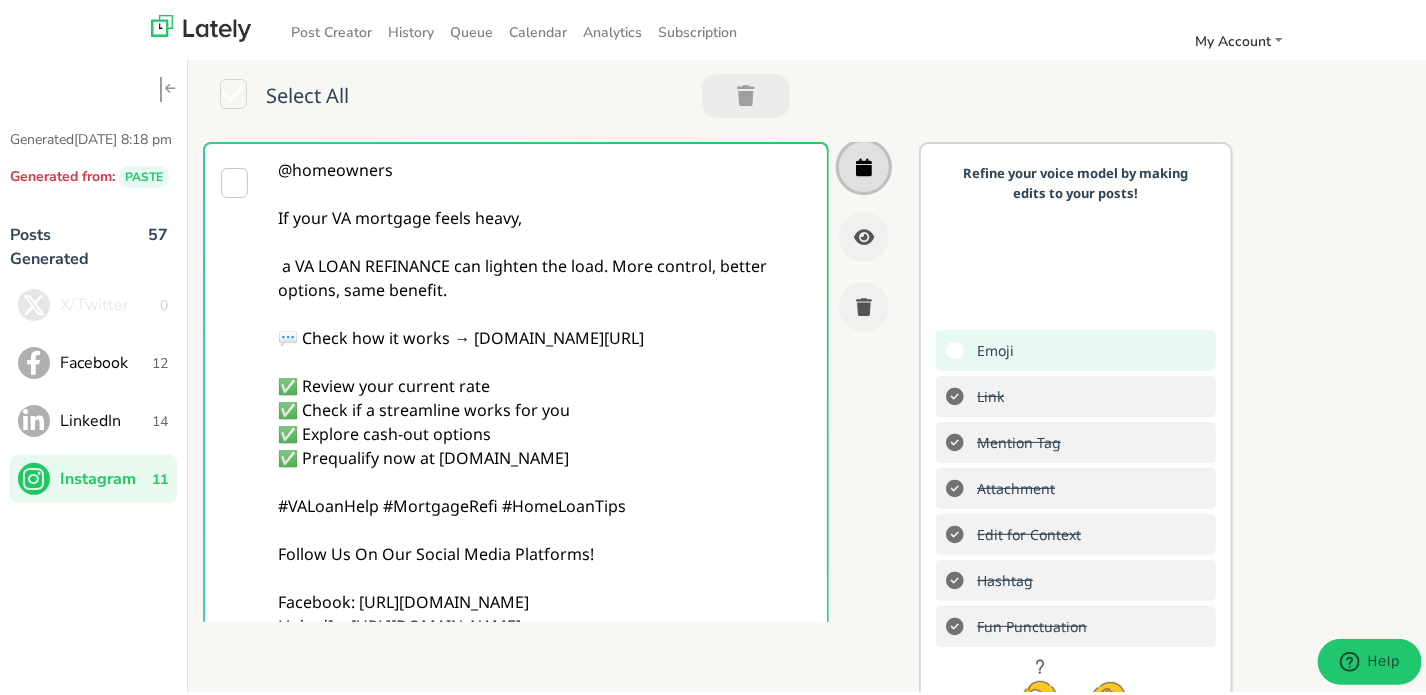 click at bounding box center [864, 163] 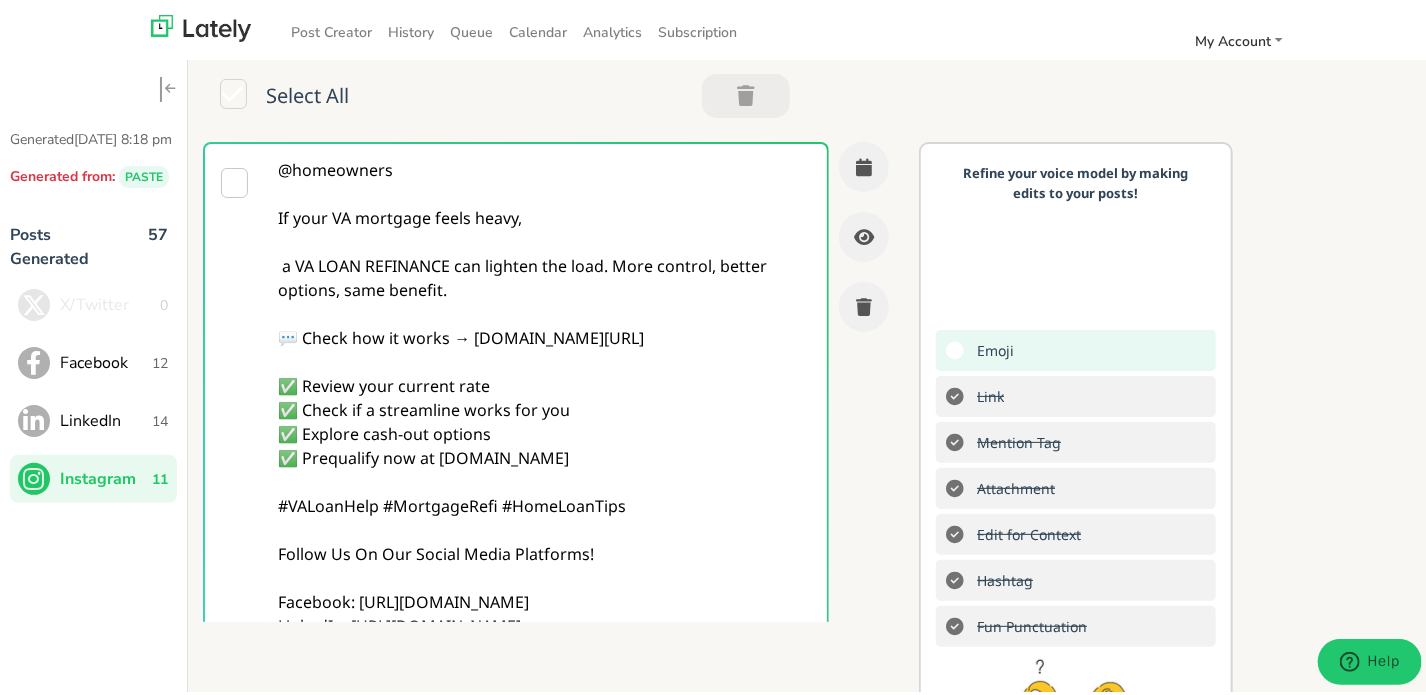 click on "@homeowners
If your VA mortgage feels heavy,
a VA LOAN REFINANCE can lighten the load. More control, better options, same benefit.
💬 Check how it works → [DOMAIN_NAME][URL]
✅ Review your current rate
✅ Check if a streamline works for you
✅ Explore cash-out options
✅ Prequalify now at [DOMAIN_NAME]
#VALoanHelp #MortgageRefi #HomeLoanTips
Follow Us On Our Social Media Platforms!
Facebook: [URL][DOMAIN_NAME]
LinkedIn: [URL][DOMAIN_NAME]
Instagram: [URL][DOMAIN_NAME][DOMAIN_NAME]  Lately AI Original Add to your post    520 This article will explore the different types of VA loan refinance options, including the IRRRL and cash-out refinance, and discuss their benefits, eligibility requirements, and potential impact on VA funding fees and VA home loan limits. Instagram requires at least 1 attachments Instagram requires at least 1 attachments" at bounding box center [554, 378] 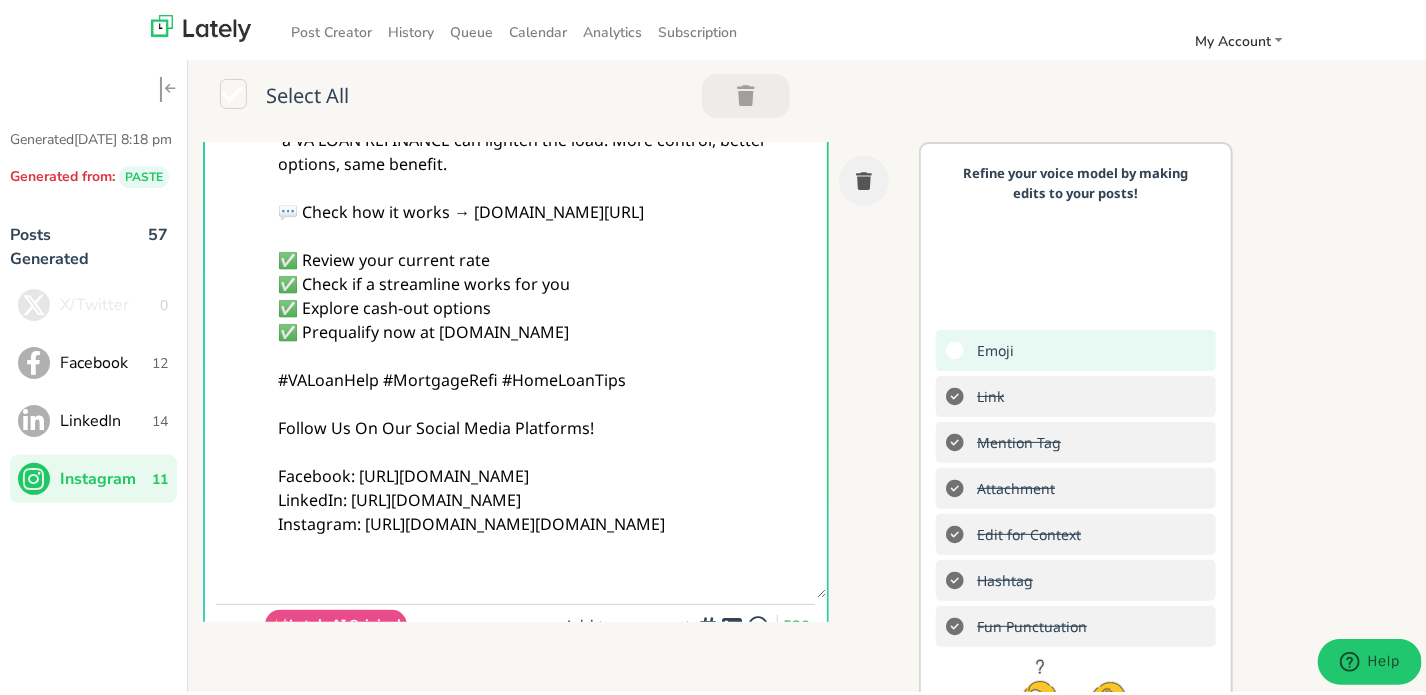 scroll, scrollTop: 0, scrollLeft: 0, axis: both 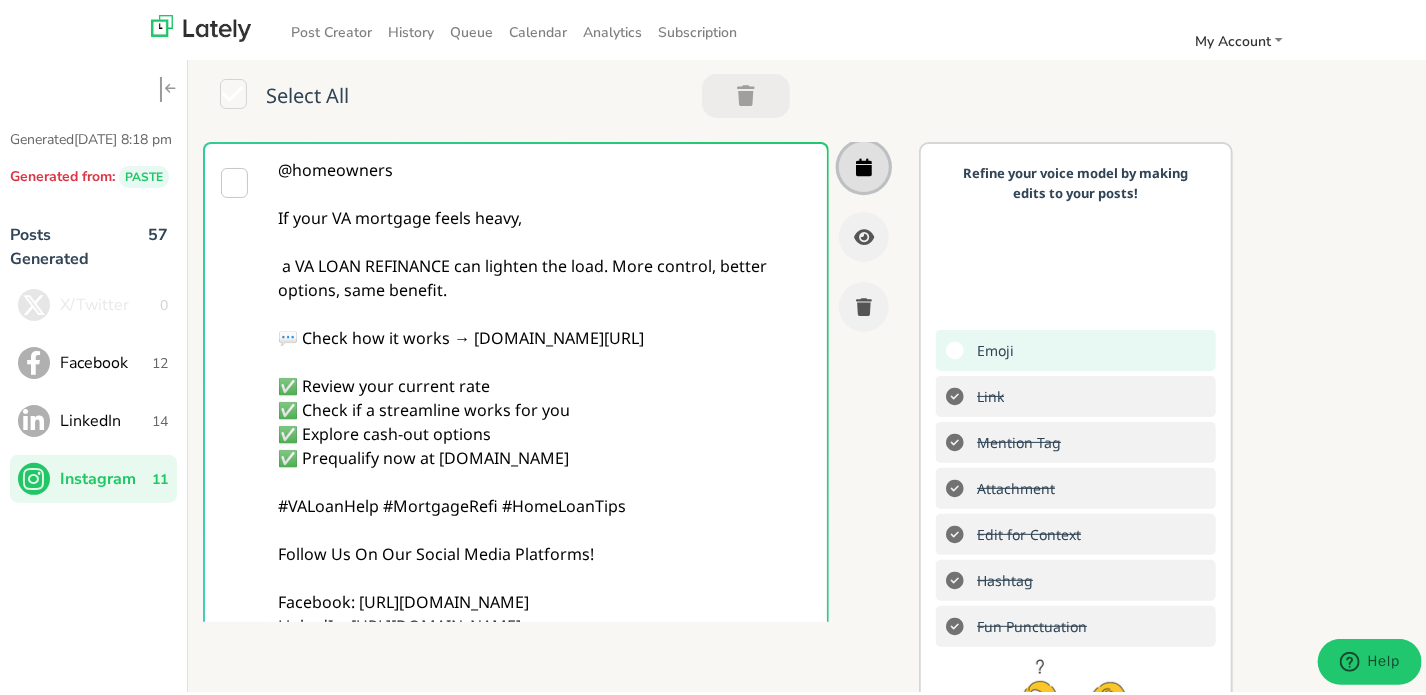 click at bounding box center (864, 163) 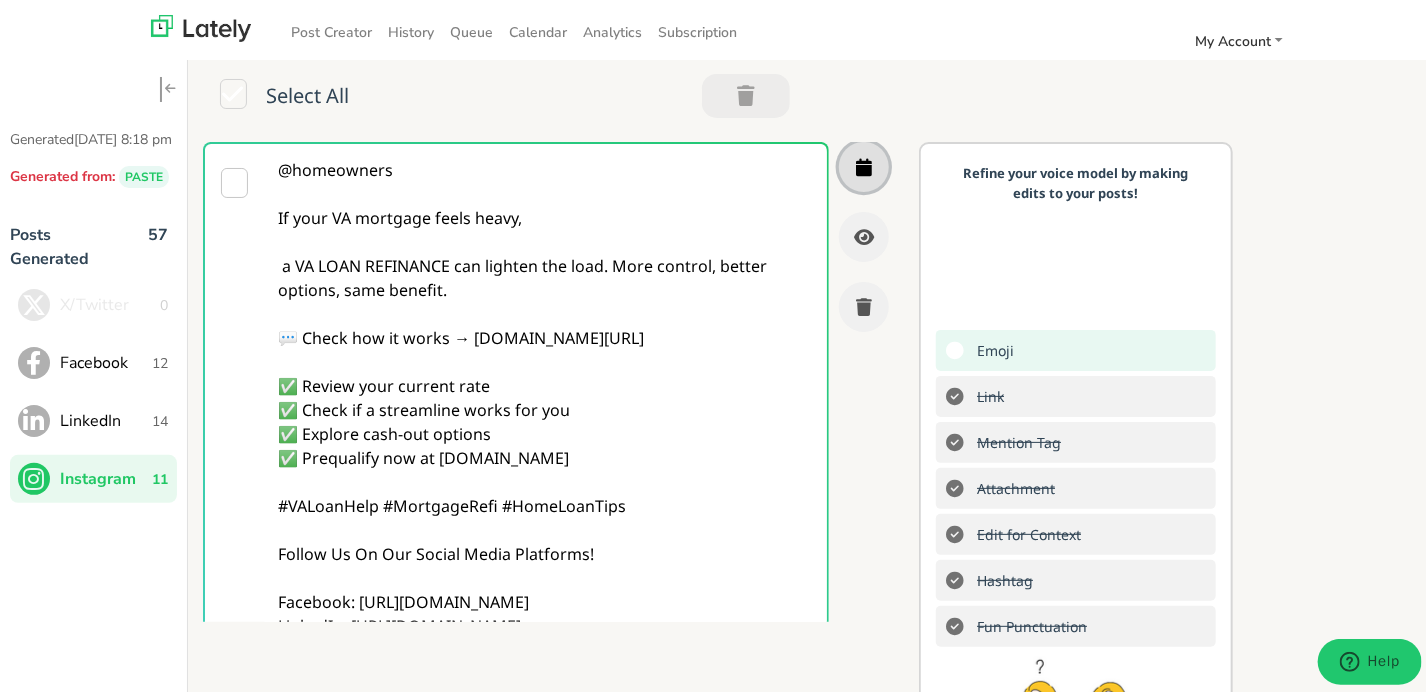 click at bounding box center (864, 163) 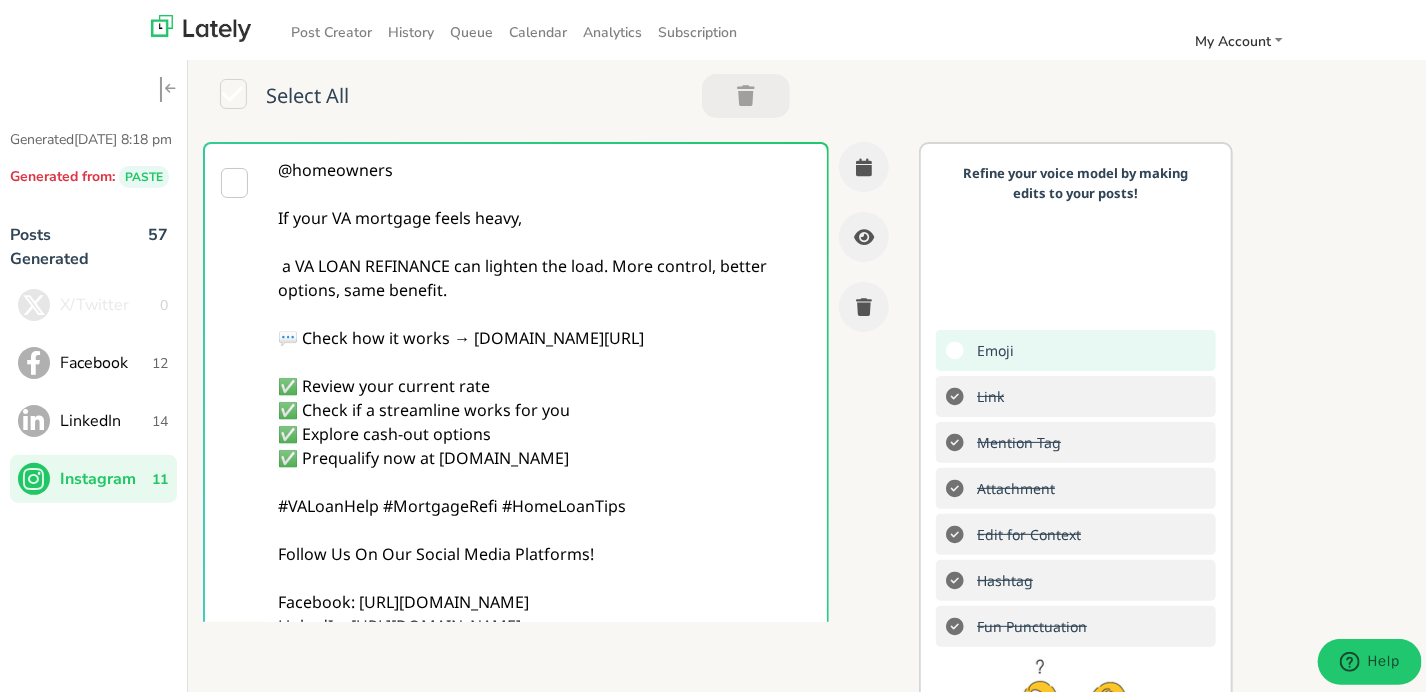 click on "LinkedIn" at bounding box center (106, 417) 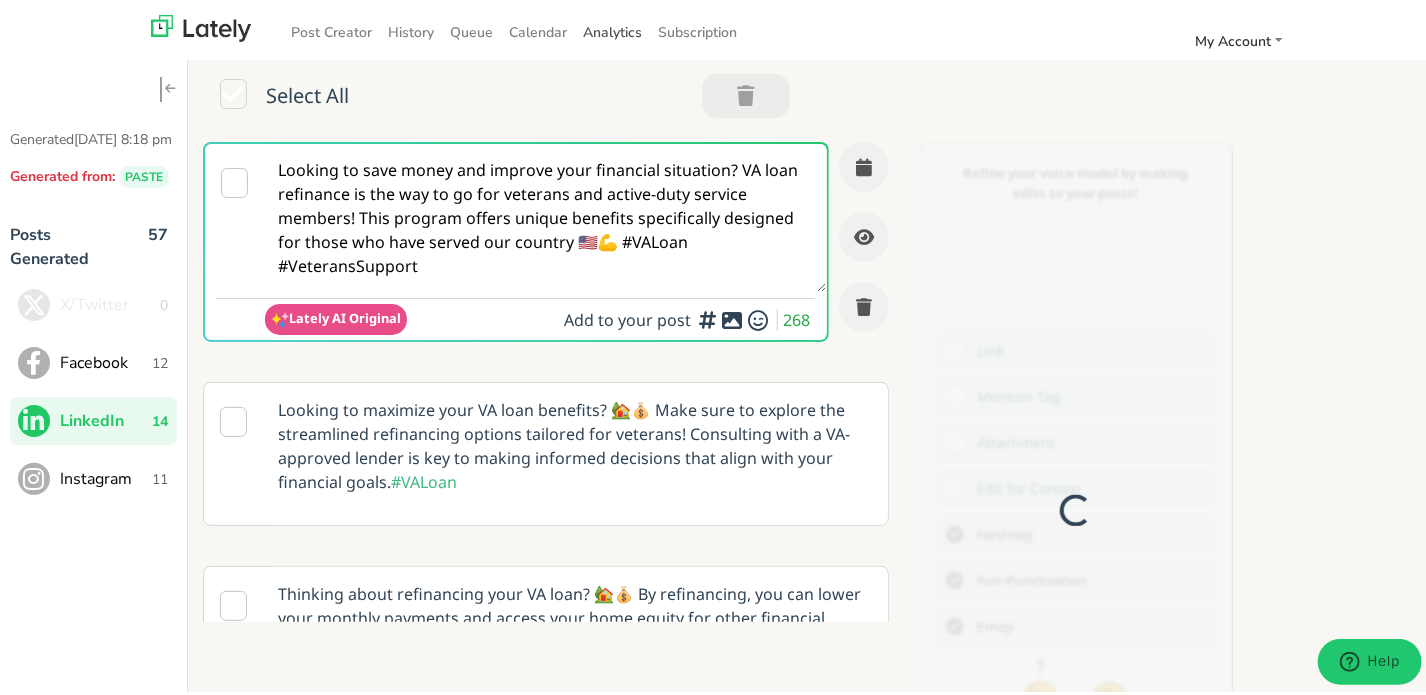 scroll, scrollTop: 0, scrollLeft: 0, axis: both 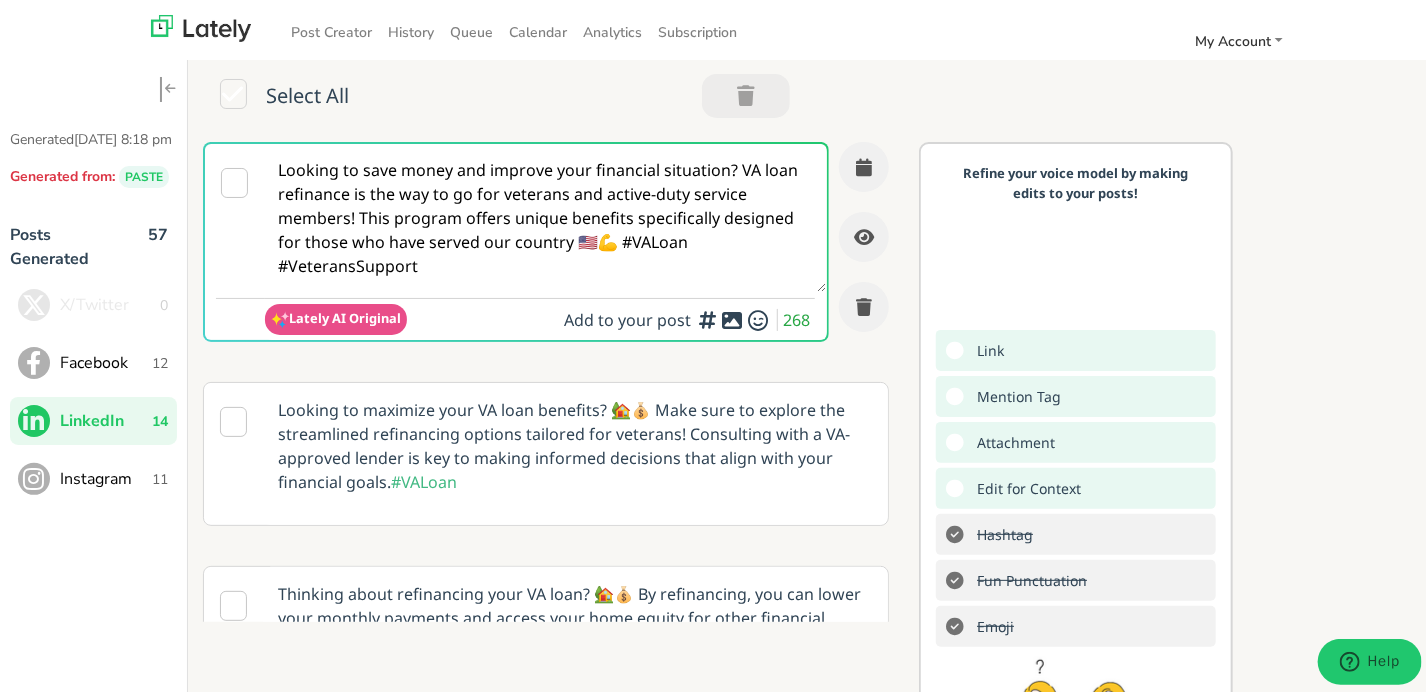 click on "Instagram" at bounding box center [106, 475] 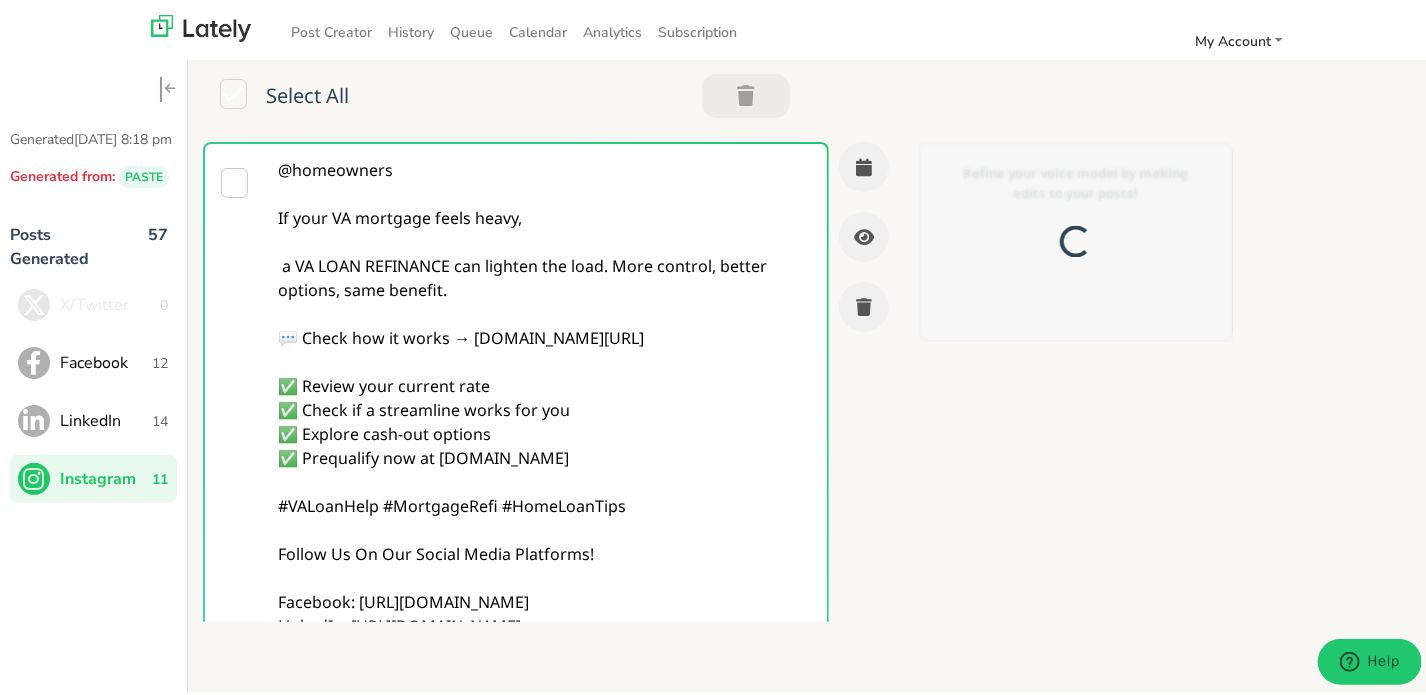 scroll, scrollTop: 0, scrollLeft: 0, axis: both 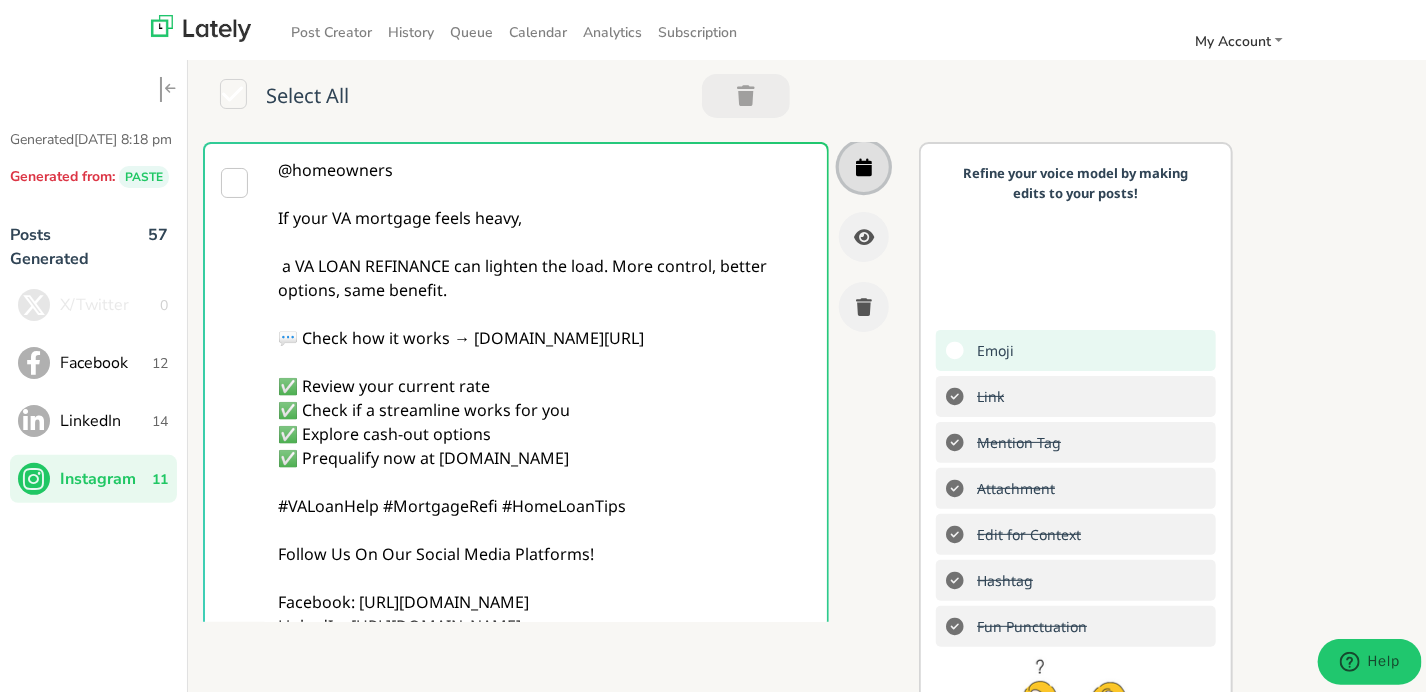 click at bounding box center (864, 163) 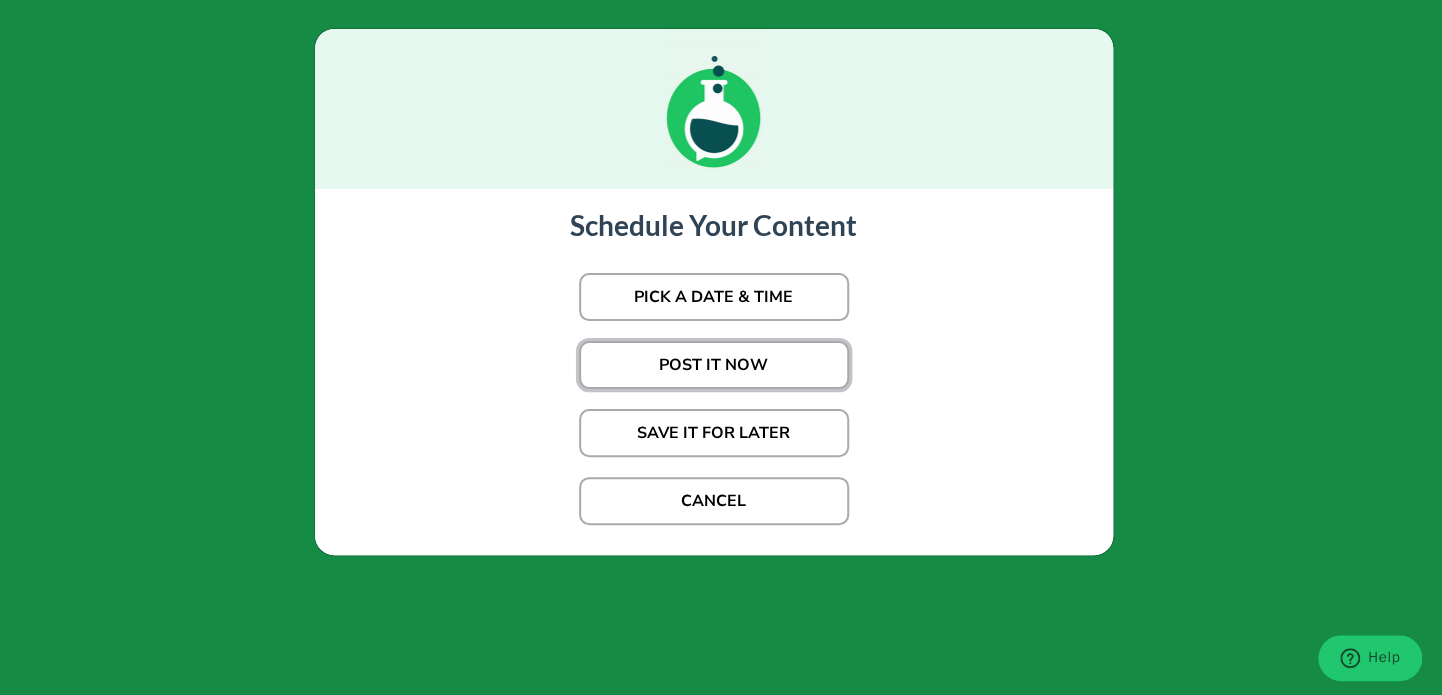 click on "POST IT NOW" at bounding box center (714, 365) 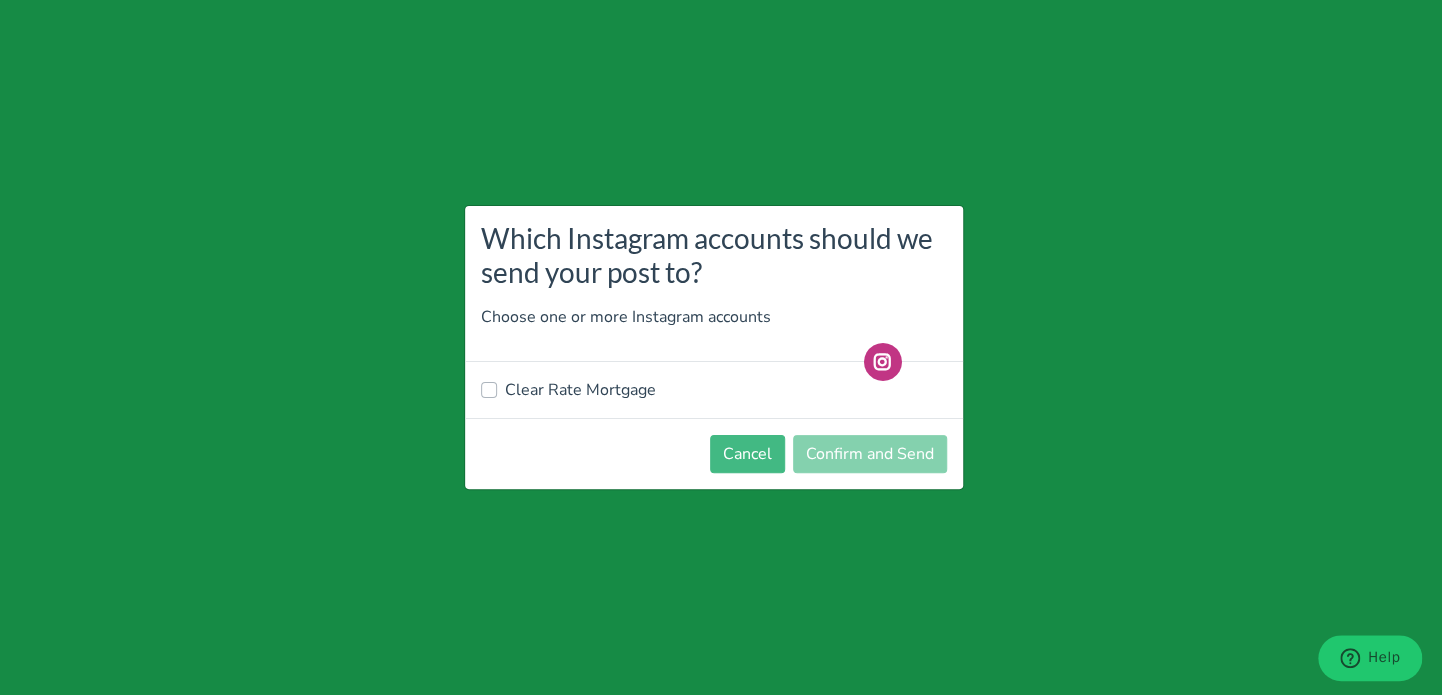 click on "Clear Rate Mortgage" at bounding box center (714, 390) 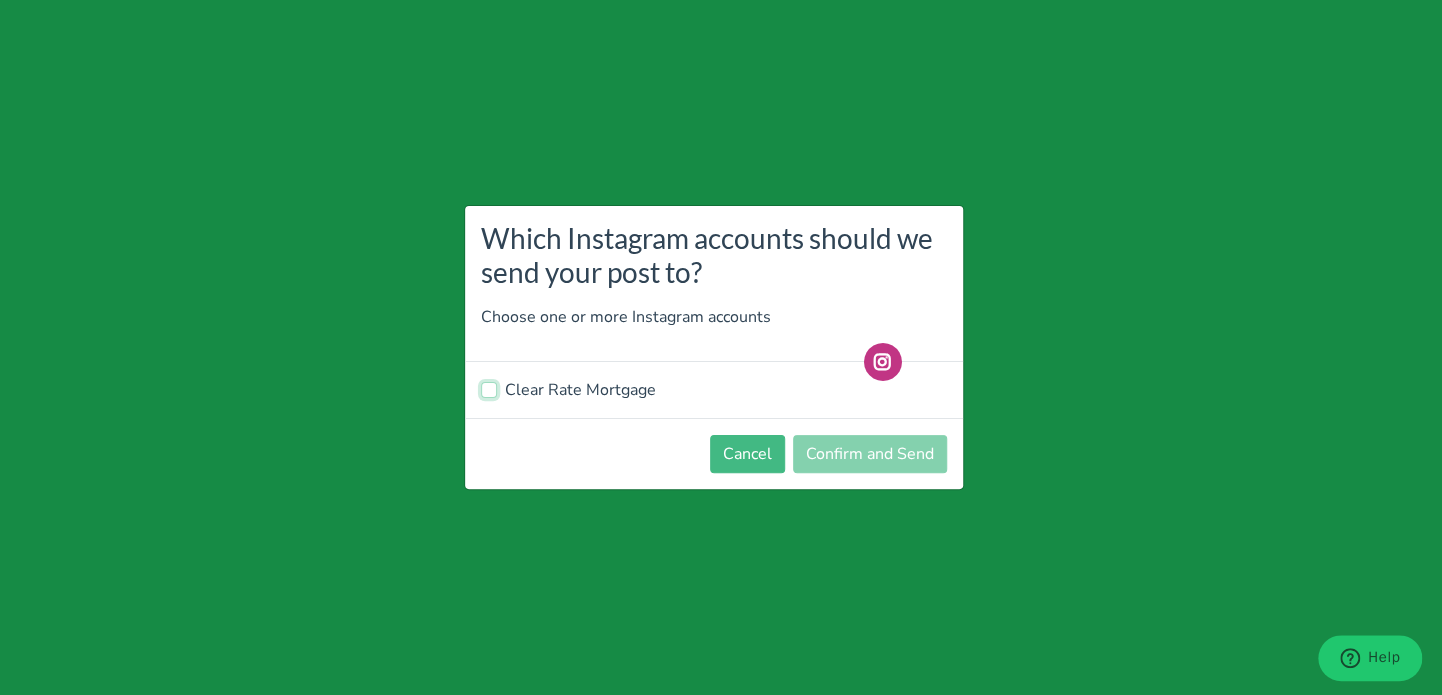 click on "Clear Rate Mortgage" at bounding box center [489, 388] 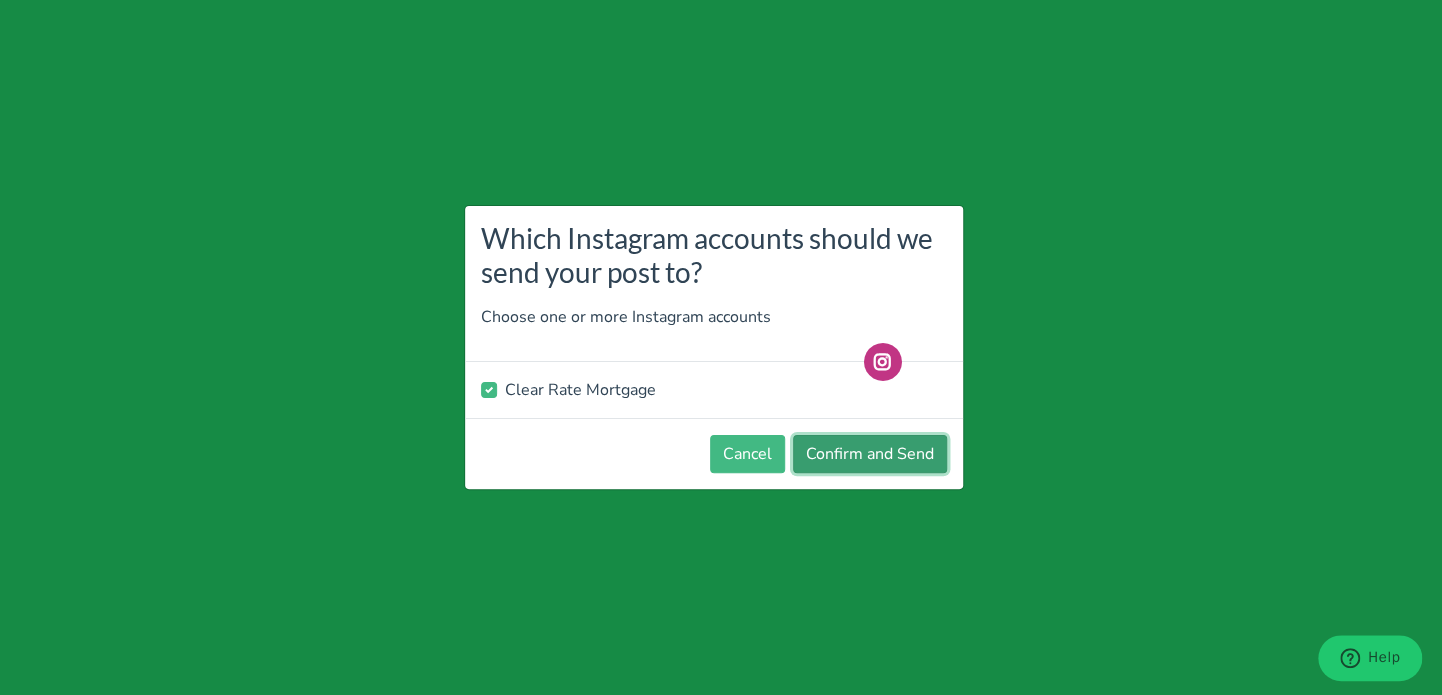click on "Confirm and Send" at bounding box center [870, 454] 